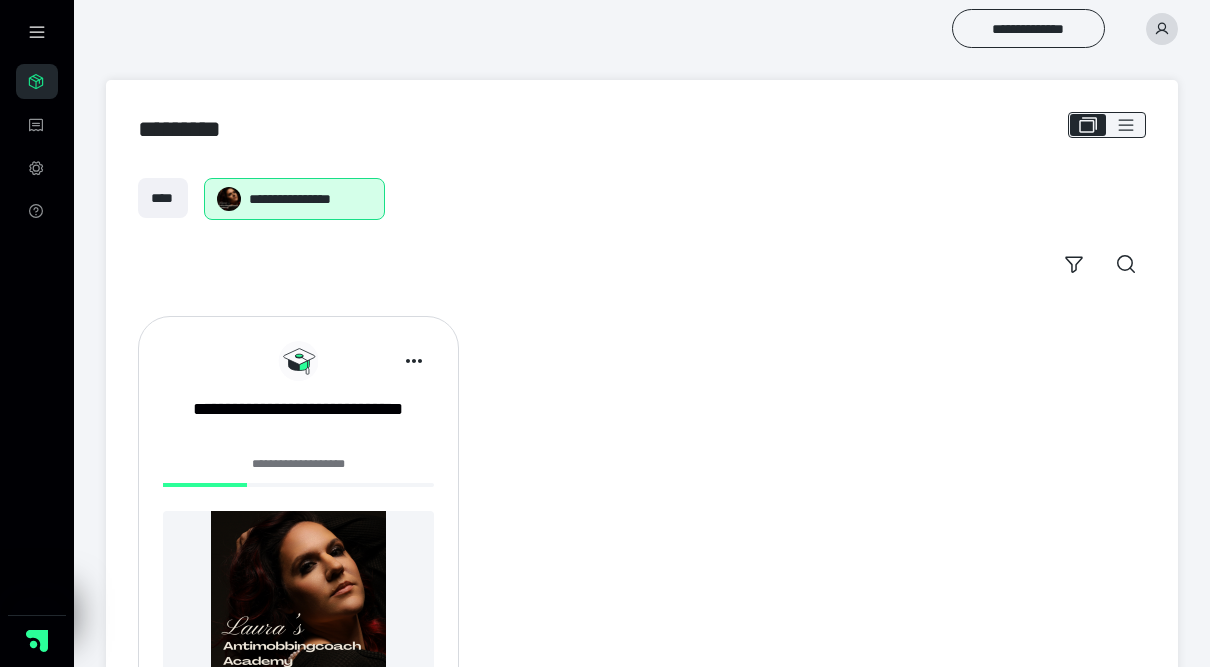 scroll, scrollTop: 0, scrollLeft: 0, axis: both 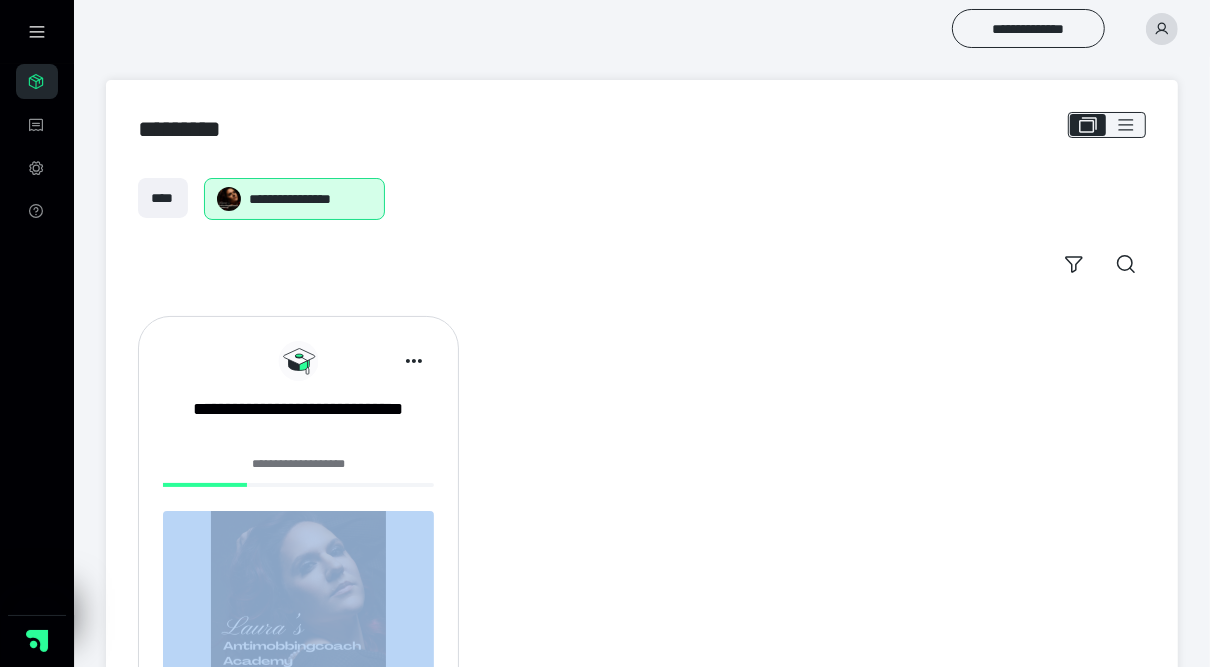 click on "**********" at bounding box center [298, 470] 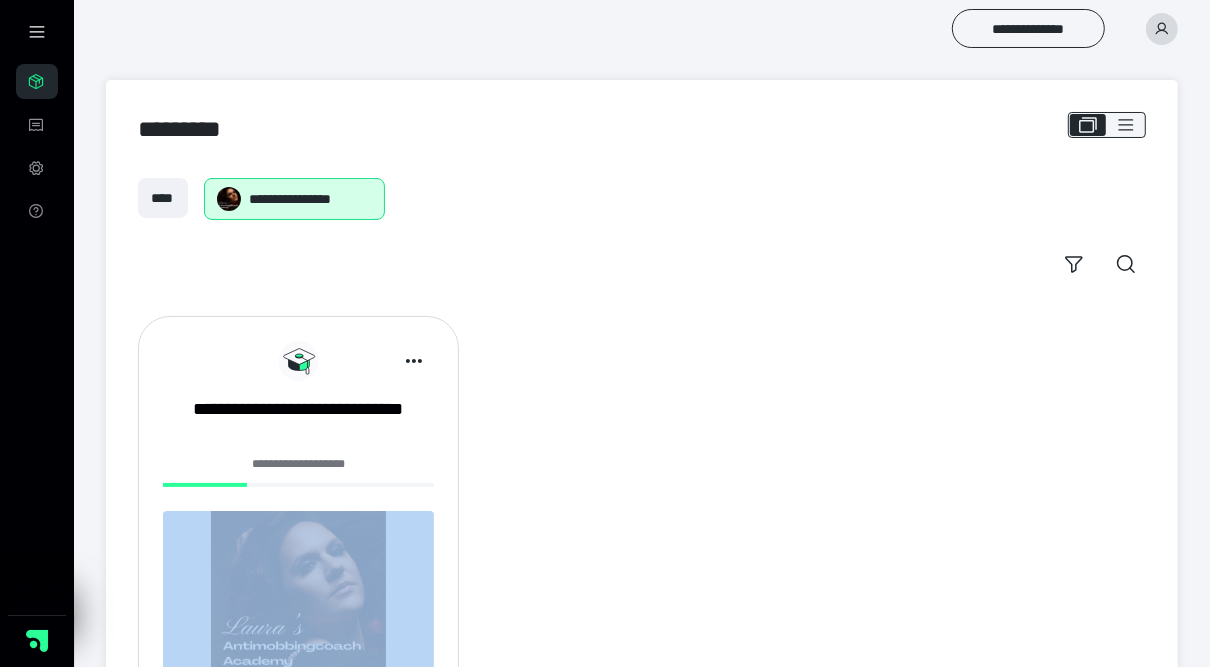 click on "**********" at bounding box center [298, 541] 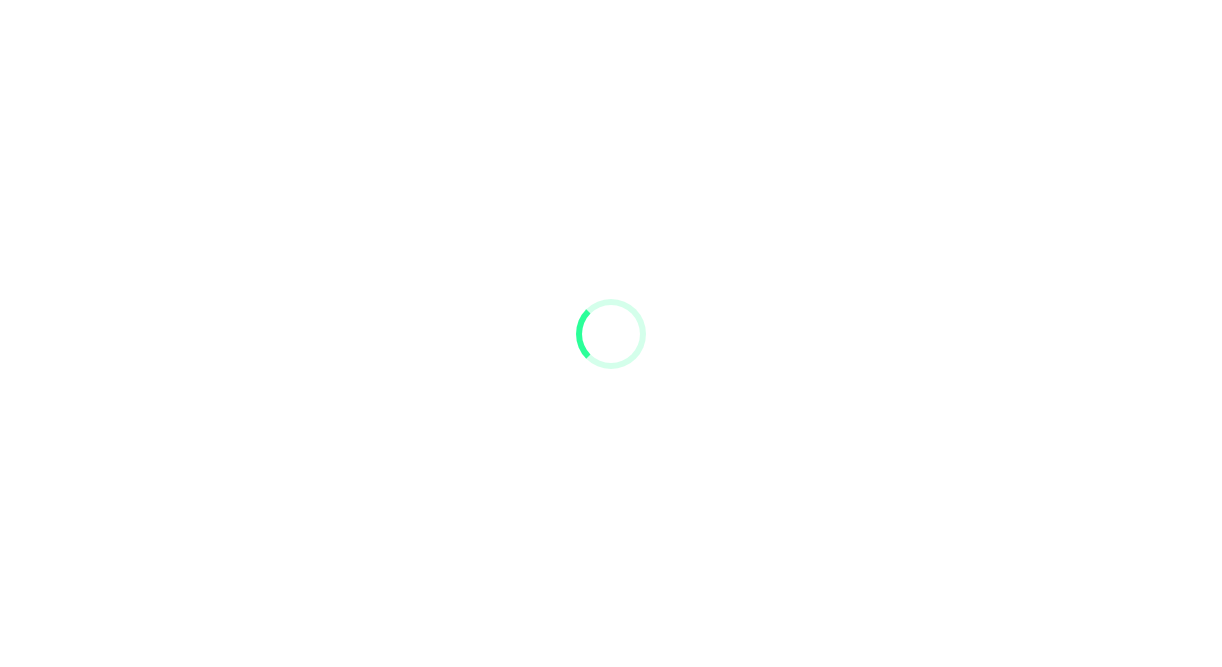 scroll, scrollTop: 0, scrollLeft: 0, axis: both 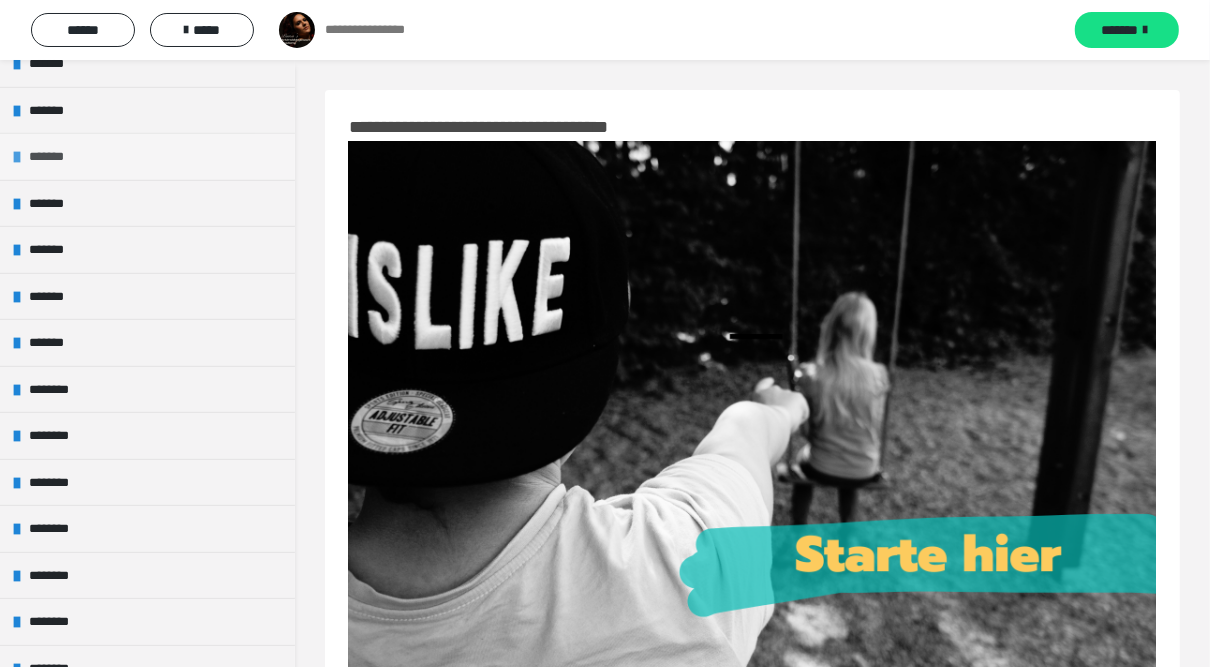 click on "*******" at bounding box center (147, 156) 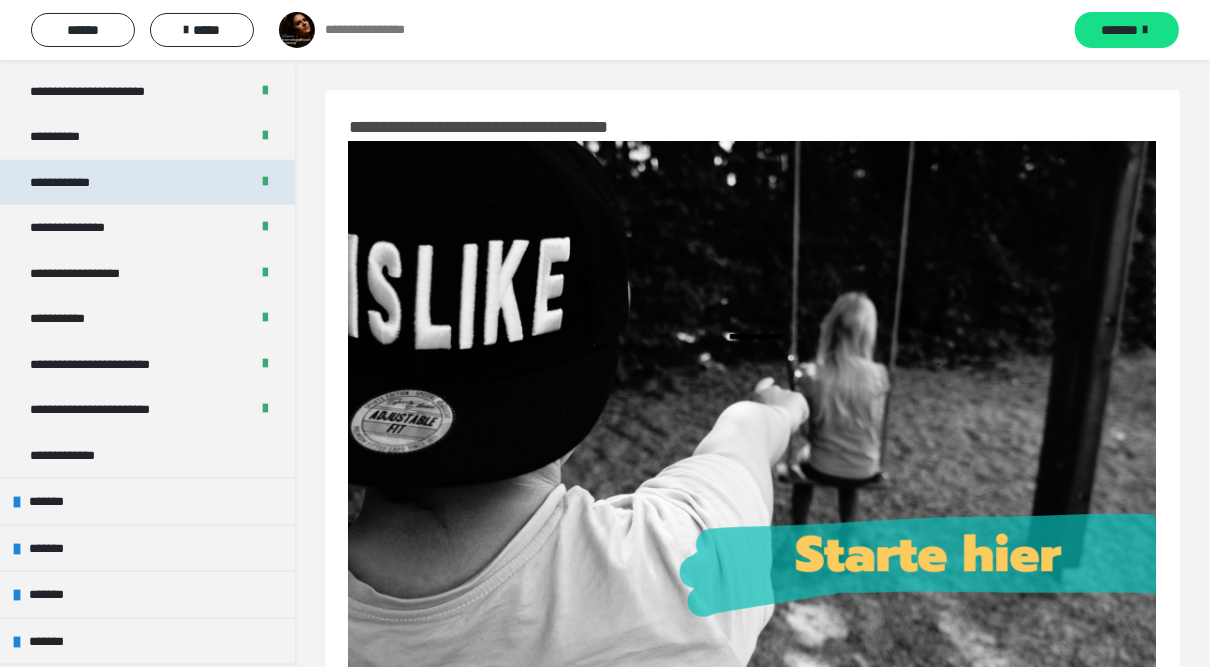 scroll, scrollTop: 1600, scrollLeft: 0, axis: vertical 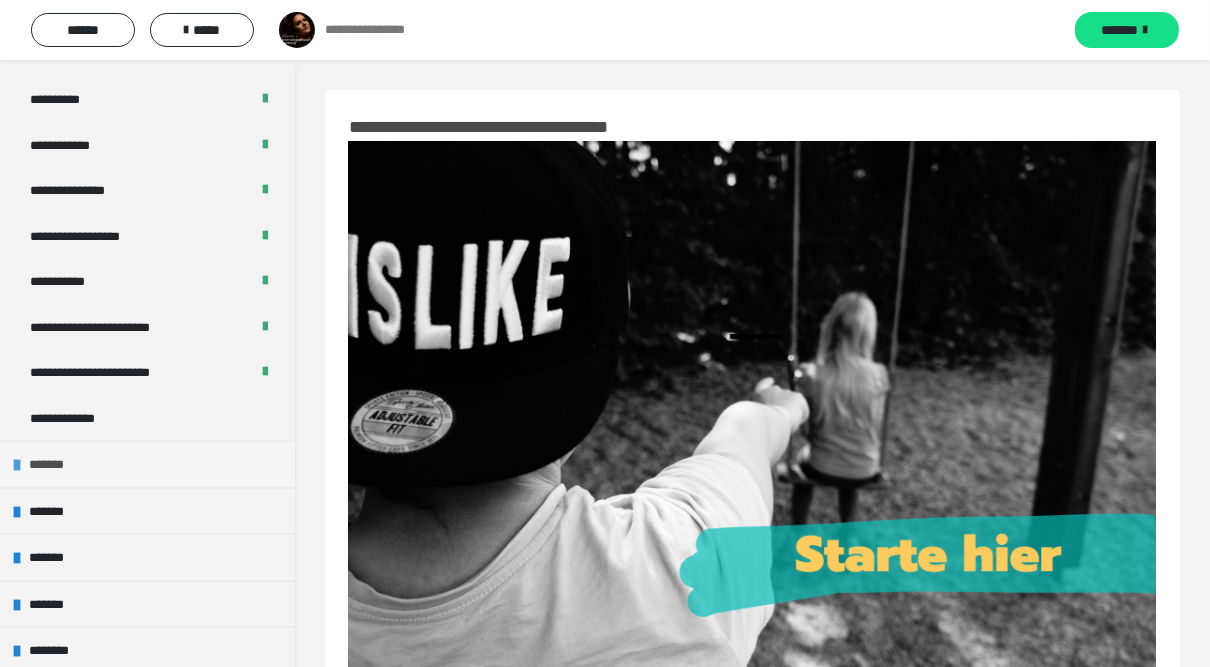 click on "*******" at bounding box center [147, 464] 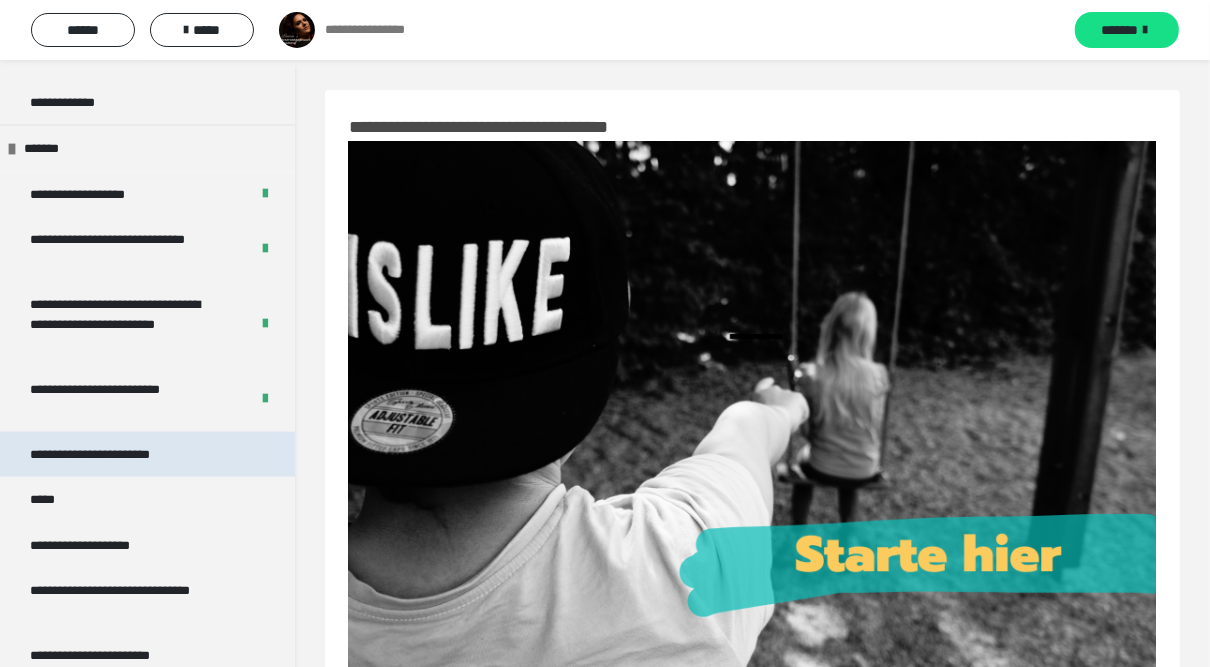 scroll, scrollTop: 1920, scrollLeft: 0, axis: vertical 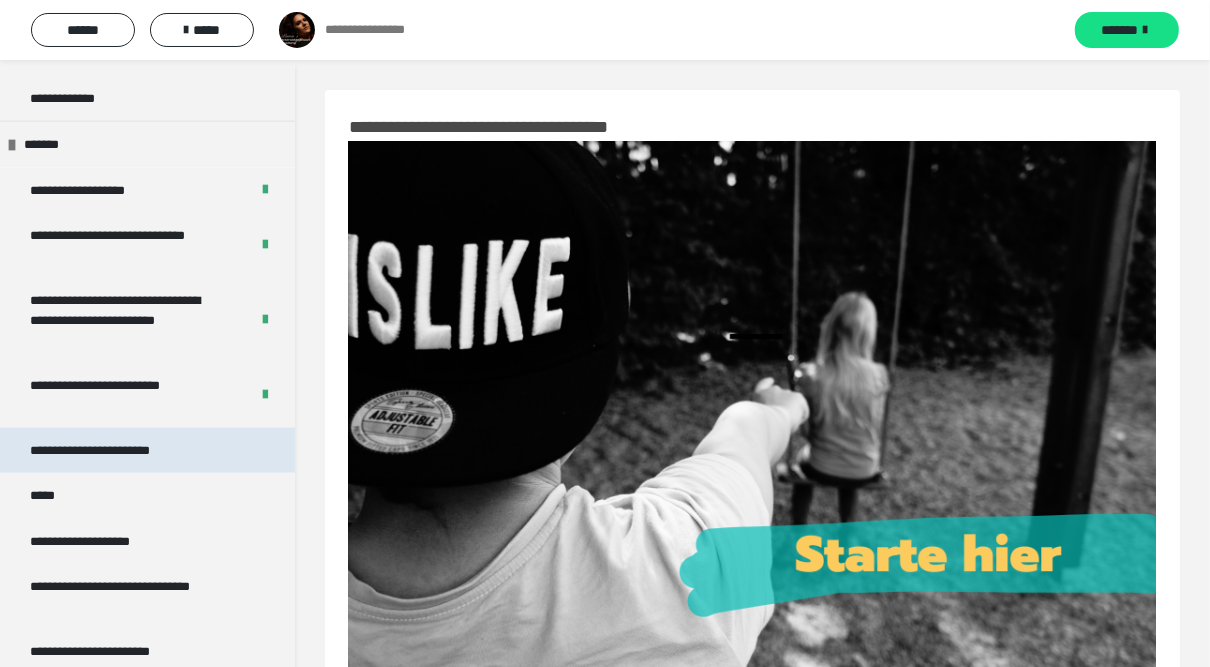 click on "**********" at bounding box center [112, 451] 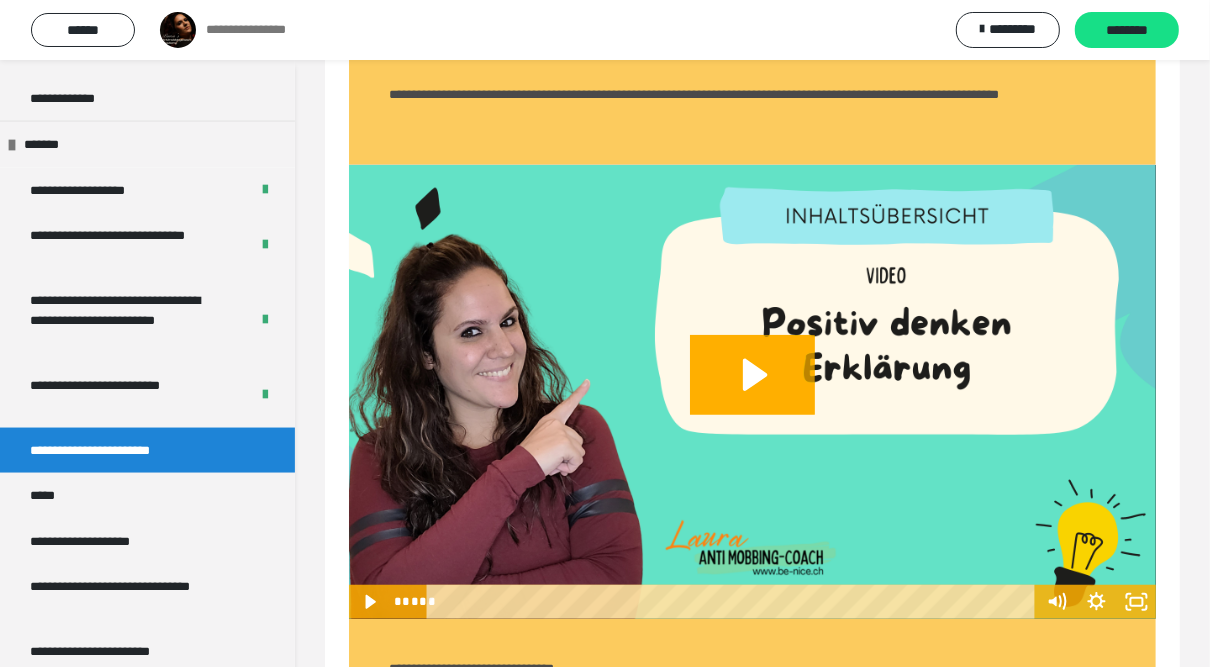 scroll, scrollTop: 800, scrollLeft: 0, axis: vertical 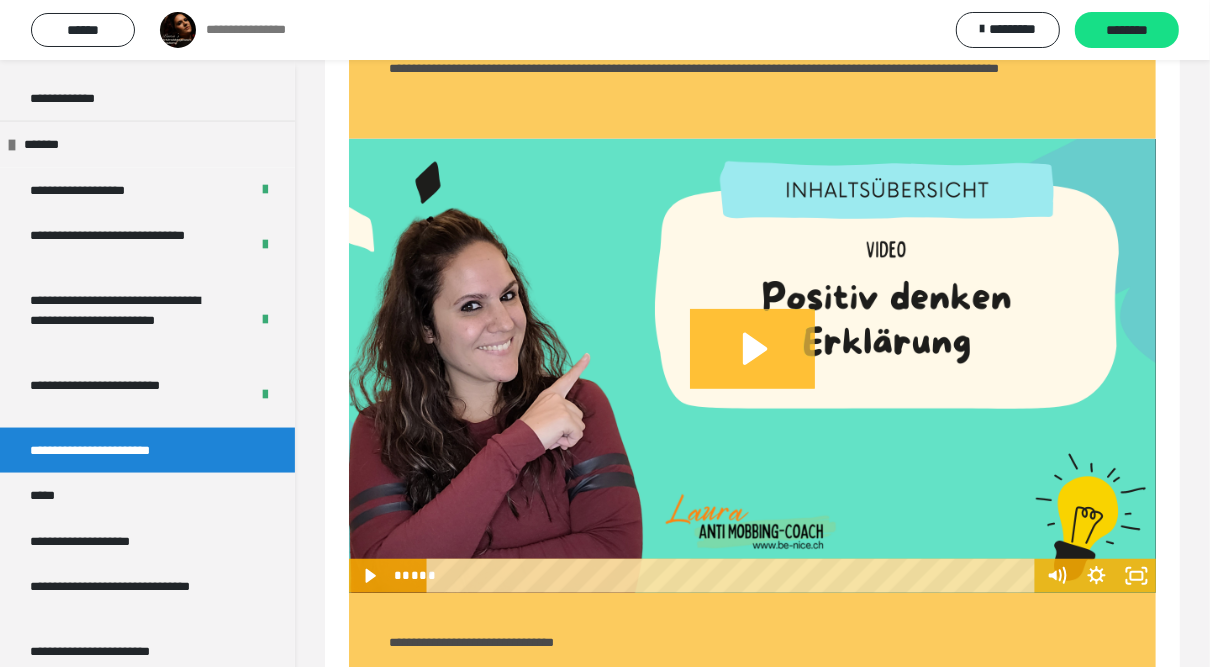 click 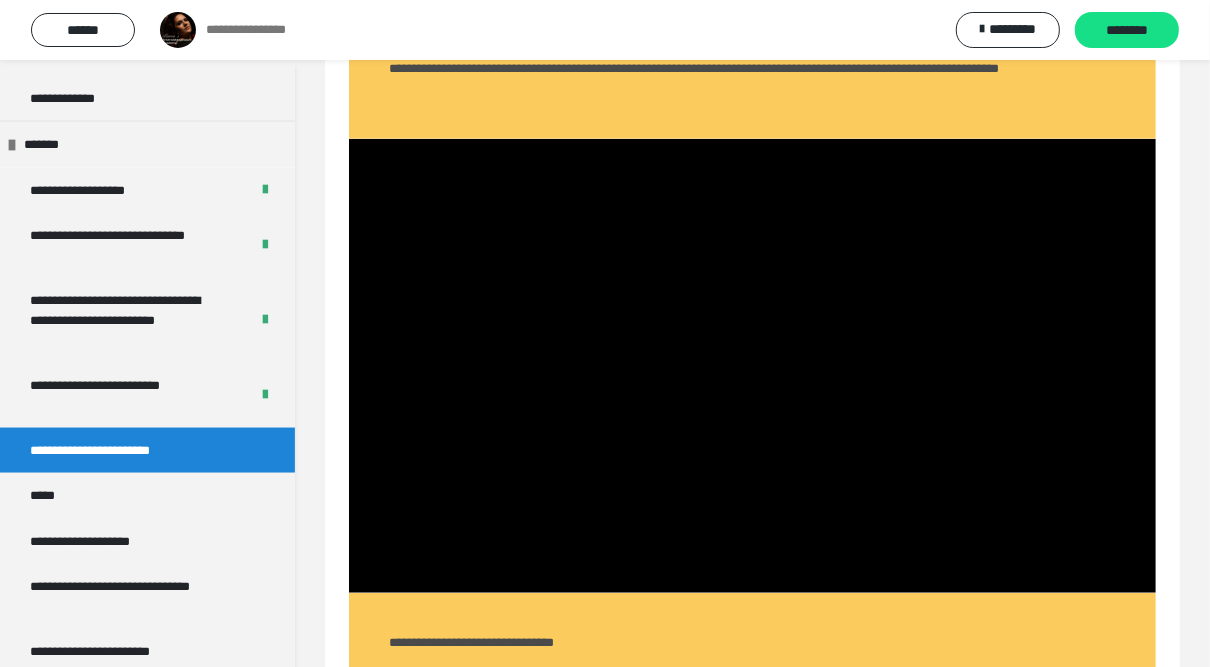 click on "**********" at bounding box center [752, 643] 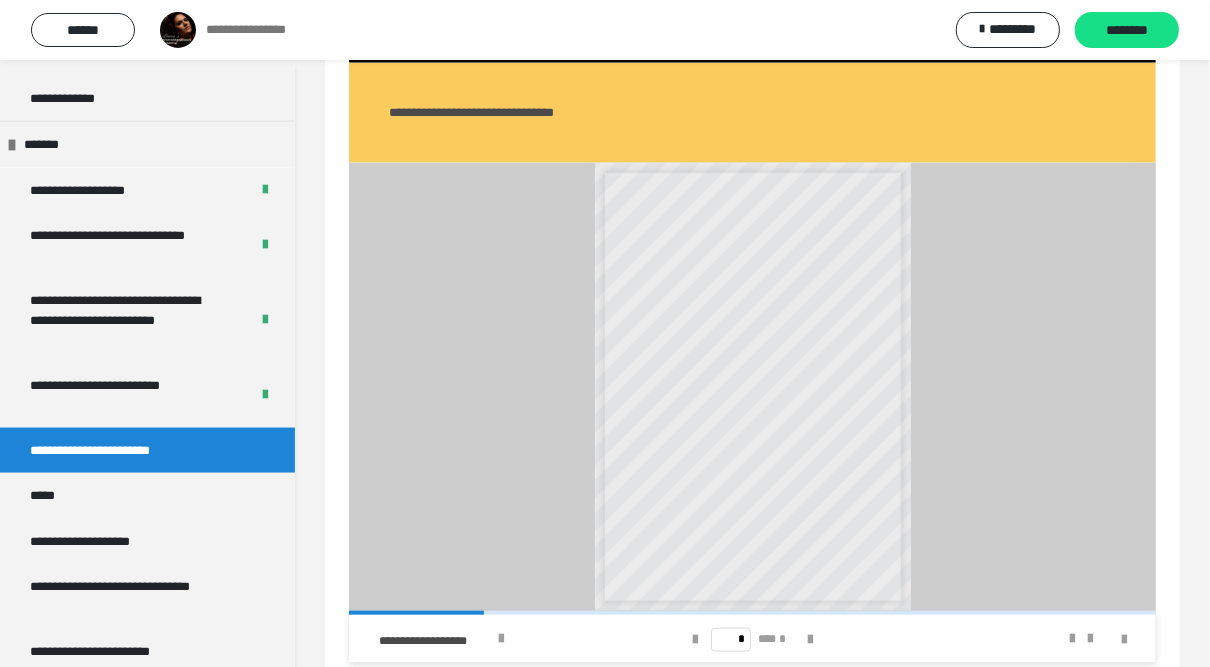 scroll, scrollTop: 1360, scrollLeft: 0, axis: vertical 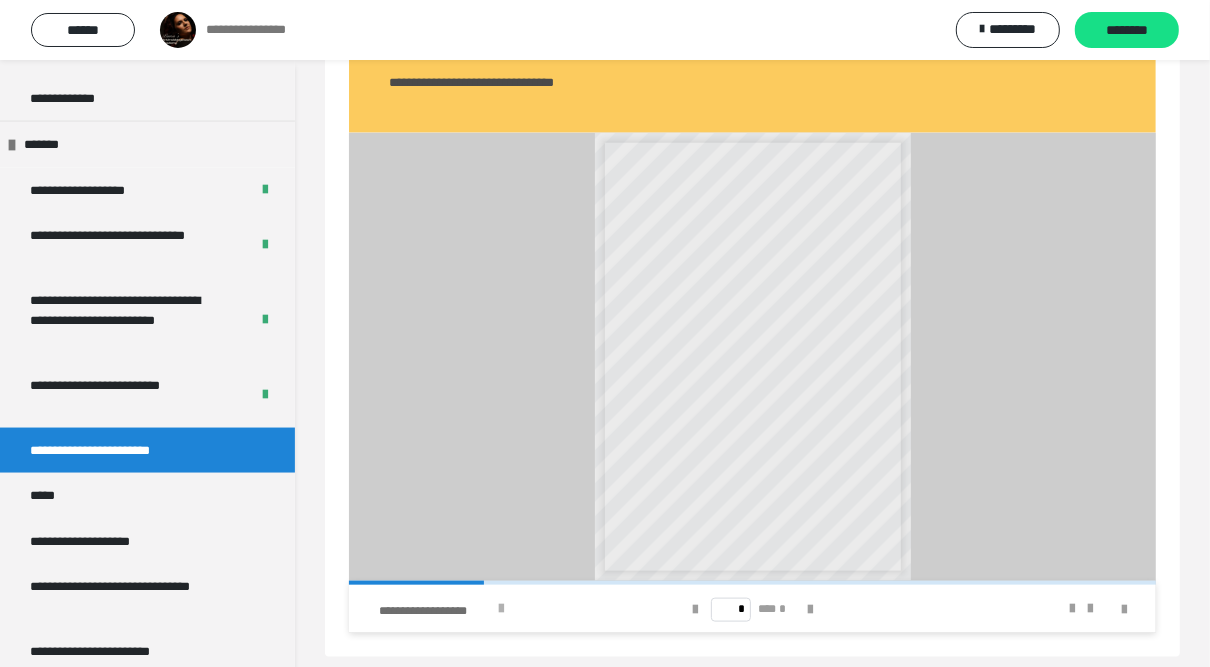 click at bounding box center (501, 609) 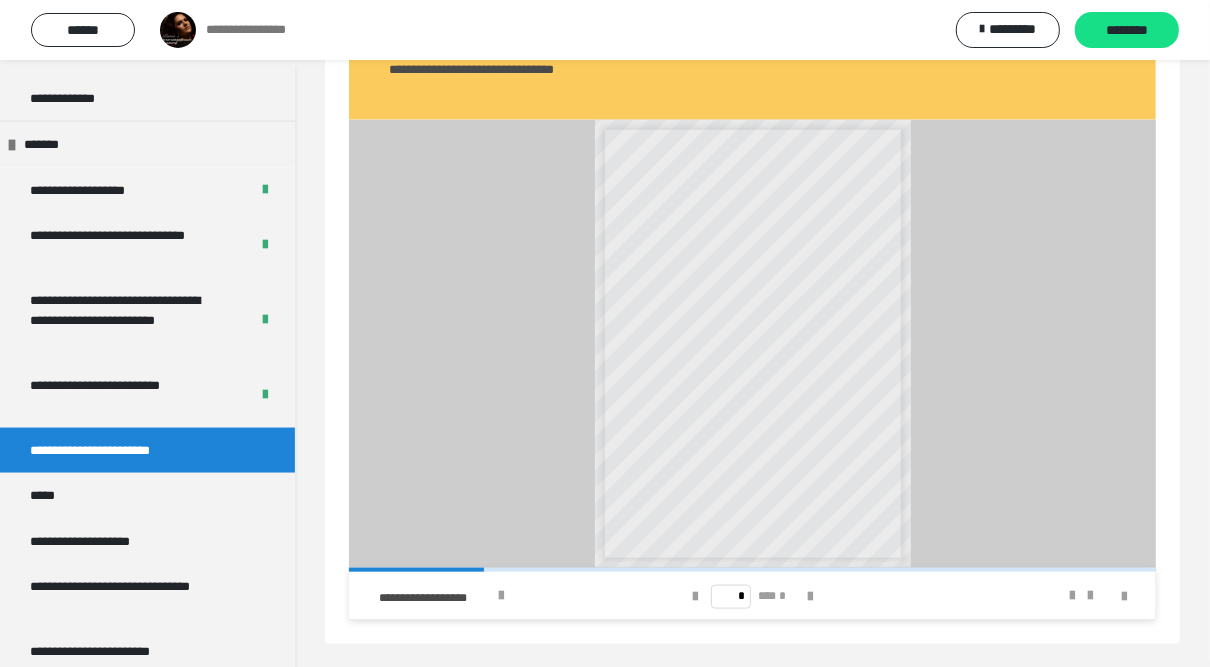 scroll, scrollTop: 1379, scrollLeft: 0, axis: vertical 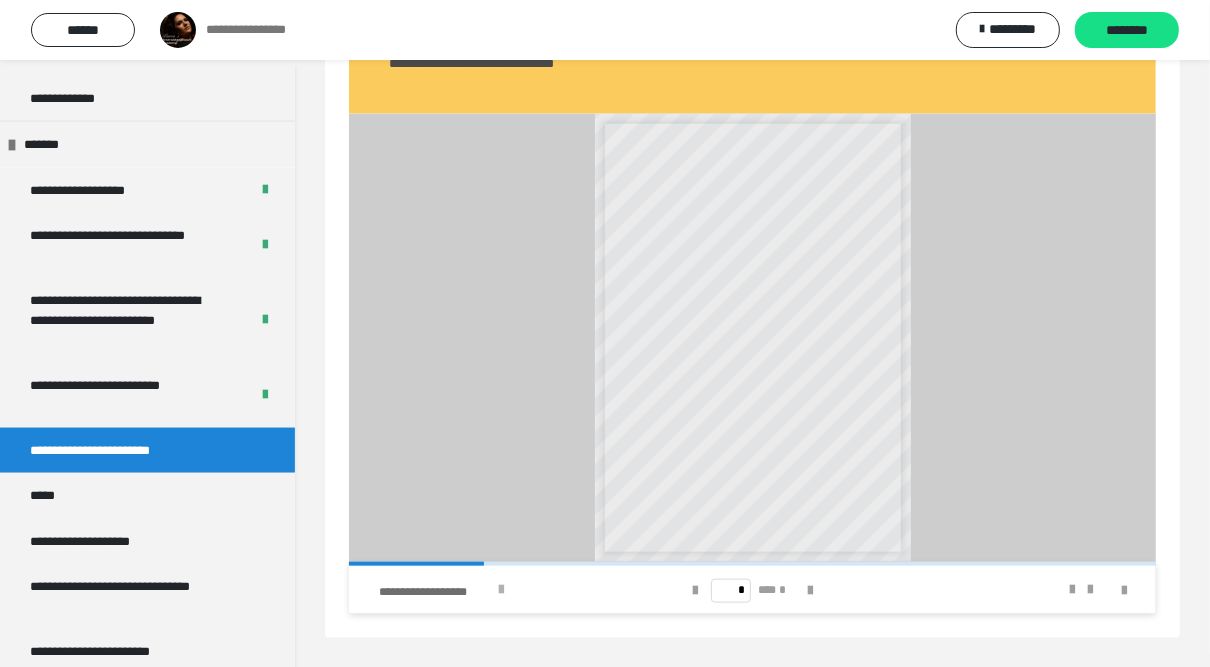 click at bounding box center [501, 590] 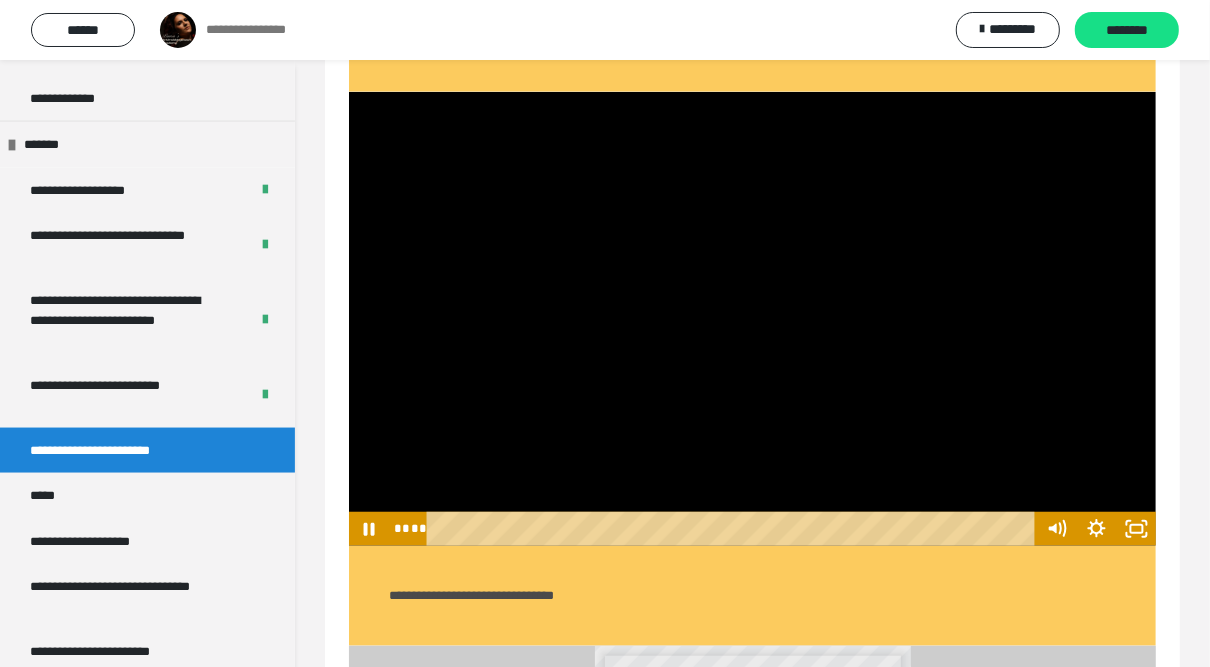 scroll, scrollTop: 819, scrollLeft: 0, axis: vertical 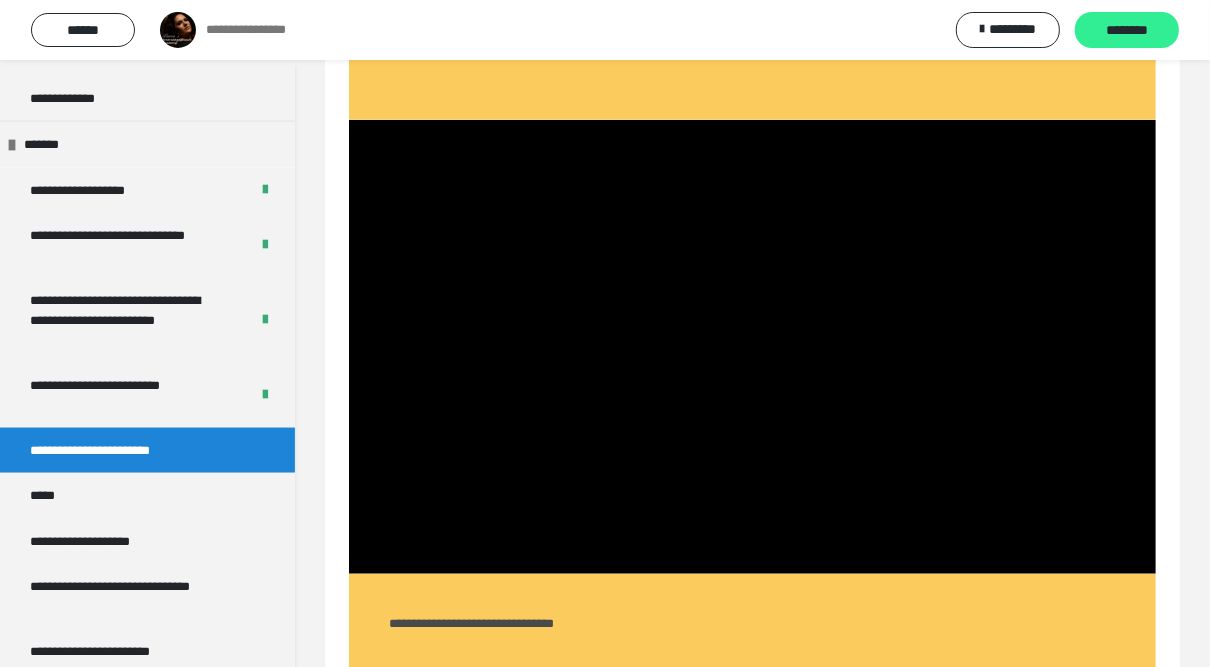 click on "********" at bounding box center [1127, 31] 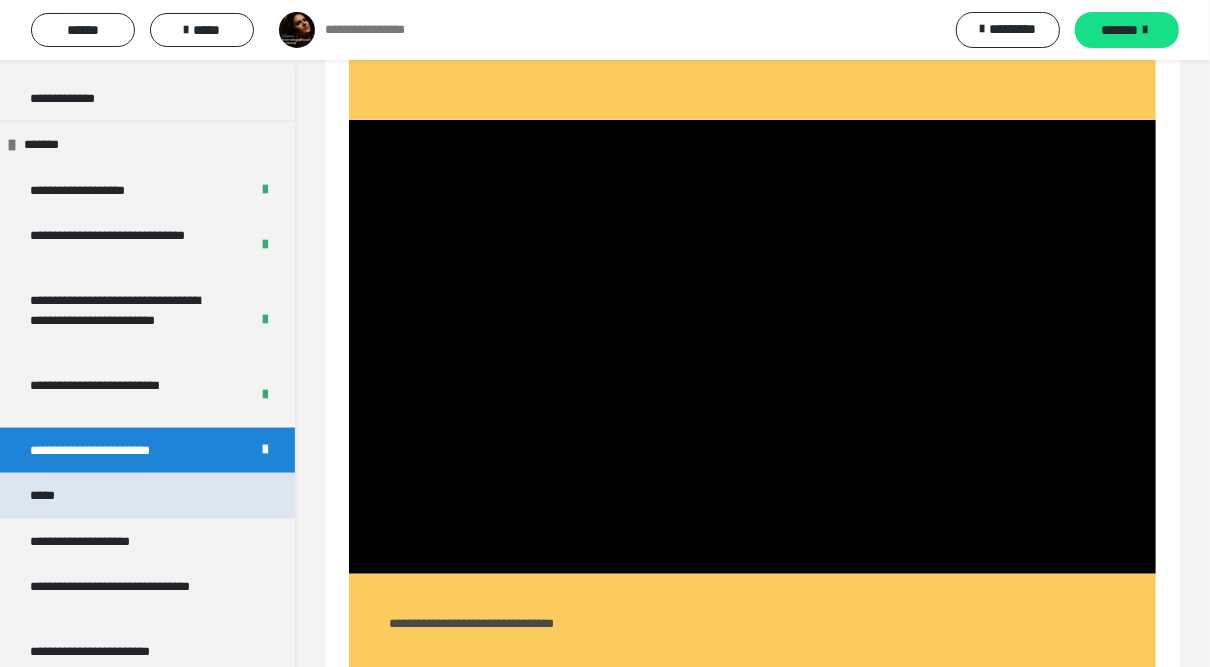 click on "*****" at bounding box center [147, 496] 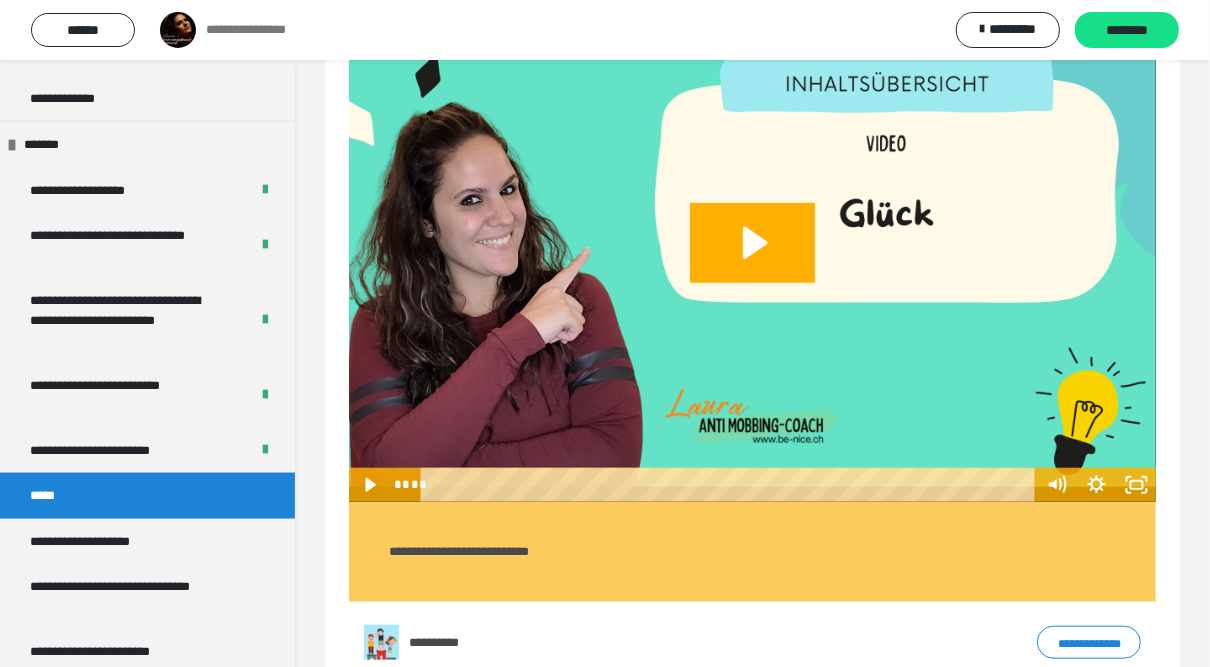 scroll, scrollTop: 1063, scrollLeft: 0, axis: vertical 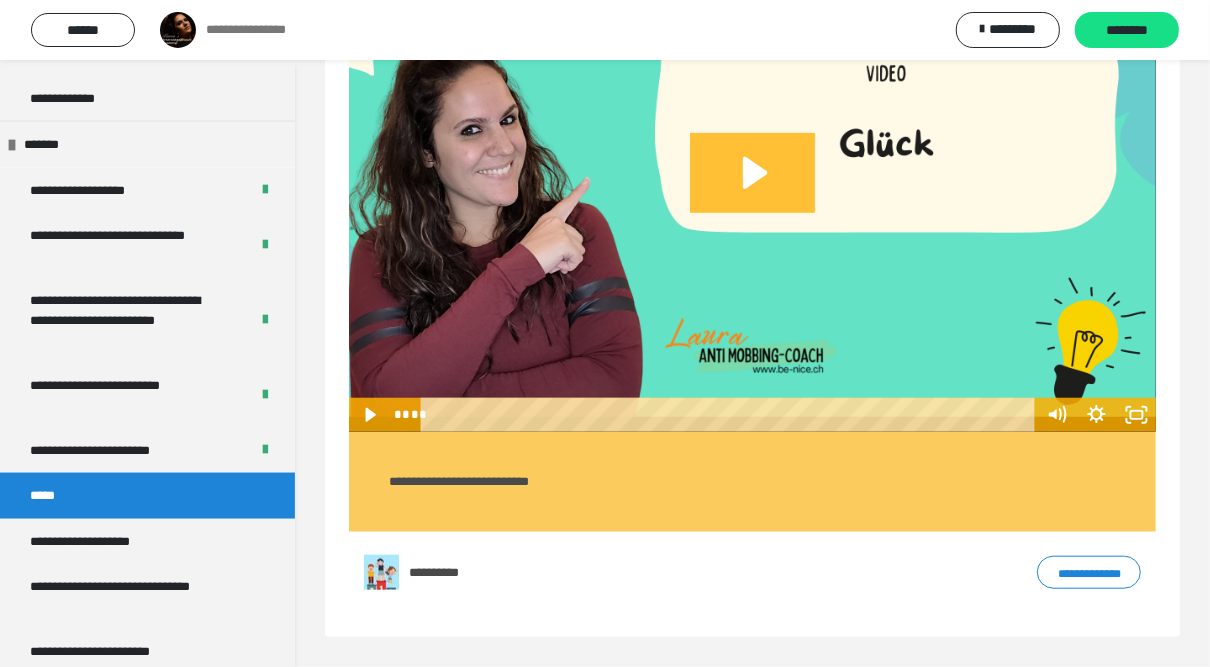 click 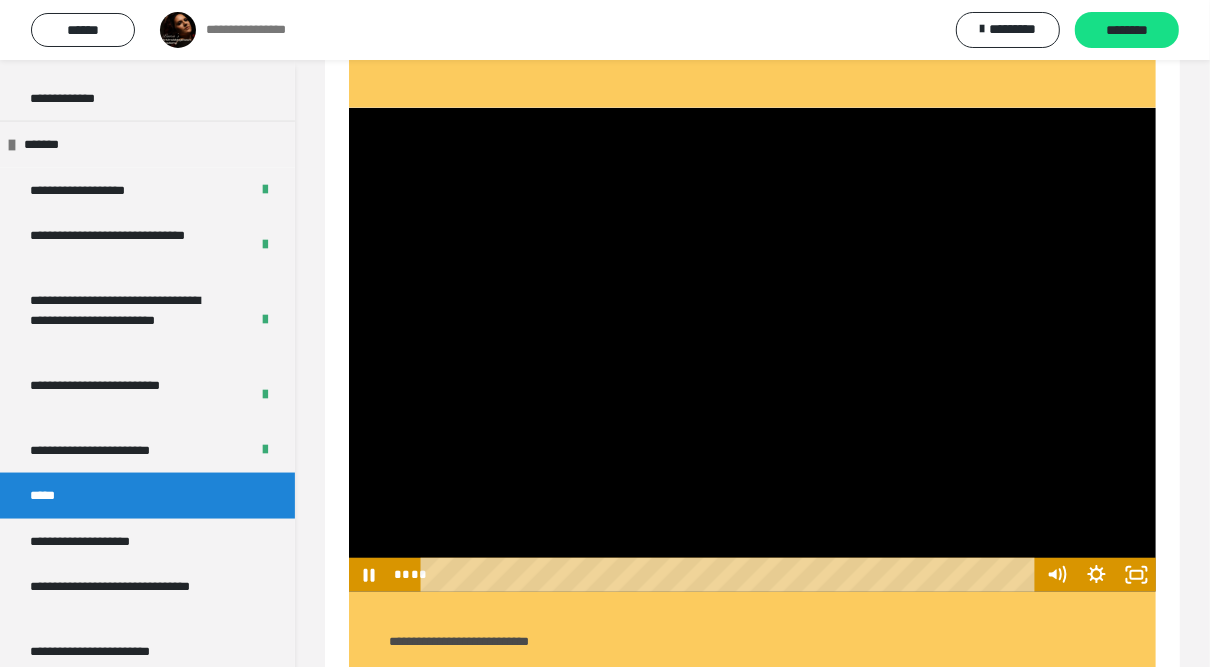 scroll, scrollTop: 903, scrollLeft: 0, axis: vertical 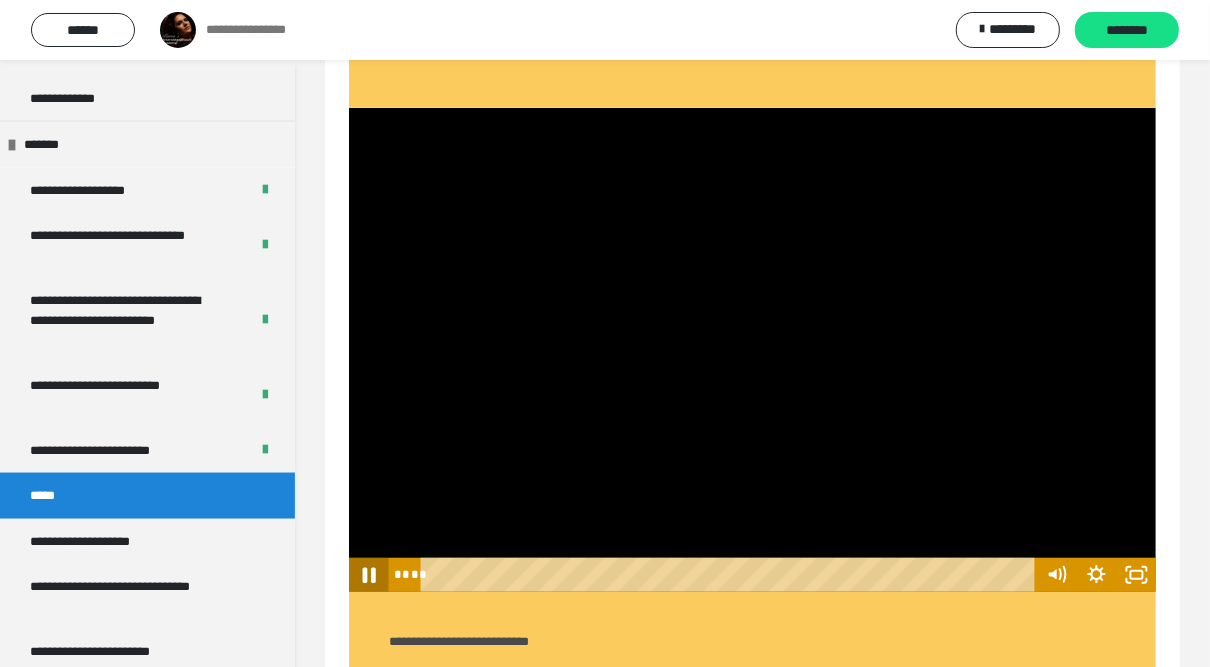 click 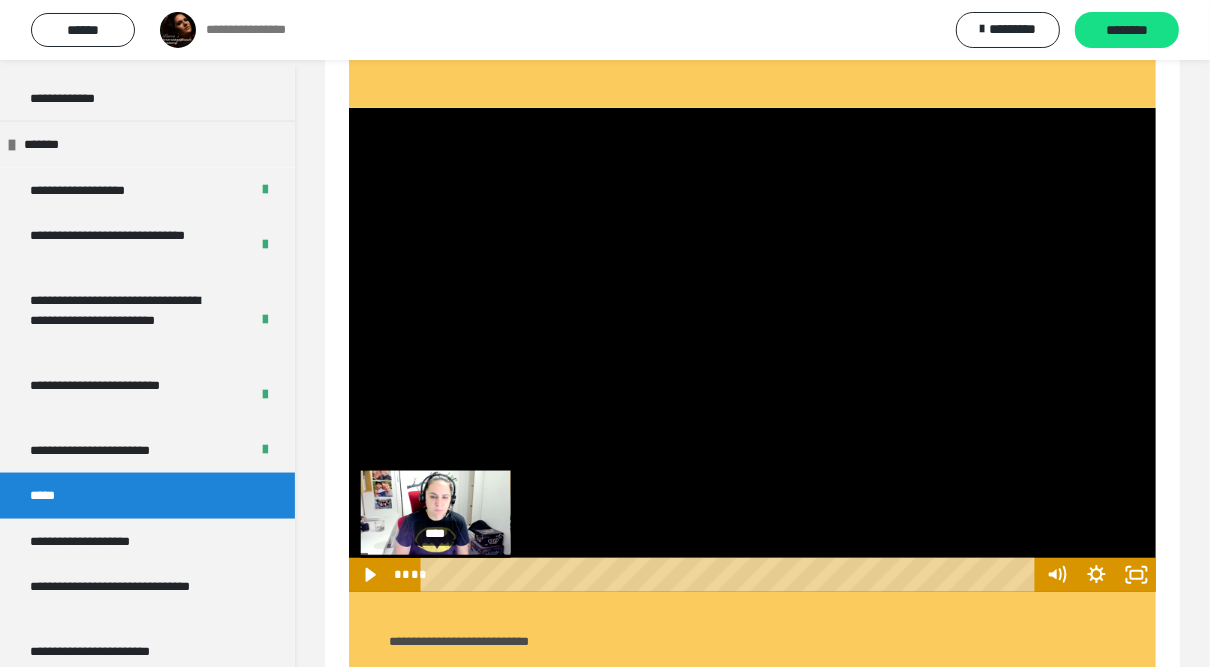 click on "****" at bounding box center (731, 575) 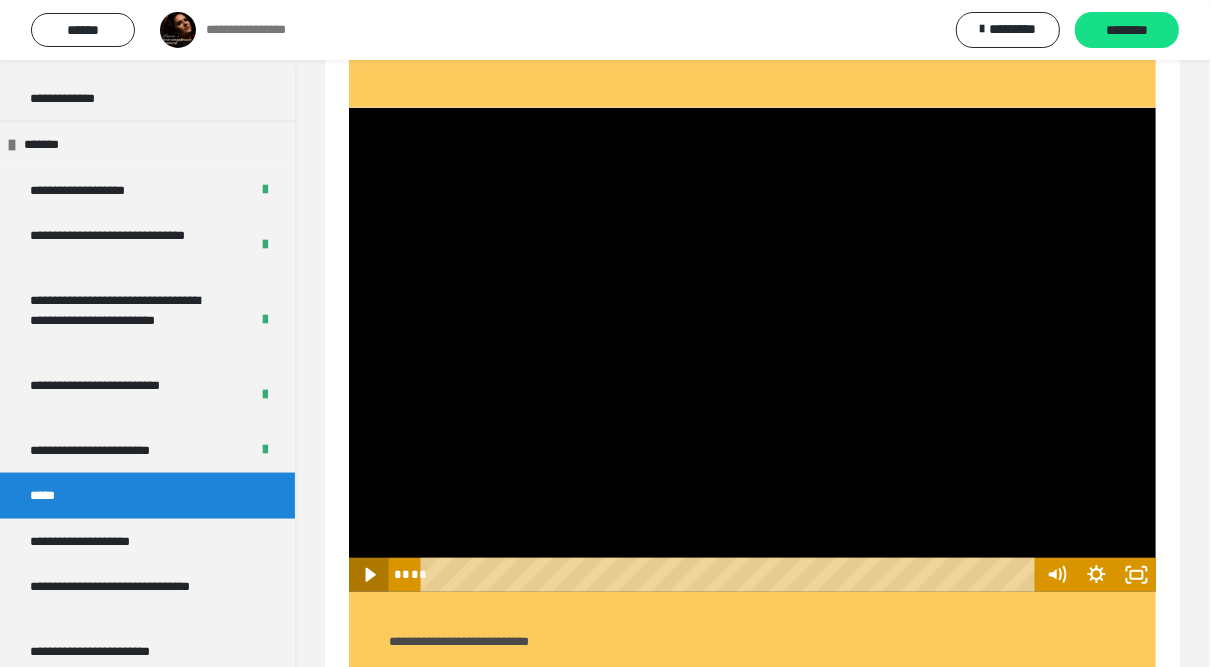 click 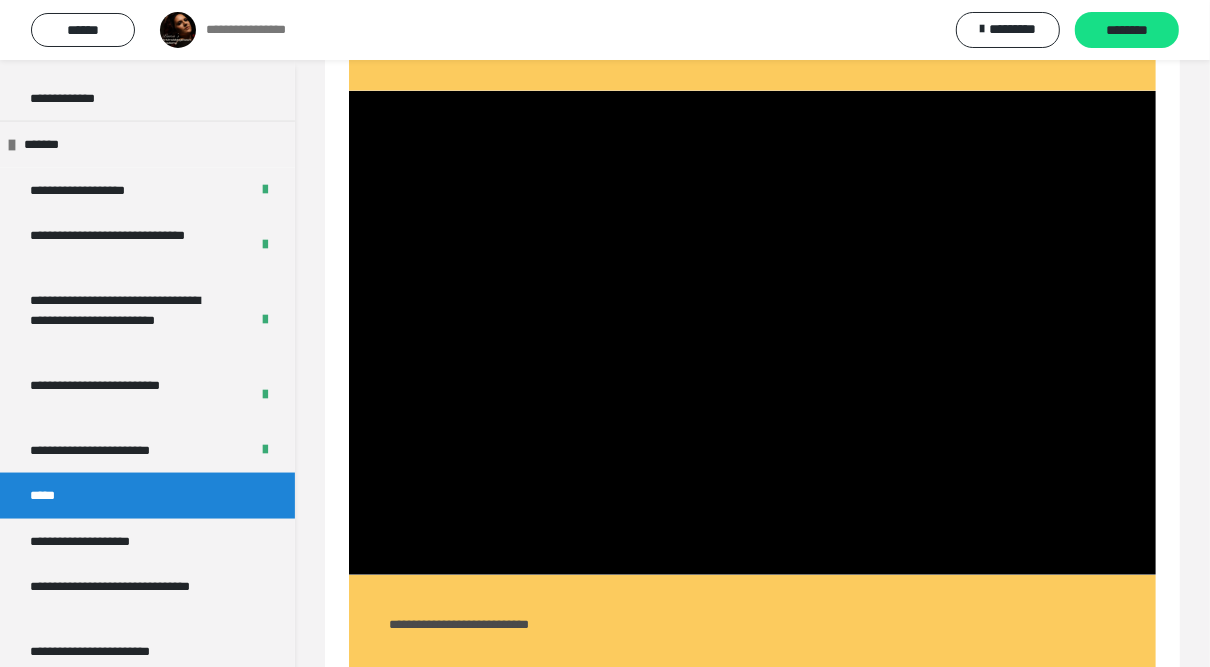 scroll, scrollTop: 903, scrollLeft: 0, axis: vertical 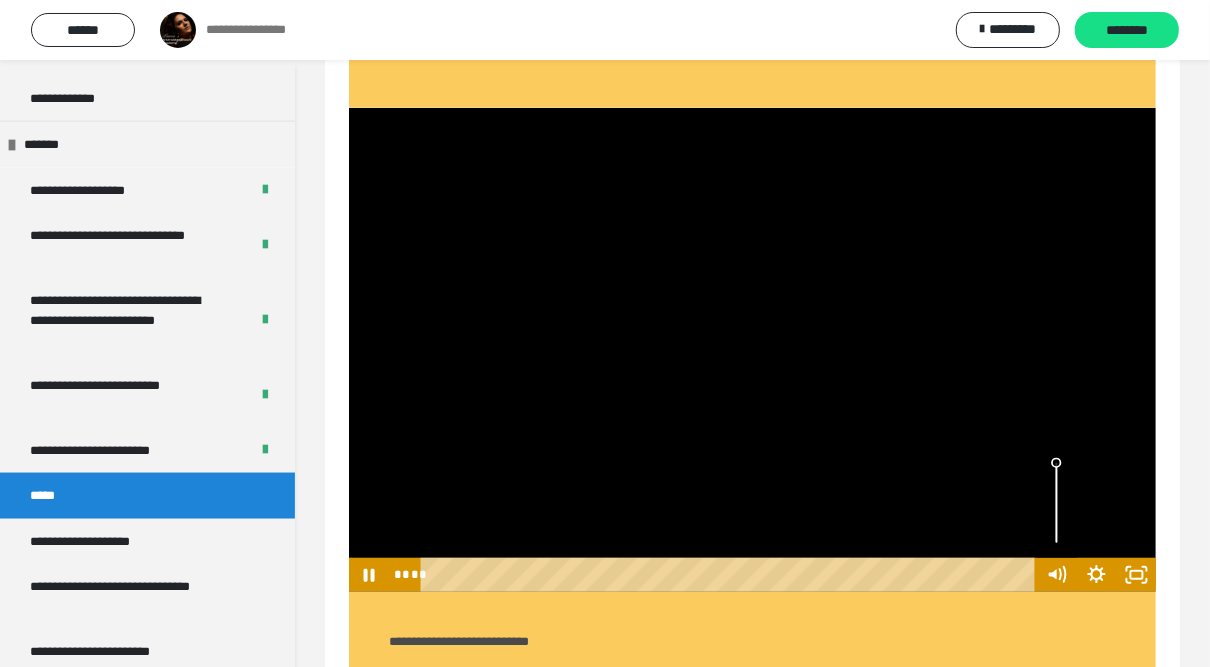 click at bounding box center (1056, 503) 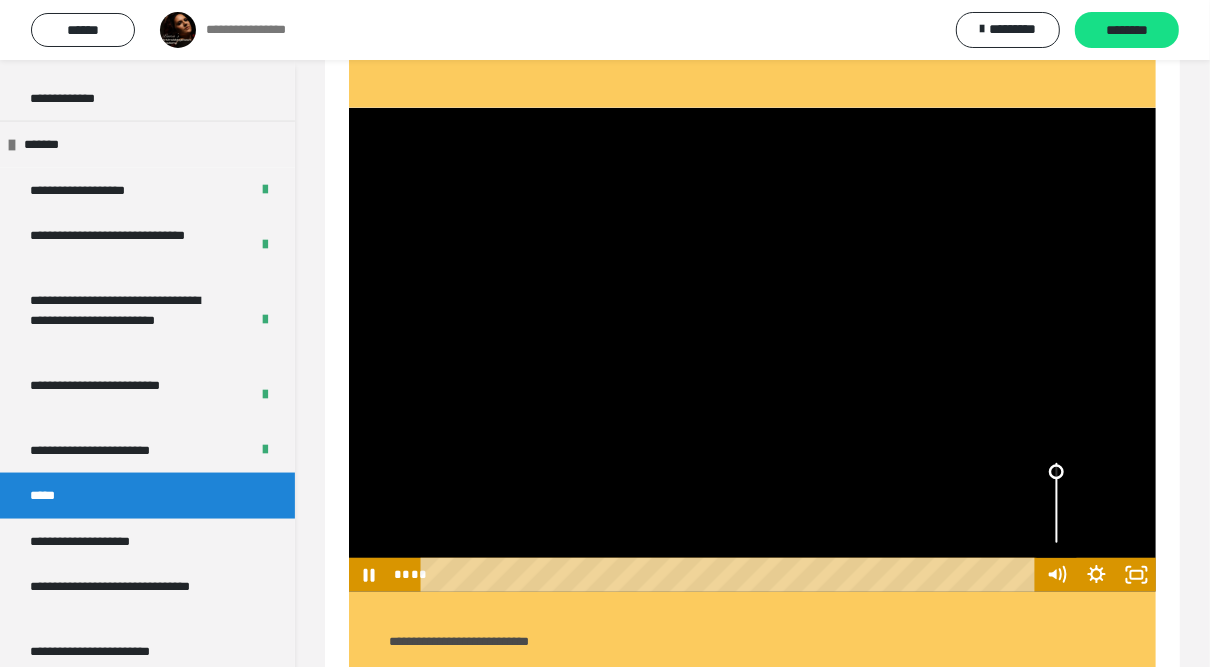 click at bounding box center [1056, 472] 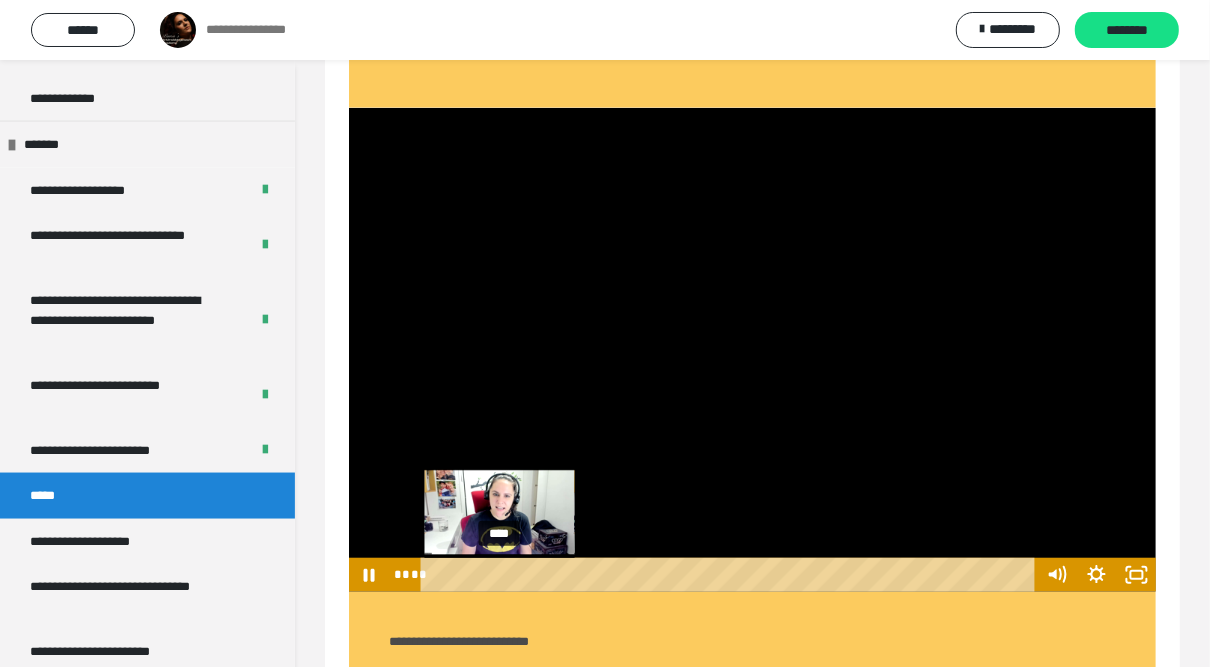 click on "****" at bounding box center [731, 575] 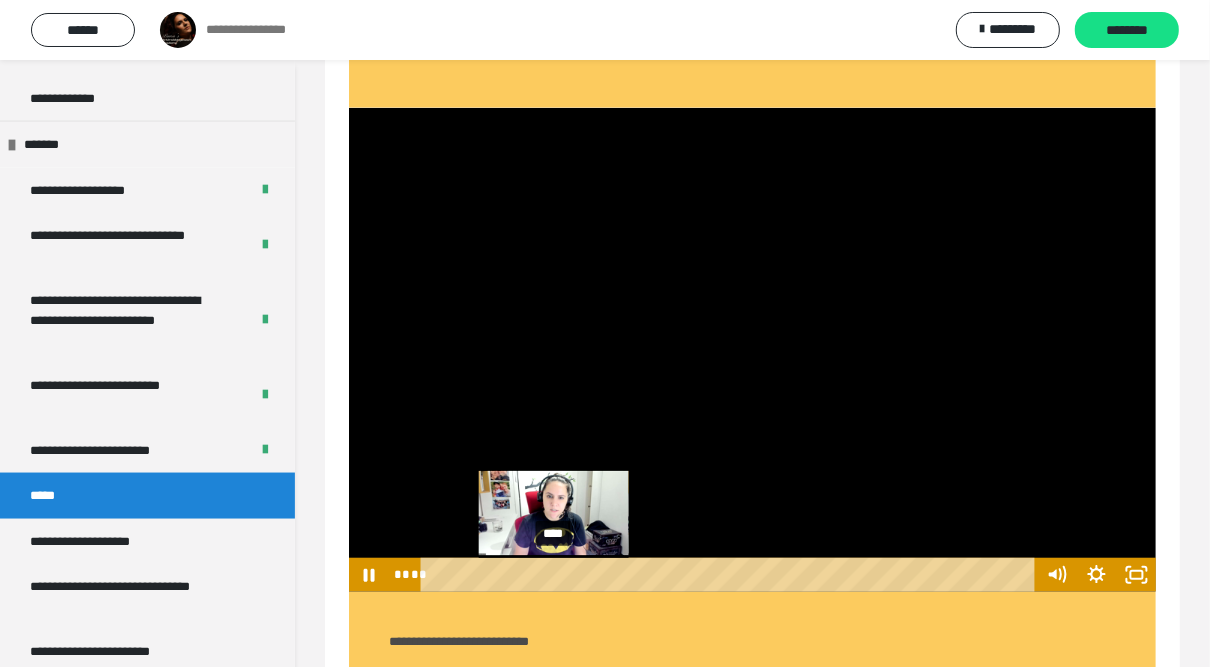 click on "****" at bounding box center [731, 575] 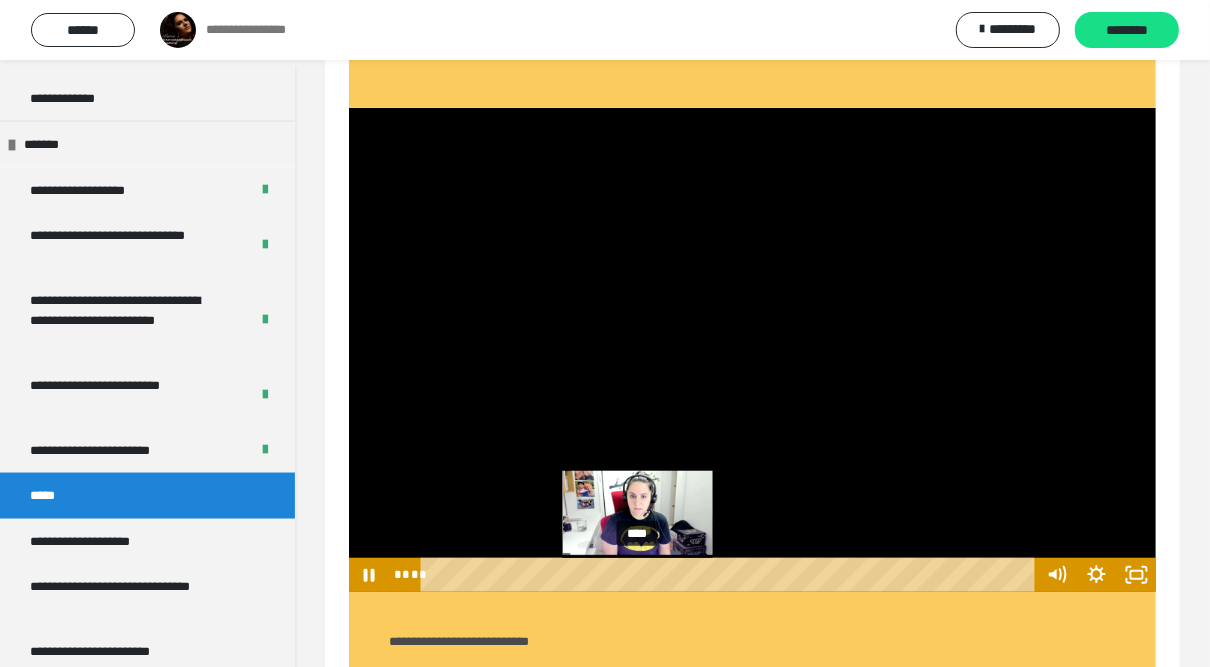 click on "****" at bounding box center (731, 575) 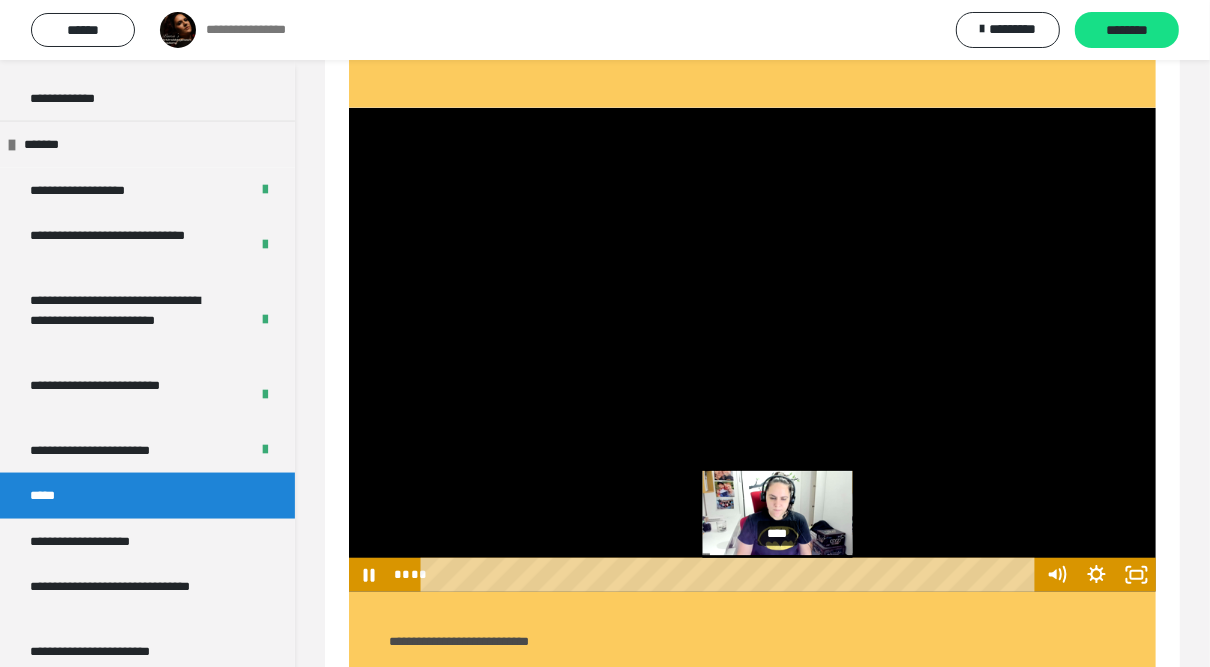 click on "****" at bounding box center (731, 575) 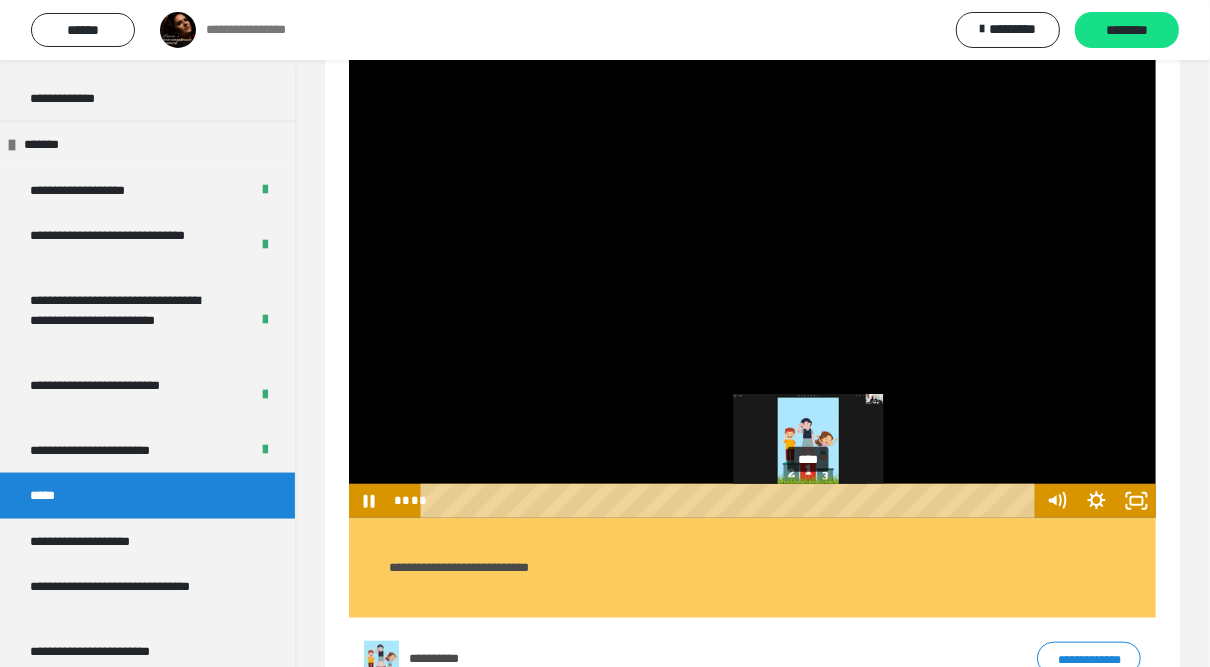 scroll, scrollTop: 1063, scrollLeft: 0, axis: vertical 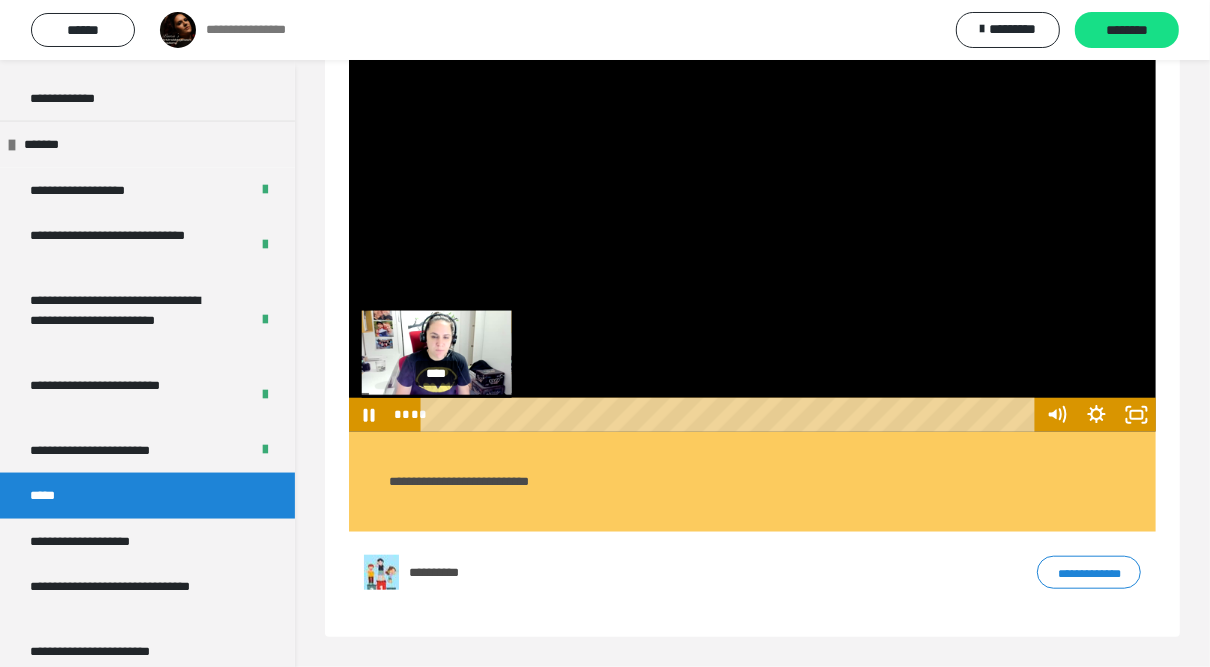 click on "****" at bounding box center (731, 415) 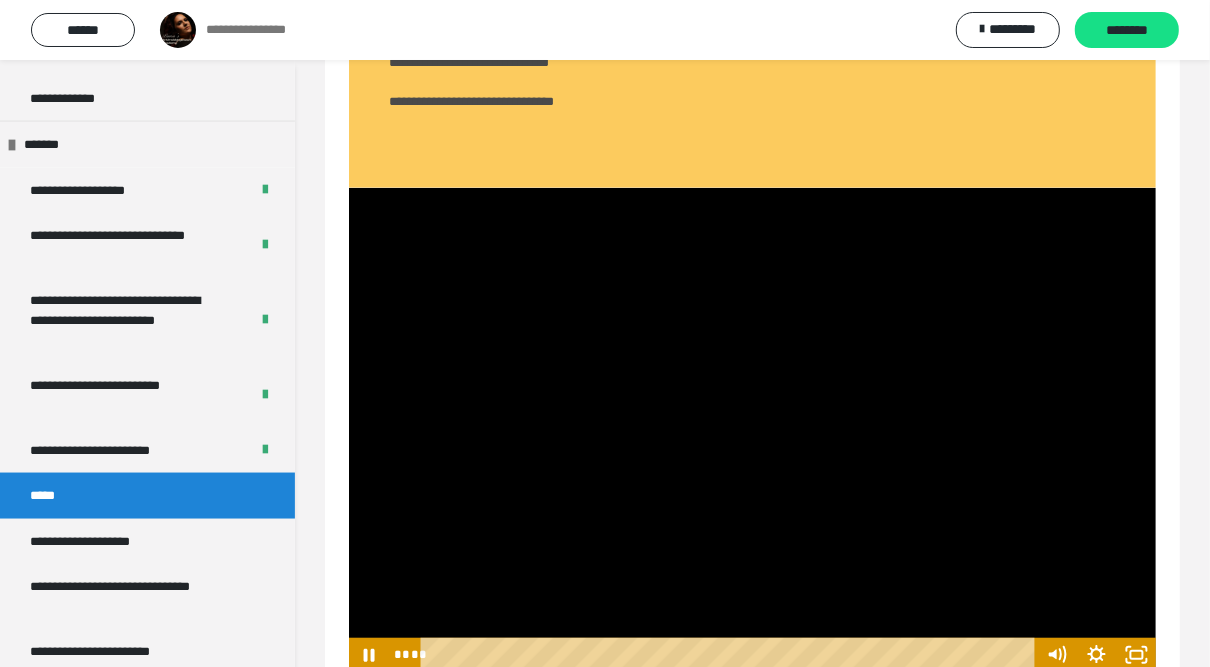 scroll, scrollTop: 903, scrollLeft: 0, axis: vertical 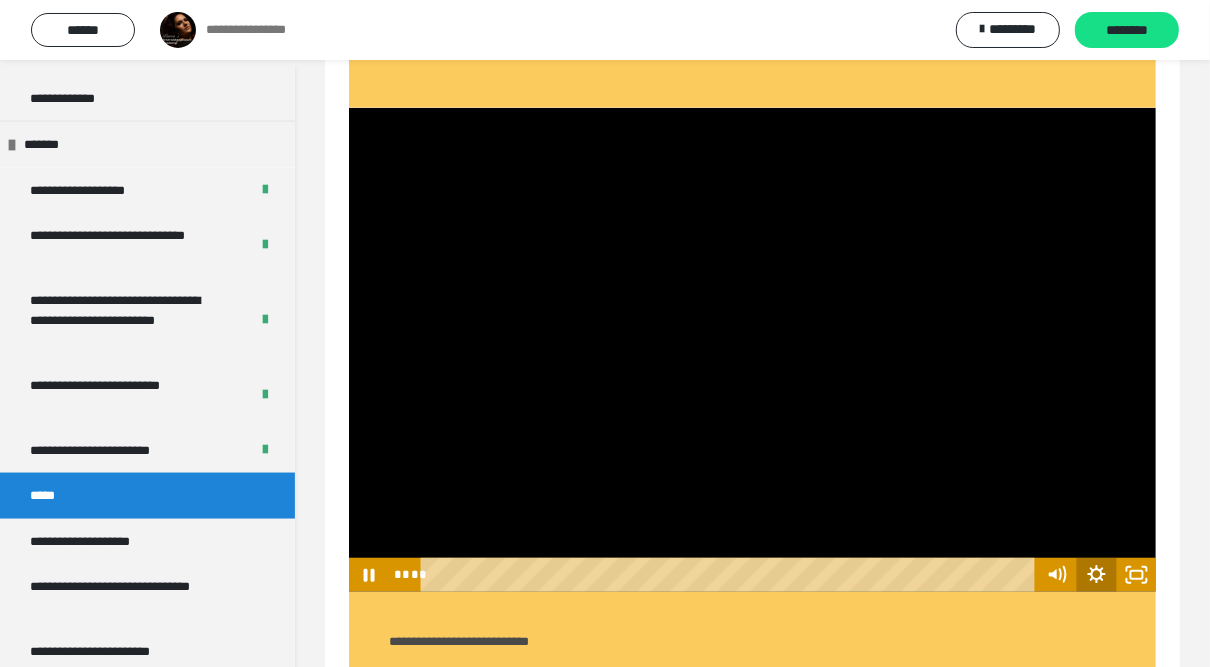 click 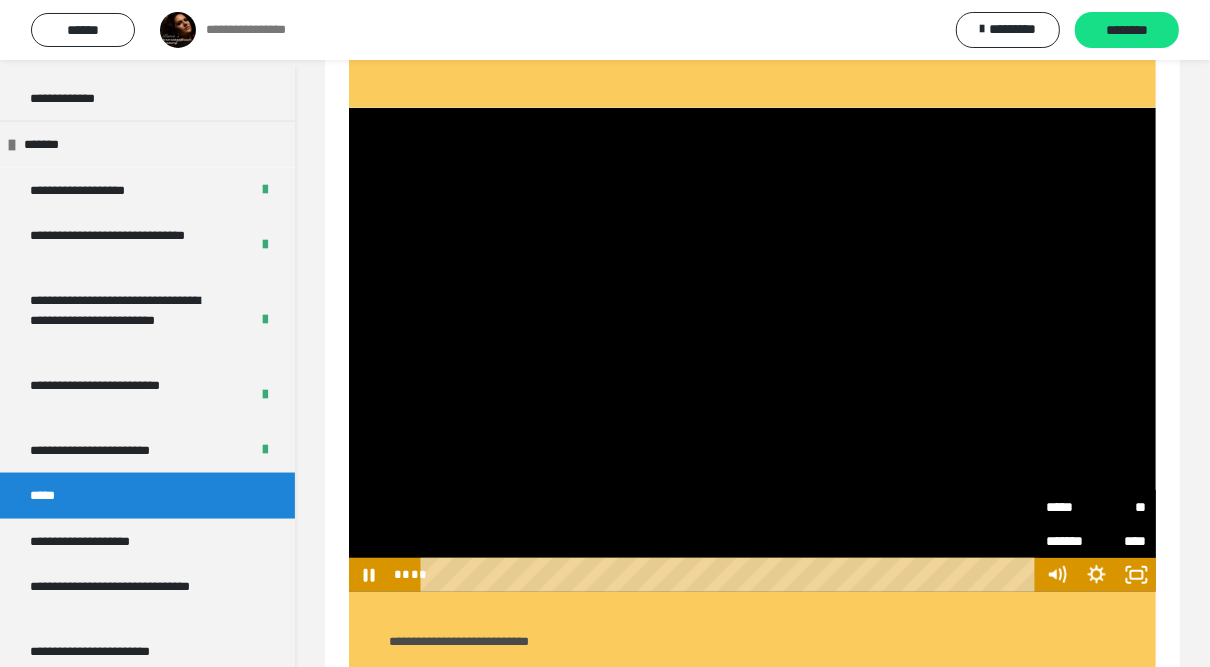 click at bounding box center (752, 350) 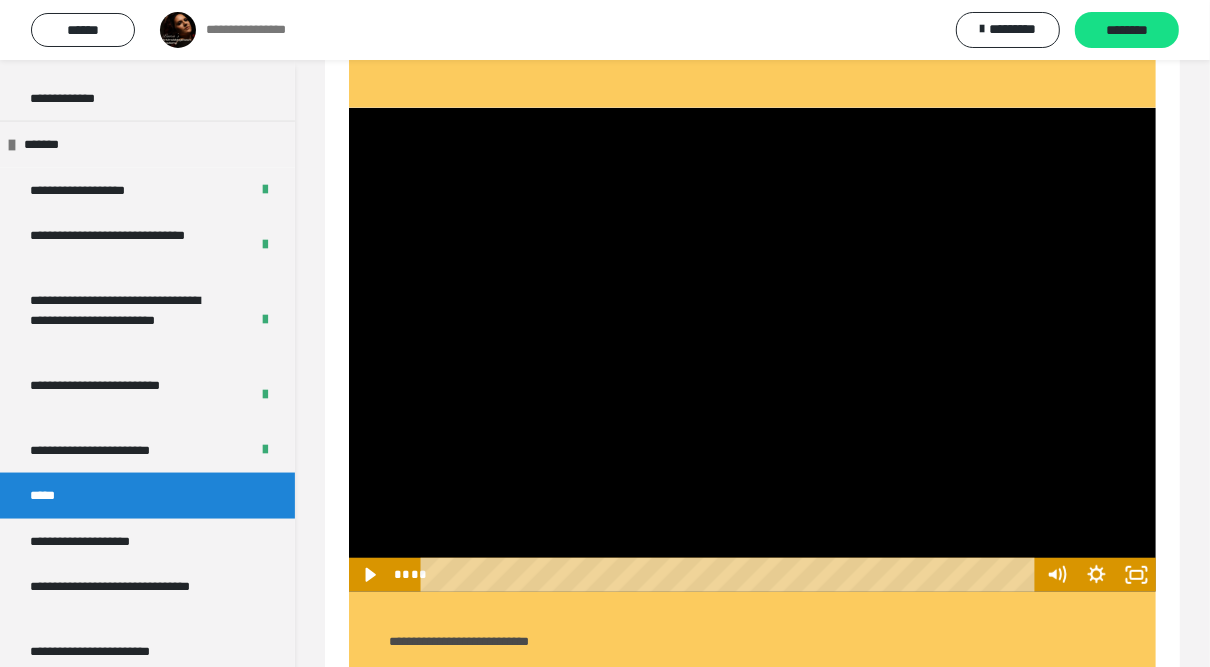 click at bounding box center [752, 350] 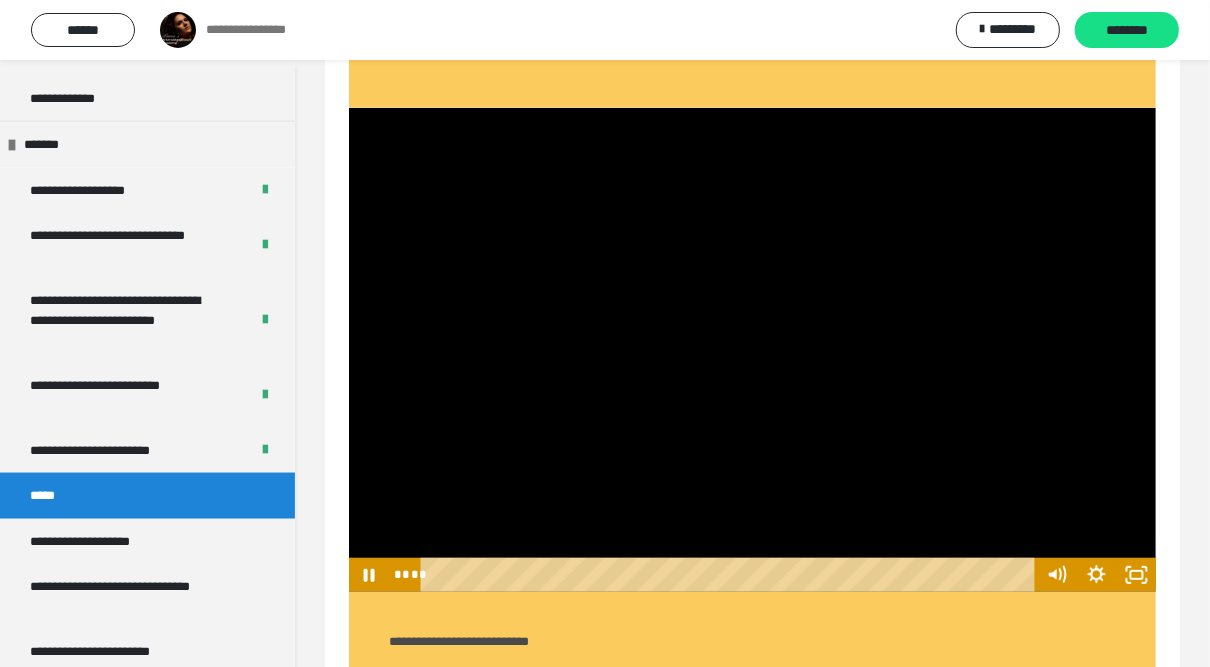 click at bounding box center (752, 350) 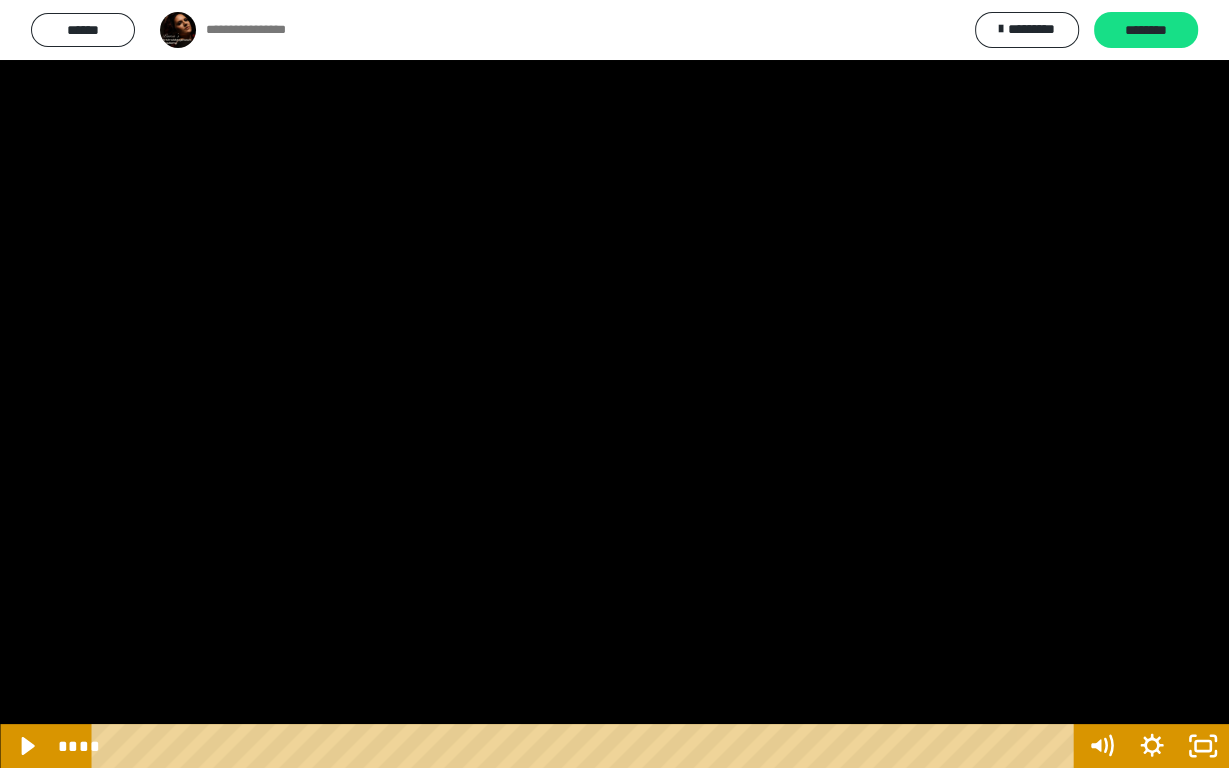 click at bounding box center (614, 384) 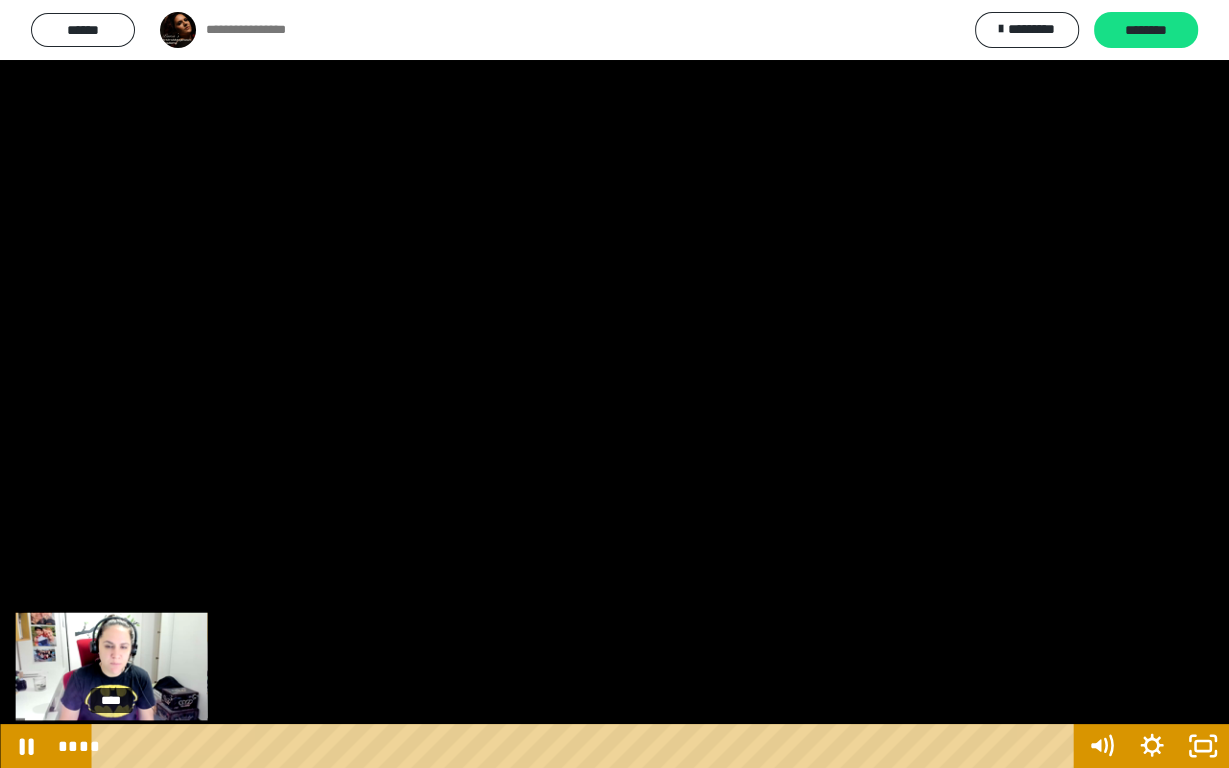 click on "****" at bounding box center (586, 746) 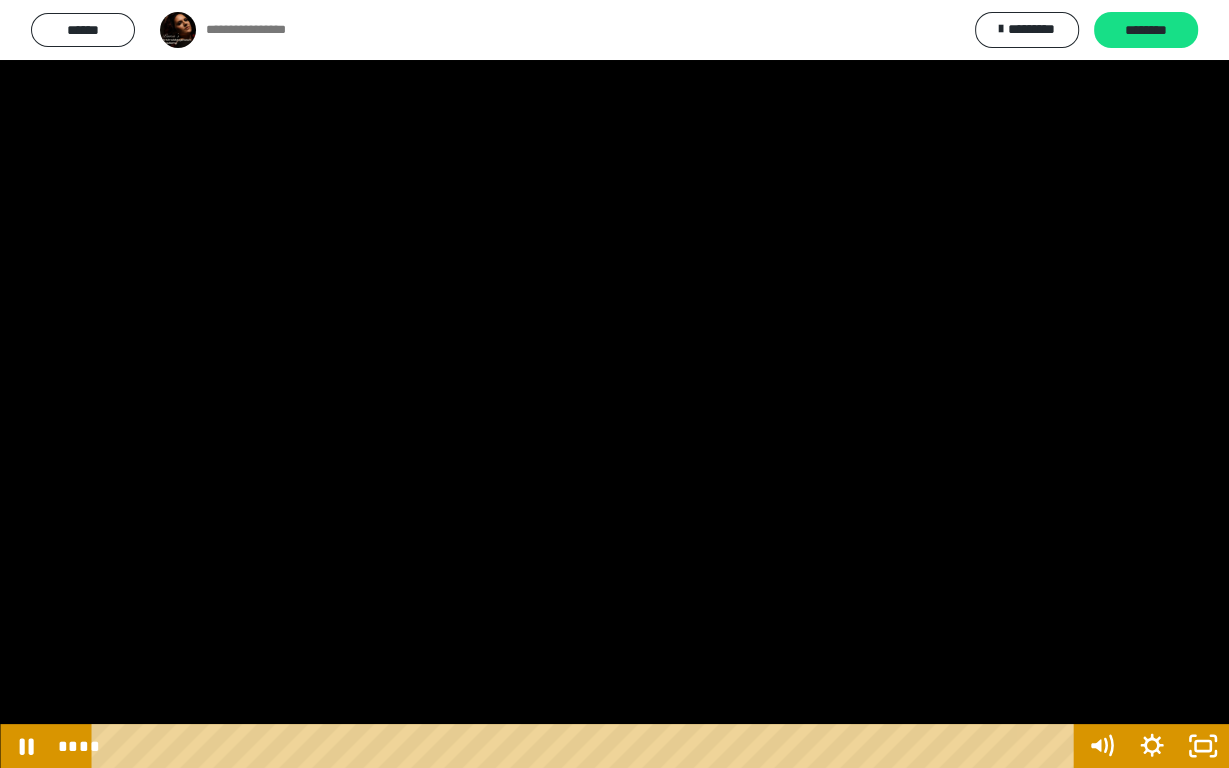 click at bounding box center [614, 384] 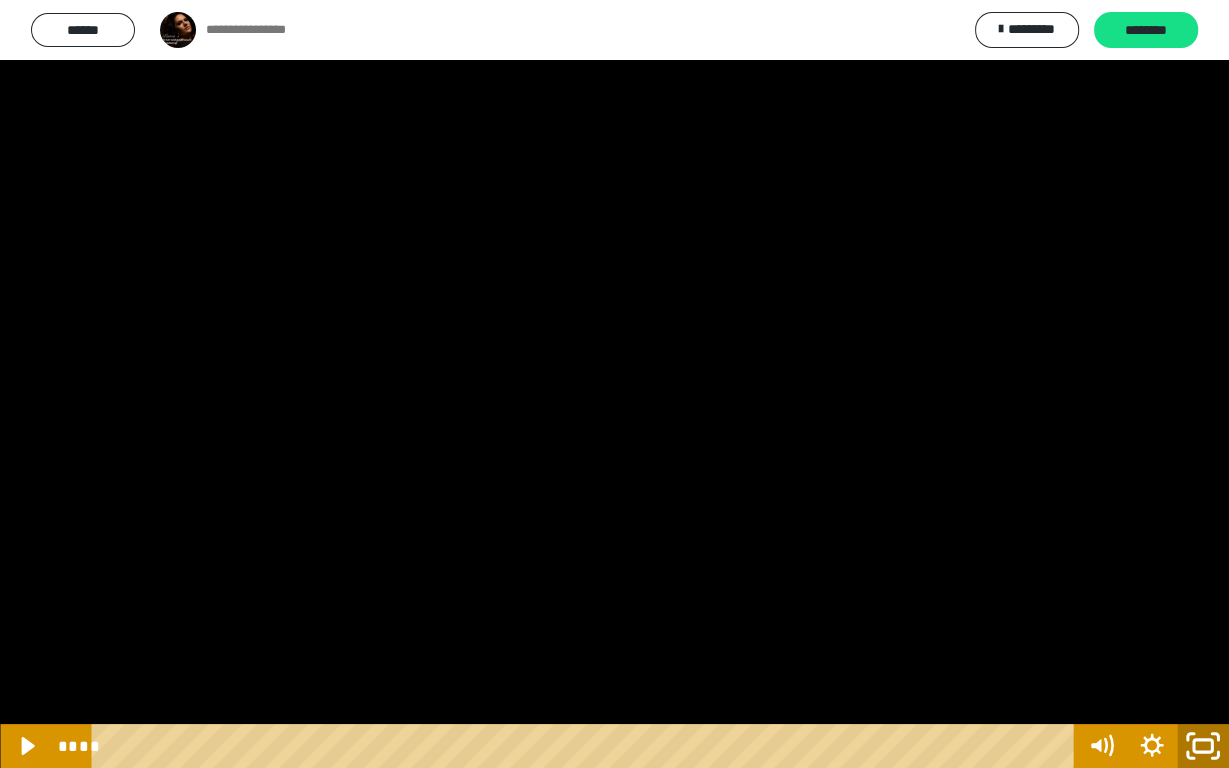 click 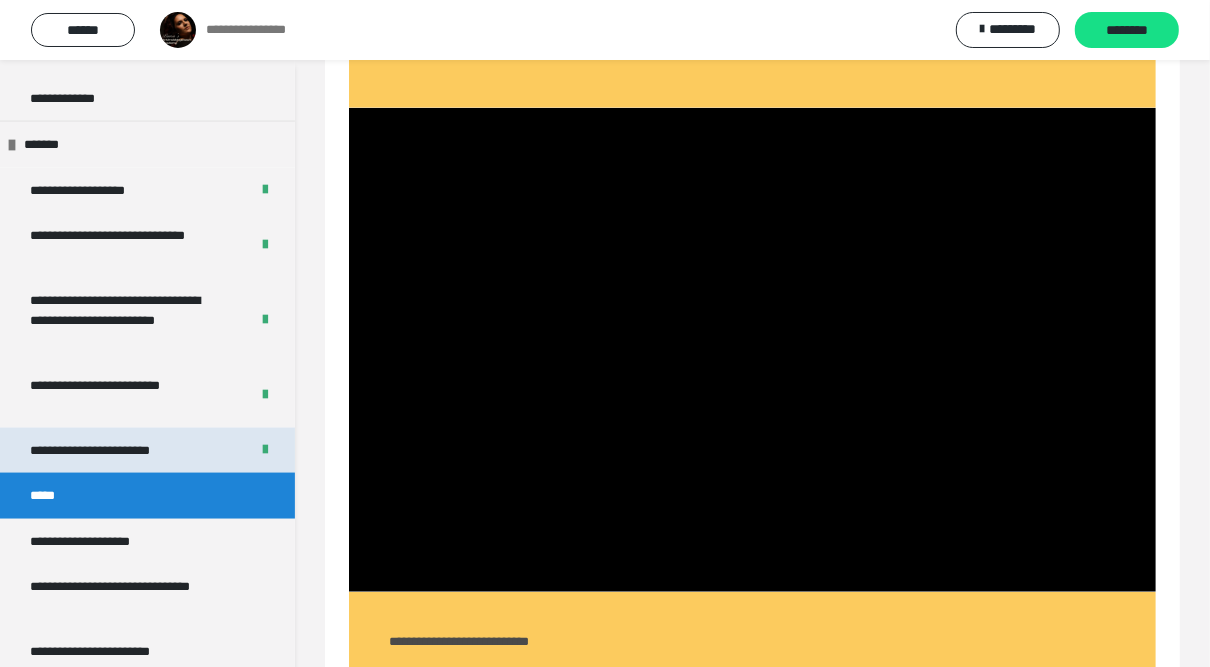 click on "**********" at bounding box center (112, 451) 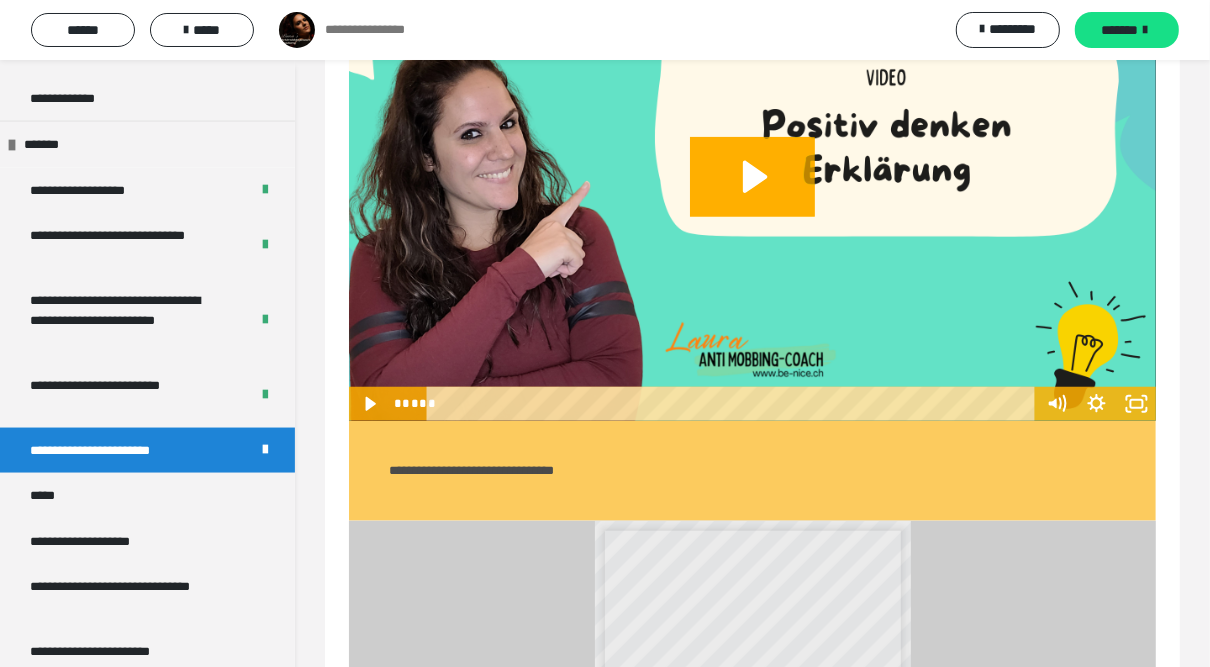 scroll, scrollTop: 983, scrollLeft: 0, axis: vertical 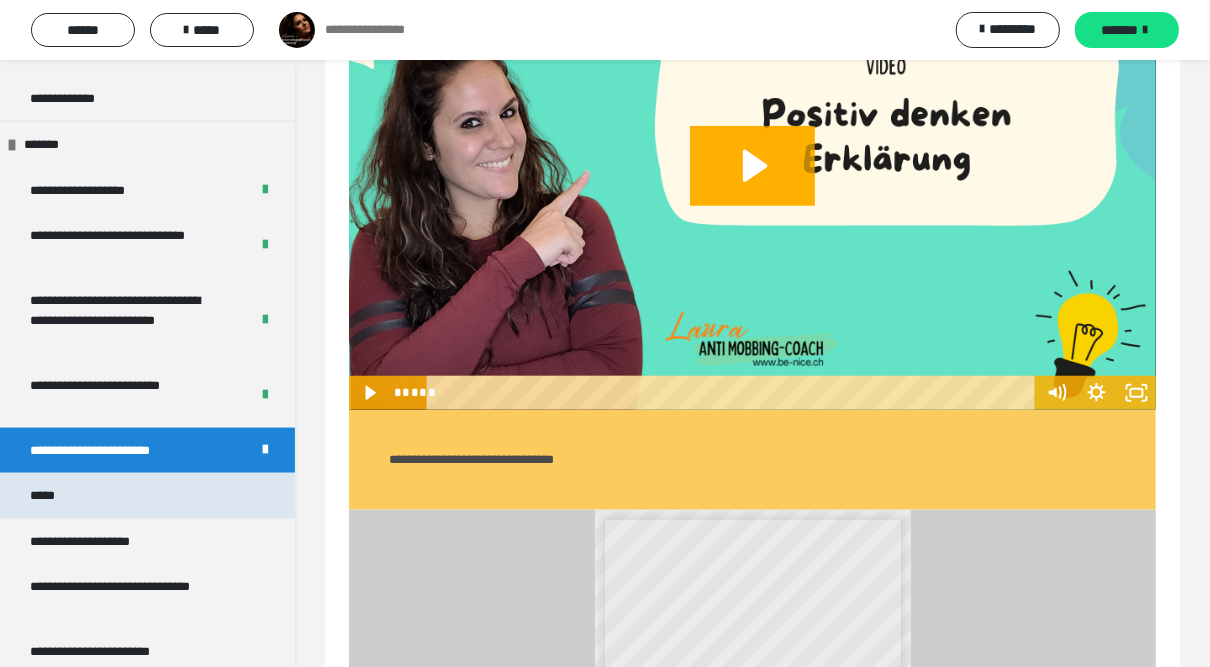 click on "*****" at bounding box center (147, 496) 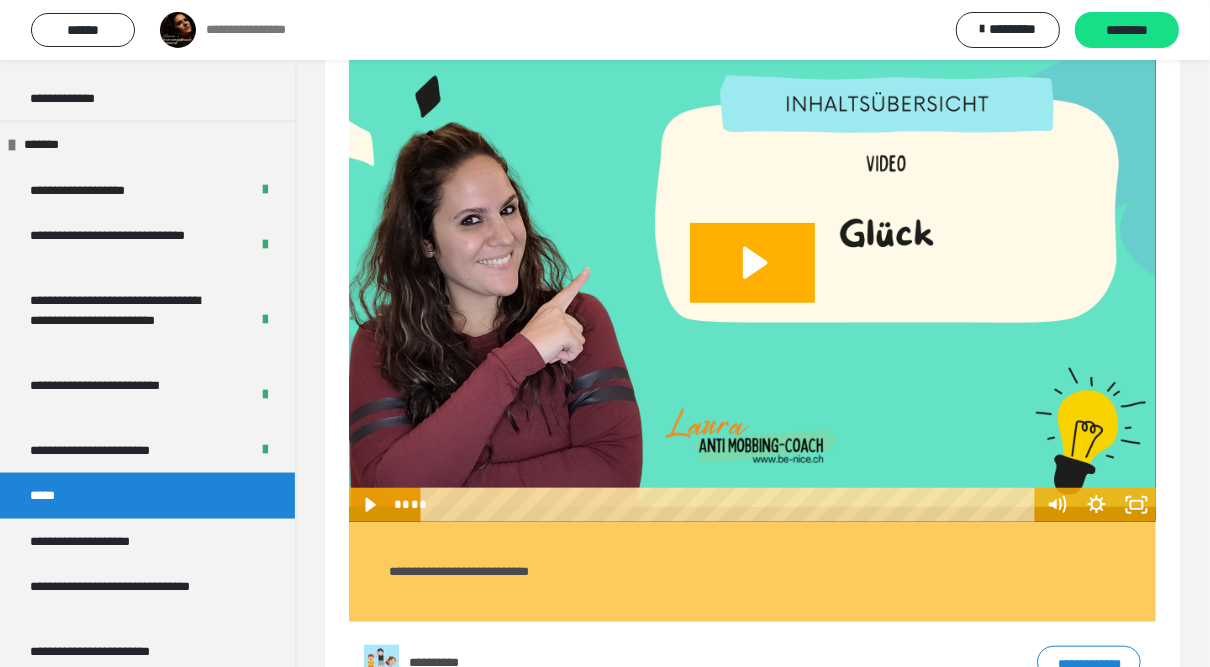 scroll, scrollTop: 997, scrollLeft: 0, axis: vertical 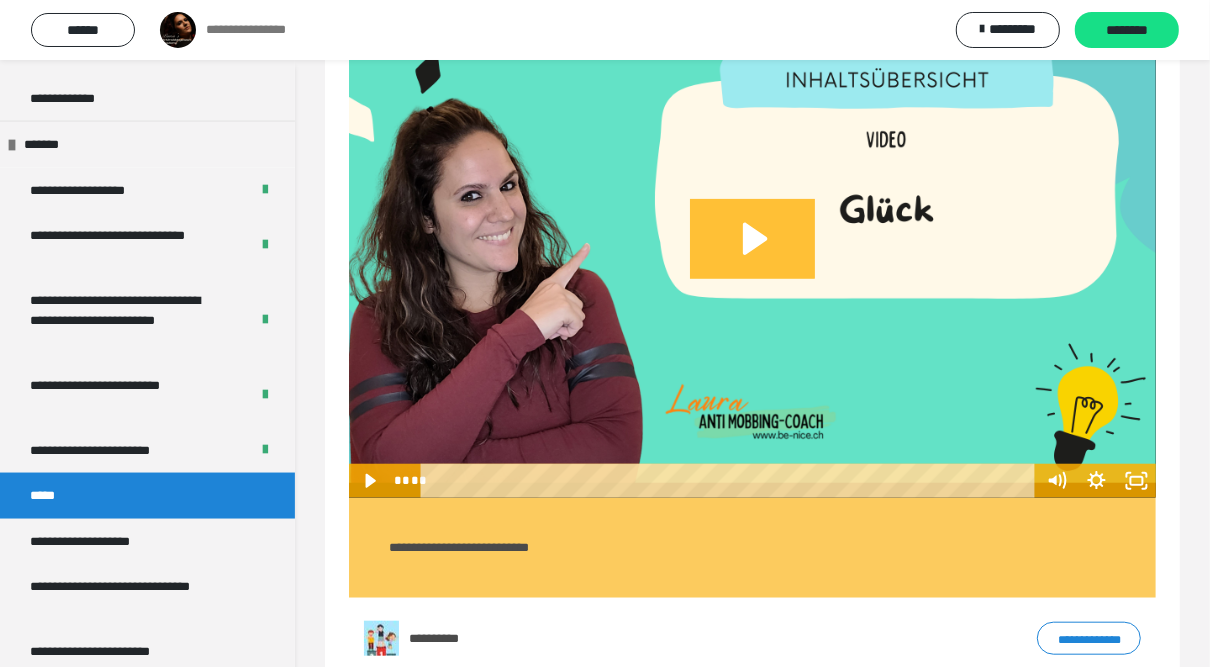 click 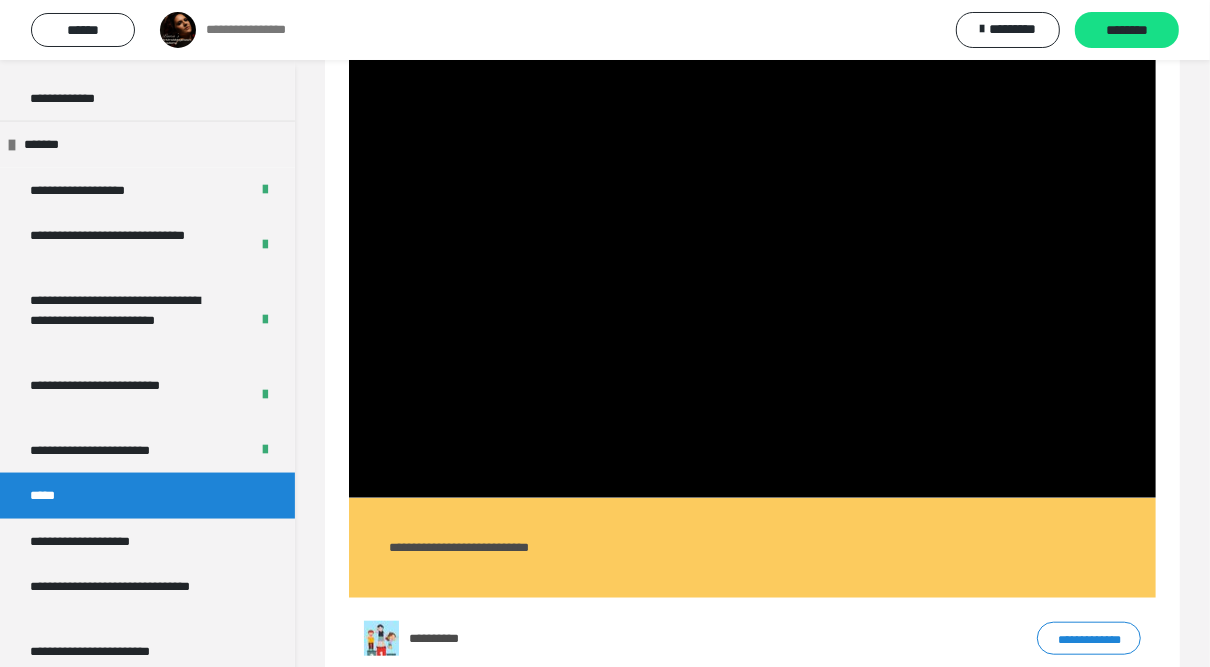 scroll, scrollTop: 917, scrollLeft: 0, axis: vertical 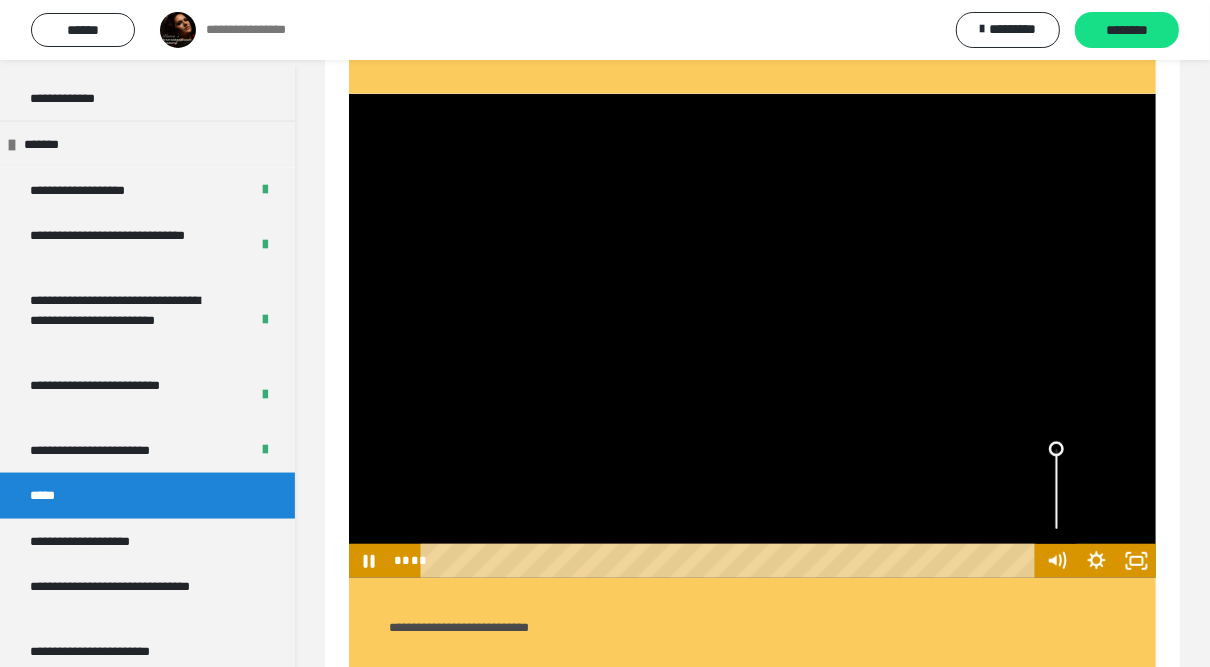 drag, startPoint x: 1055, startPoint y: 457, endPoint x: 1058, endPoint y: 438, distance: 19.235384 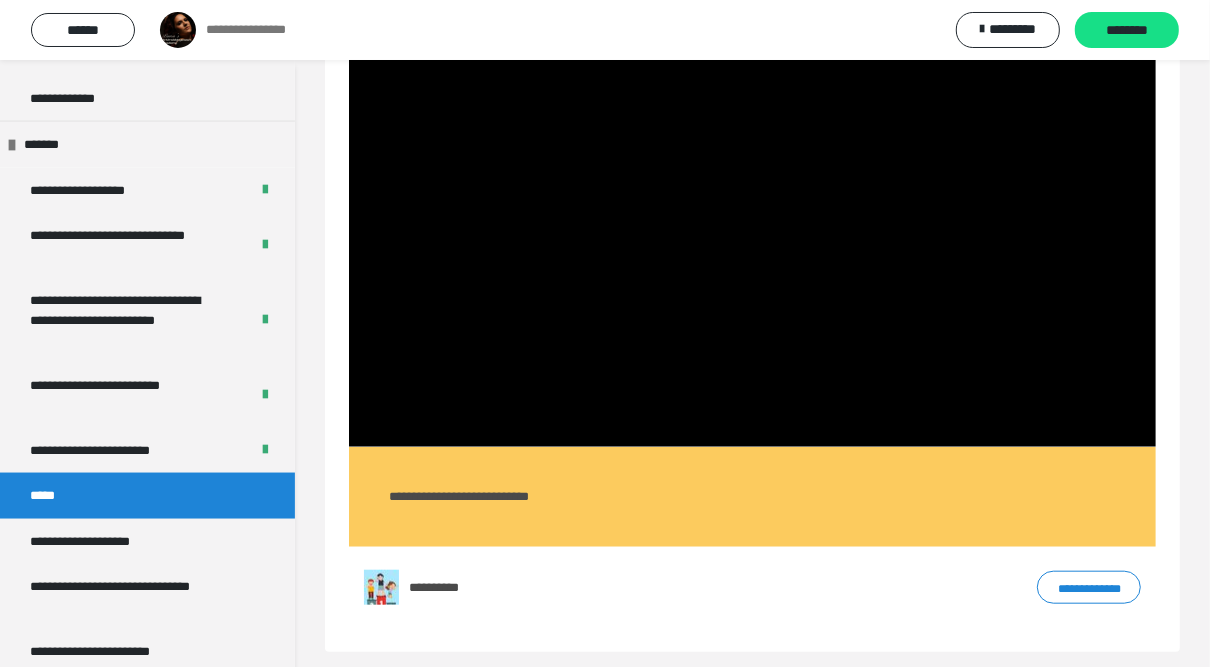 scroll, scrollTop: 1063, scrollLeft: 0, axis: vertical 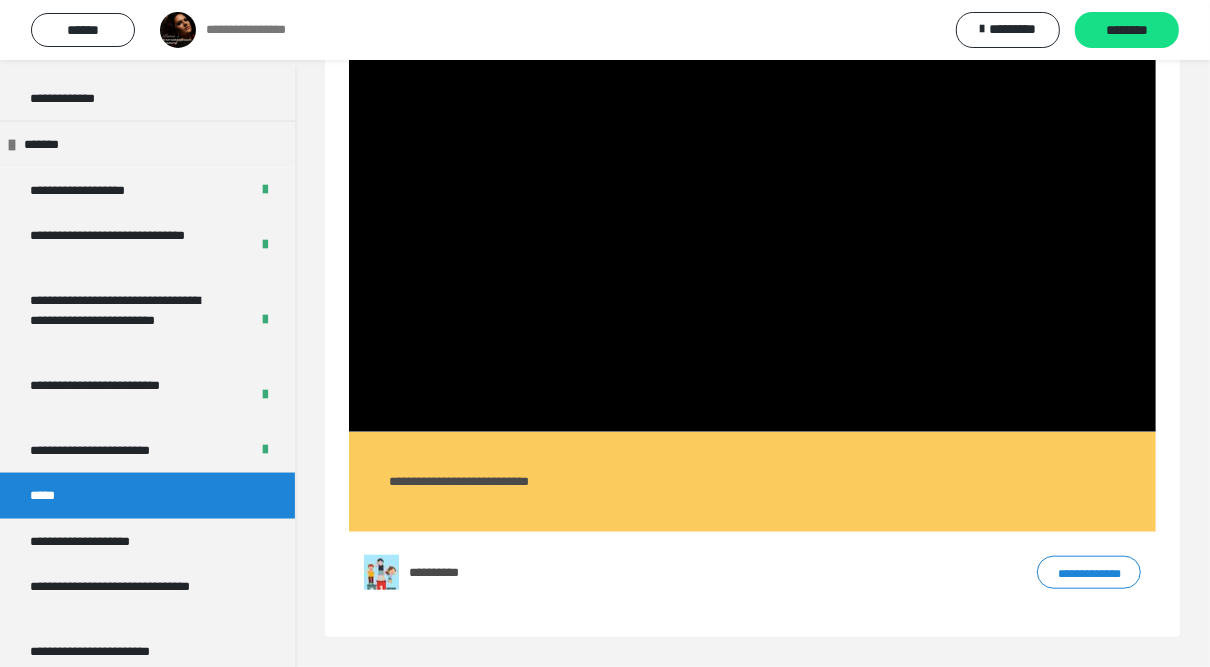 click on "**********" at bounding box center (1089, 572) 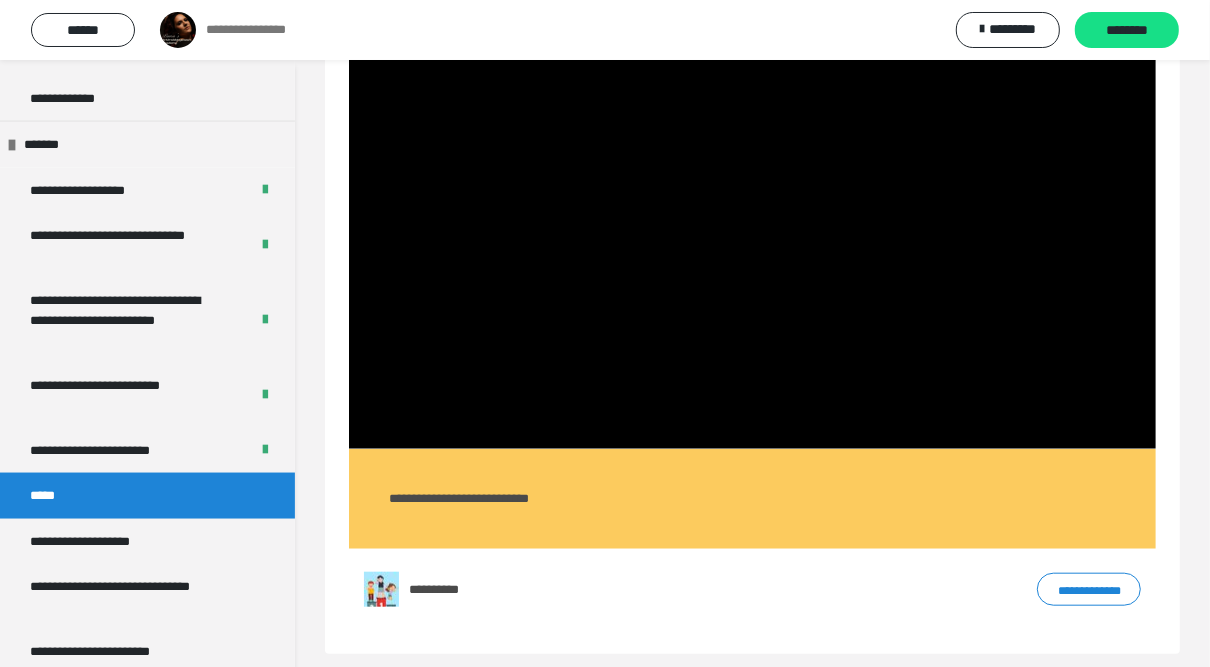 scroll, scrollTop: 1063, scrollLeft: 0, axis: vertical 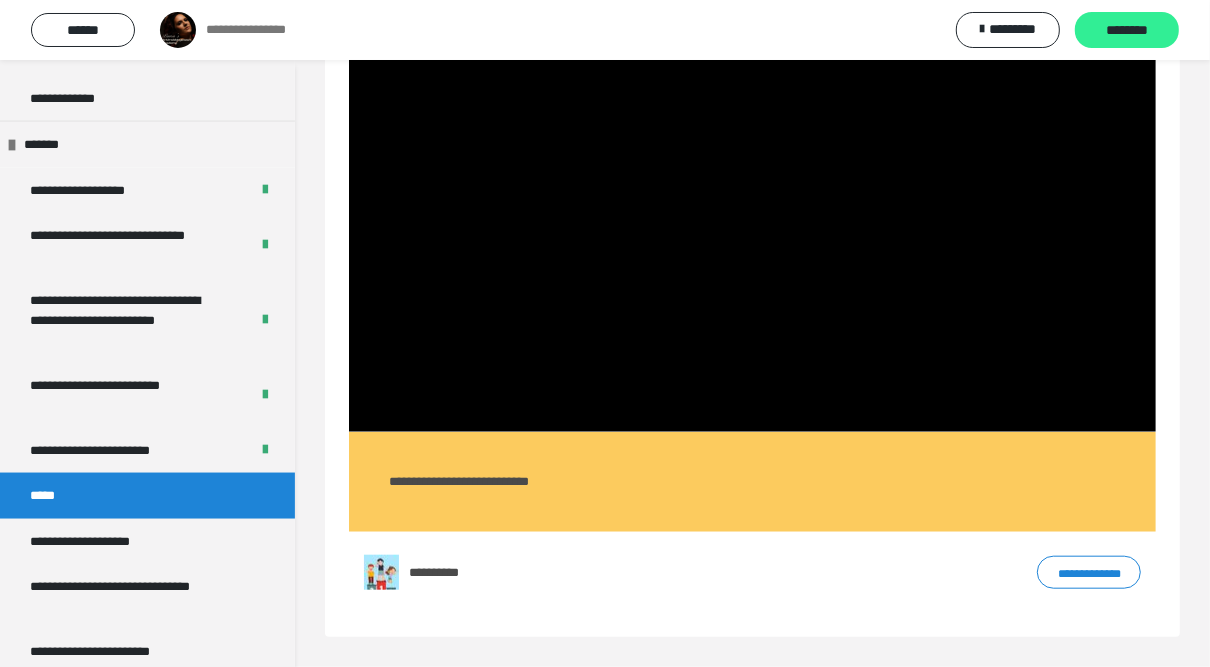 click on "********" at bounding box center [1127, 31] 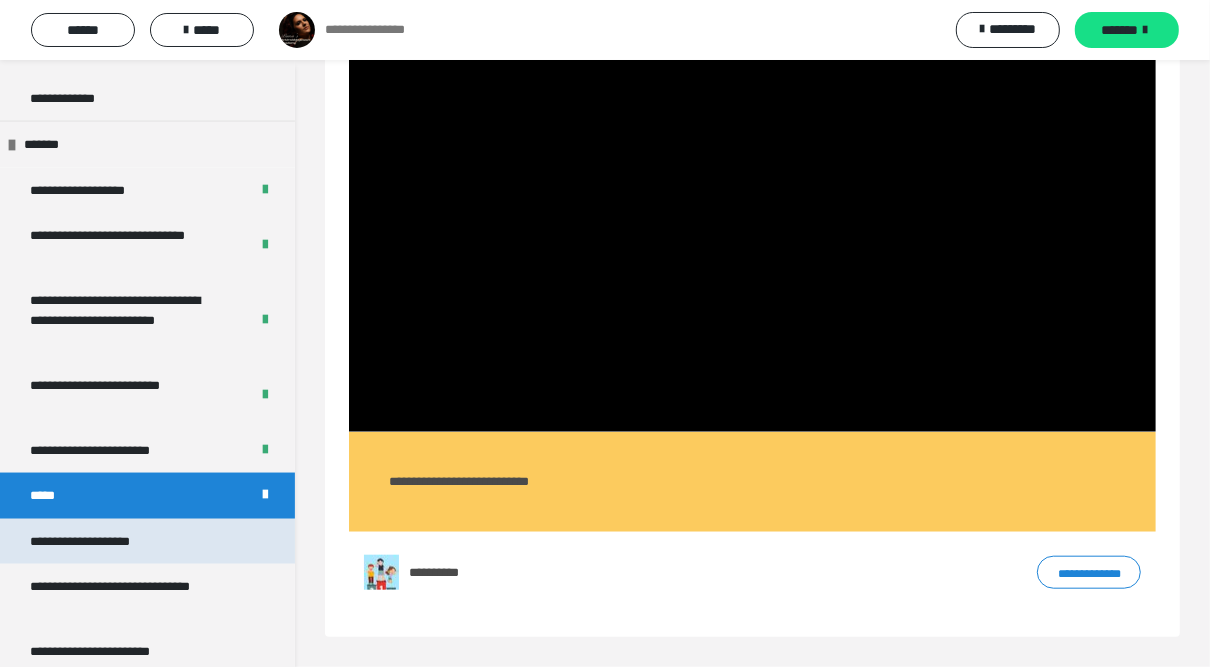 click on "**********" at bounding box center (102, 542) 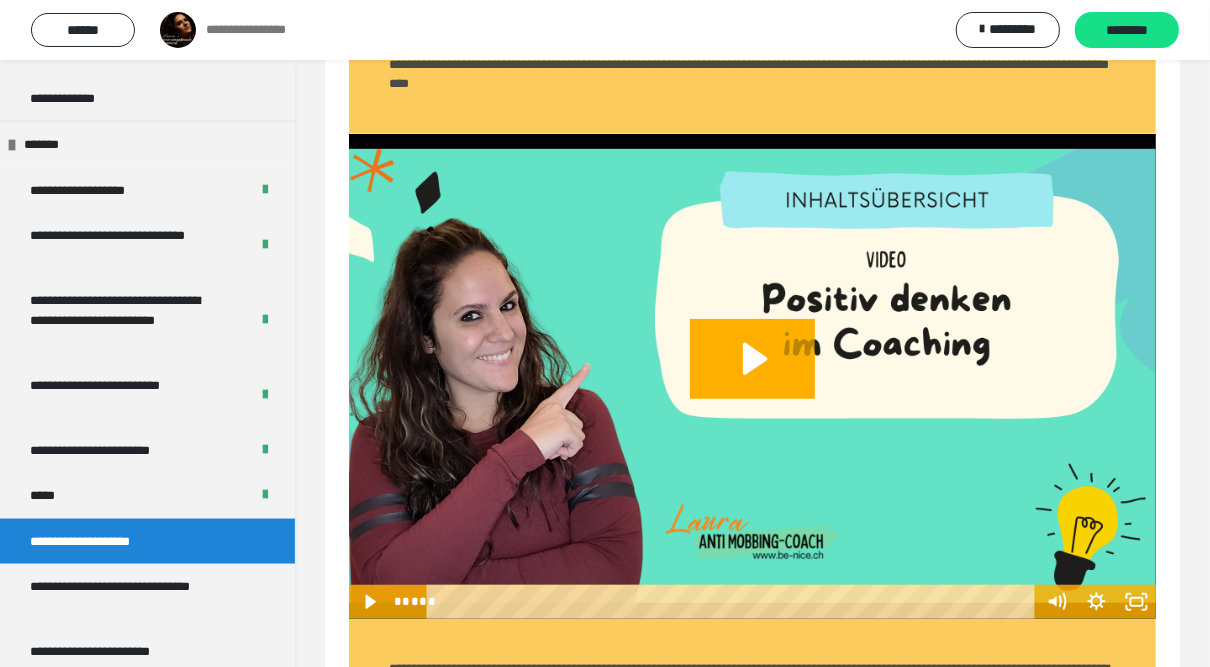 scroll, scrollTop: 743, scrollLeft: 0, axis: vertical 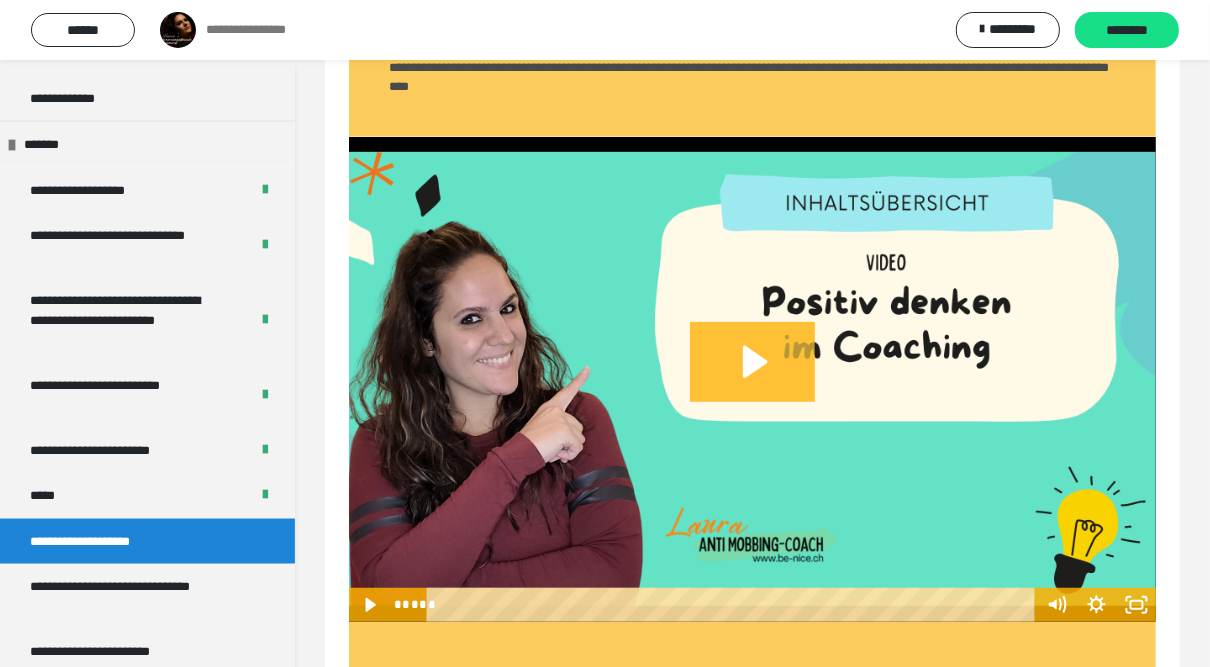 click 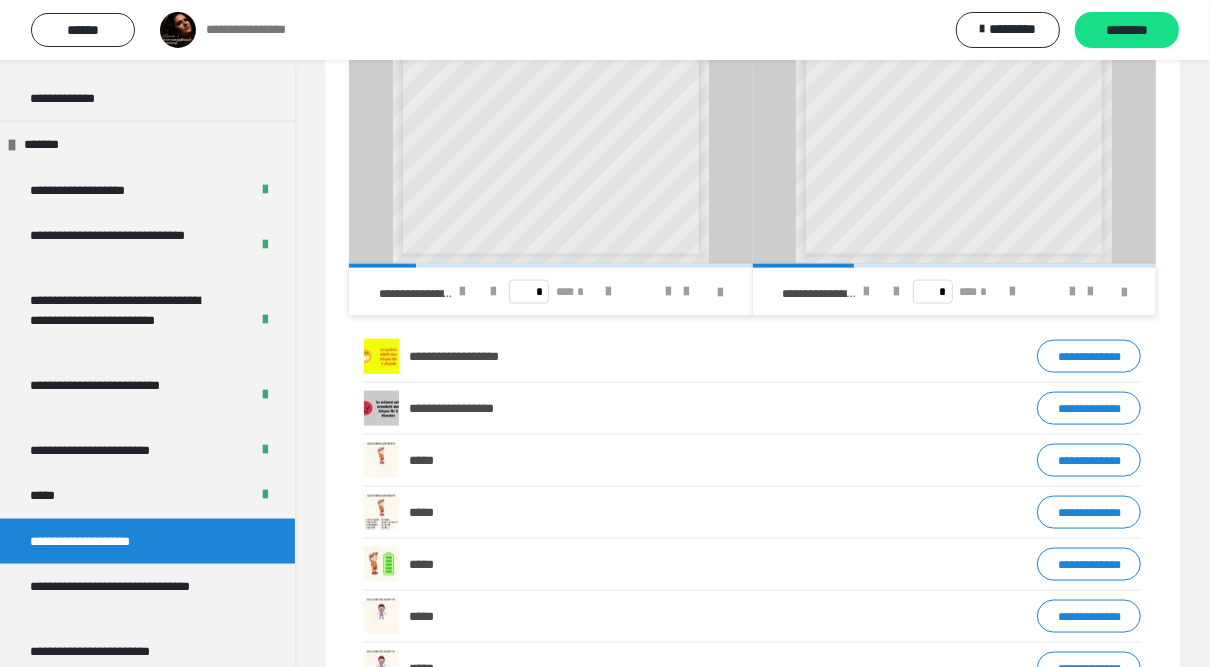 scroll, scrollTop: 1667, scrollLeft: 0, axis: vertical 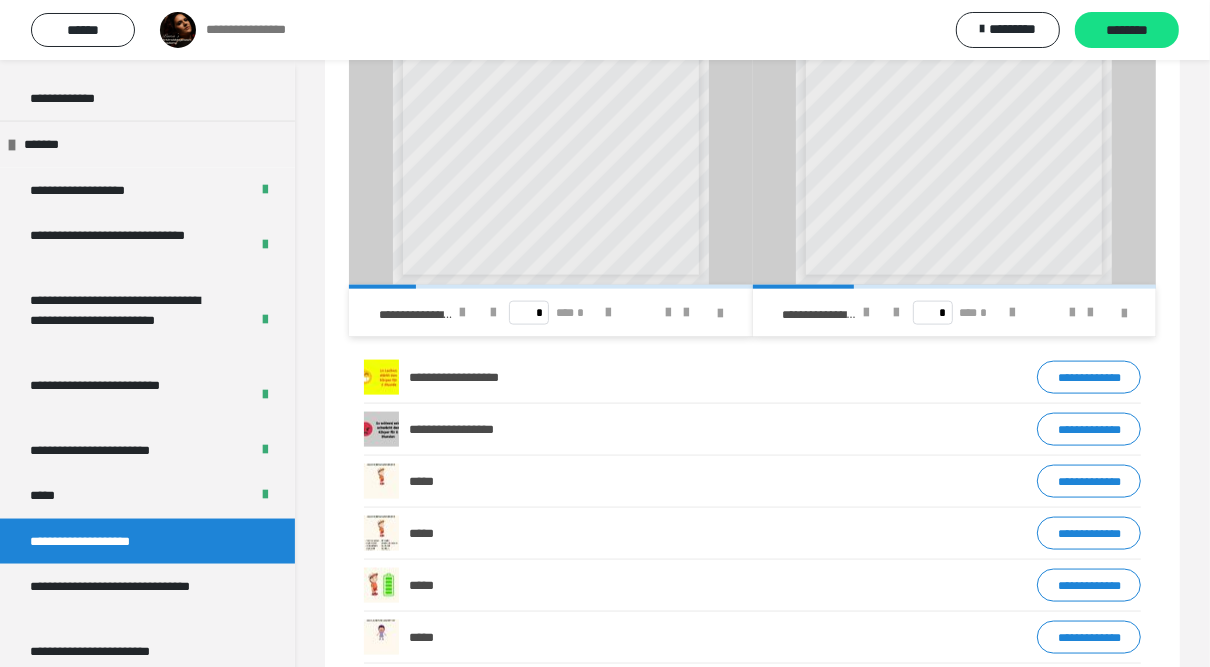 click on "**********" at bounding box center [1089, 377] 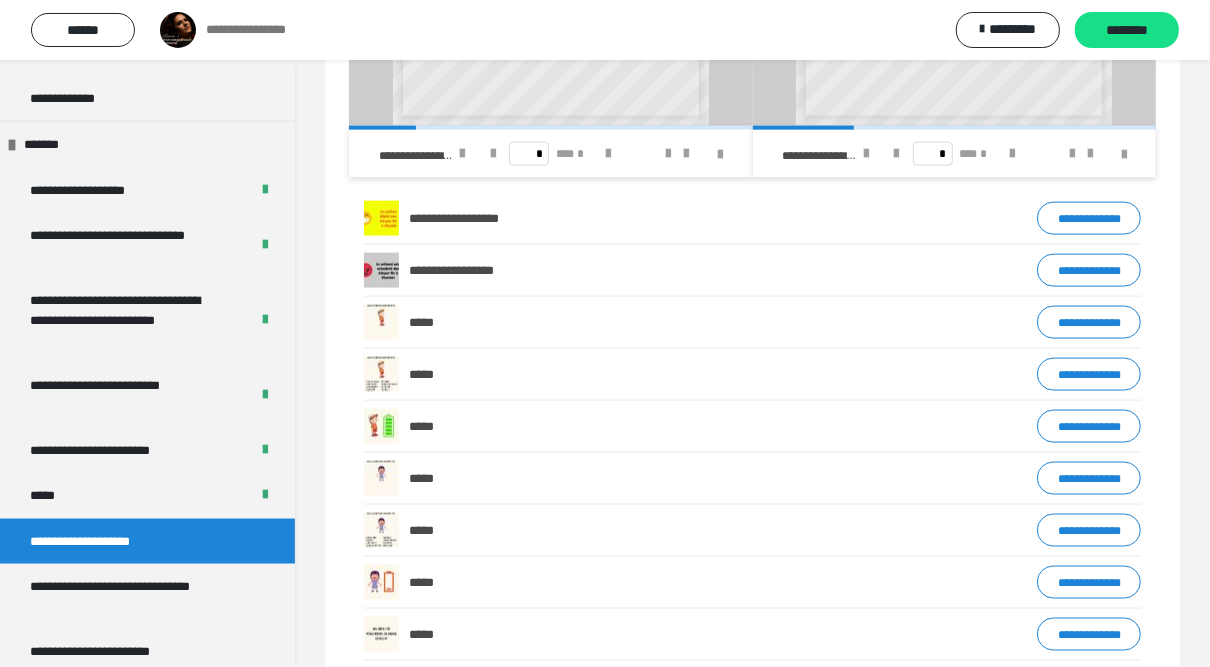 scroll, scrollTop: 1827, scrollLeft: 0, axis: vertical 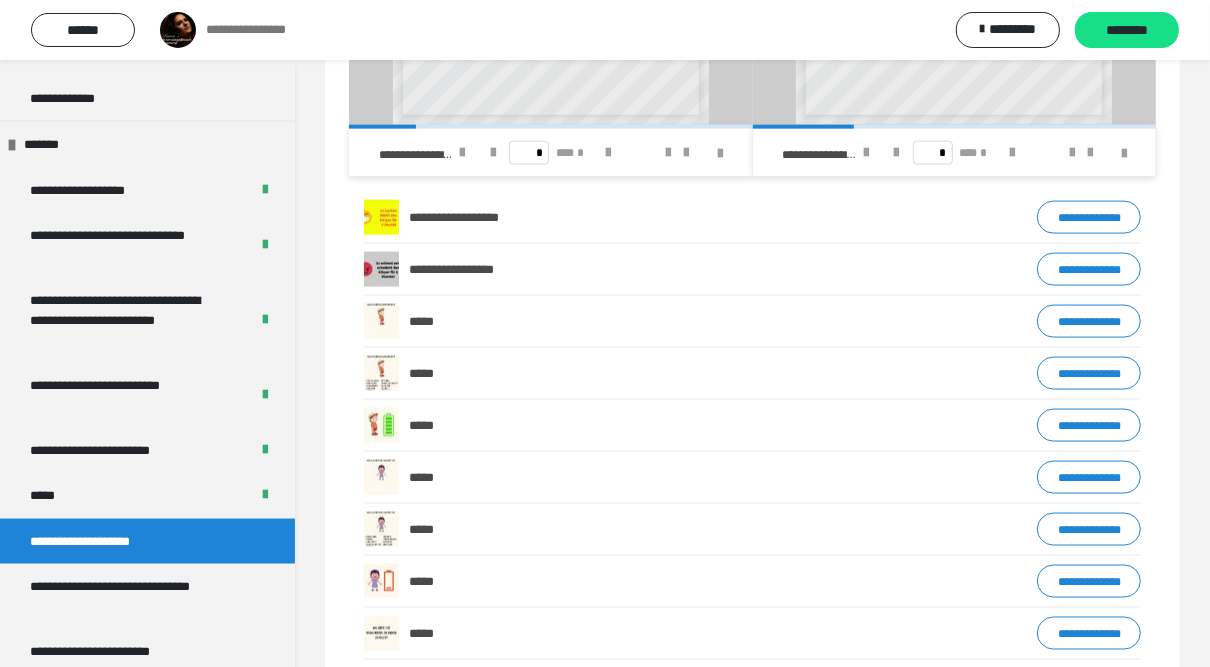 click on "**********" at bounding box center (1089, 425) 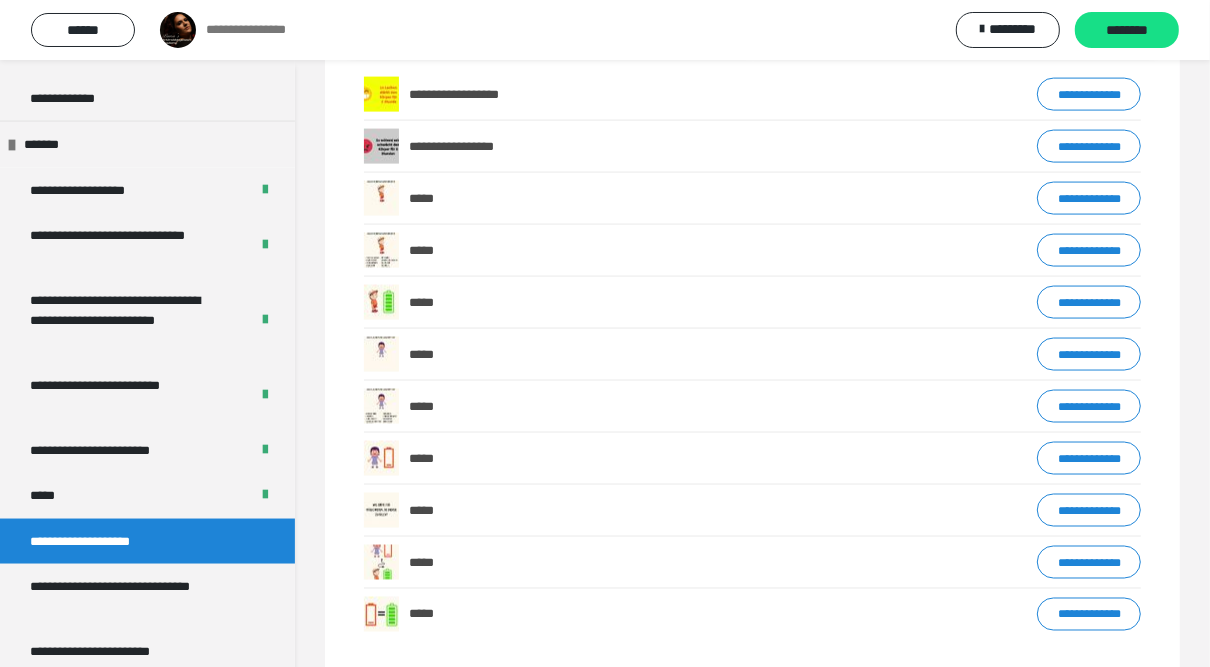scroll, scrollTop: 1987, scrollLeft: 0, axis: vertical 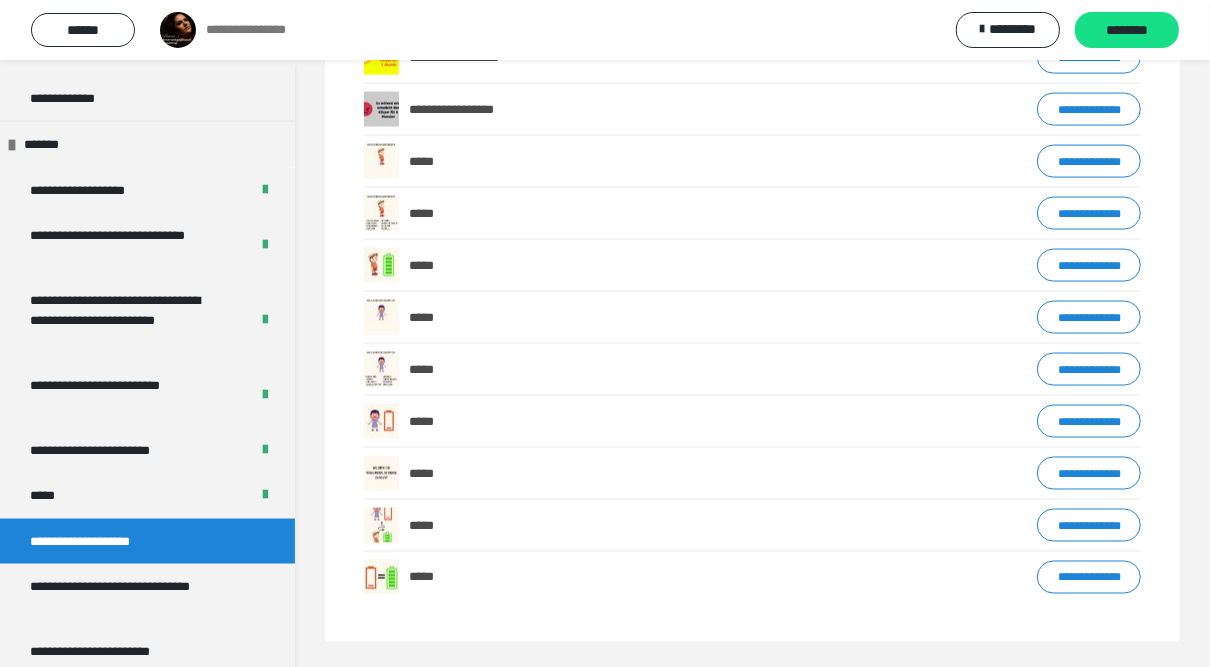 click on "**********" at bounding box center (1089, 473) 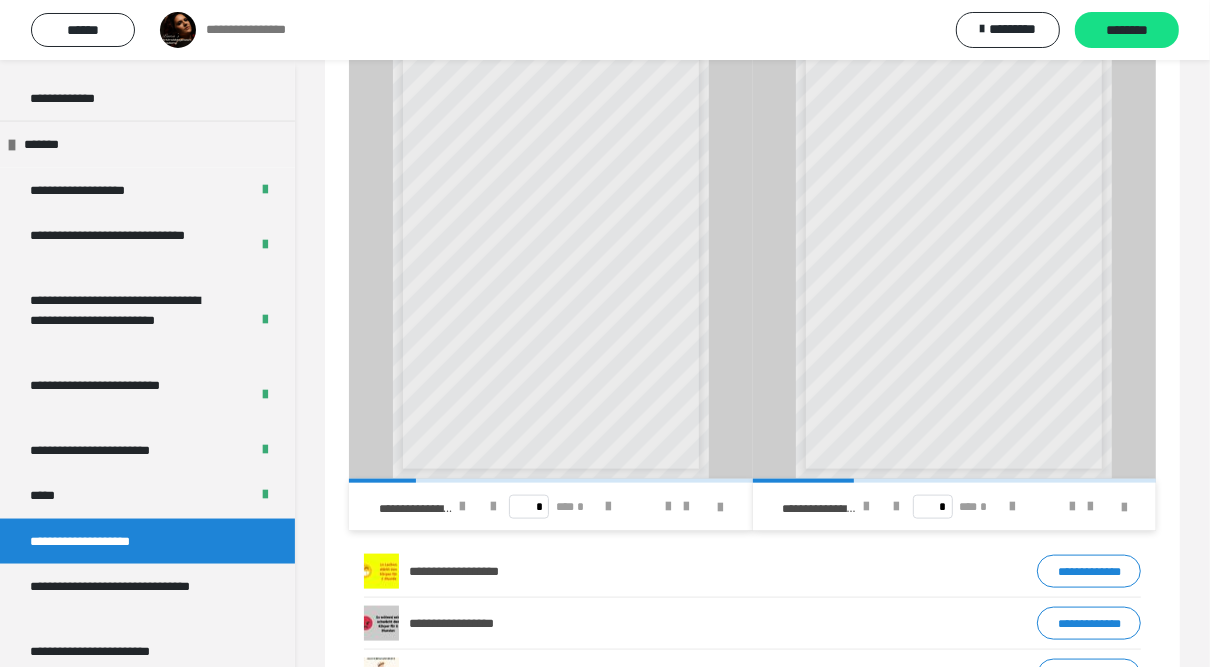 scroll, scrollTop: 1427, scrollLeft: 0, axis: vertical 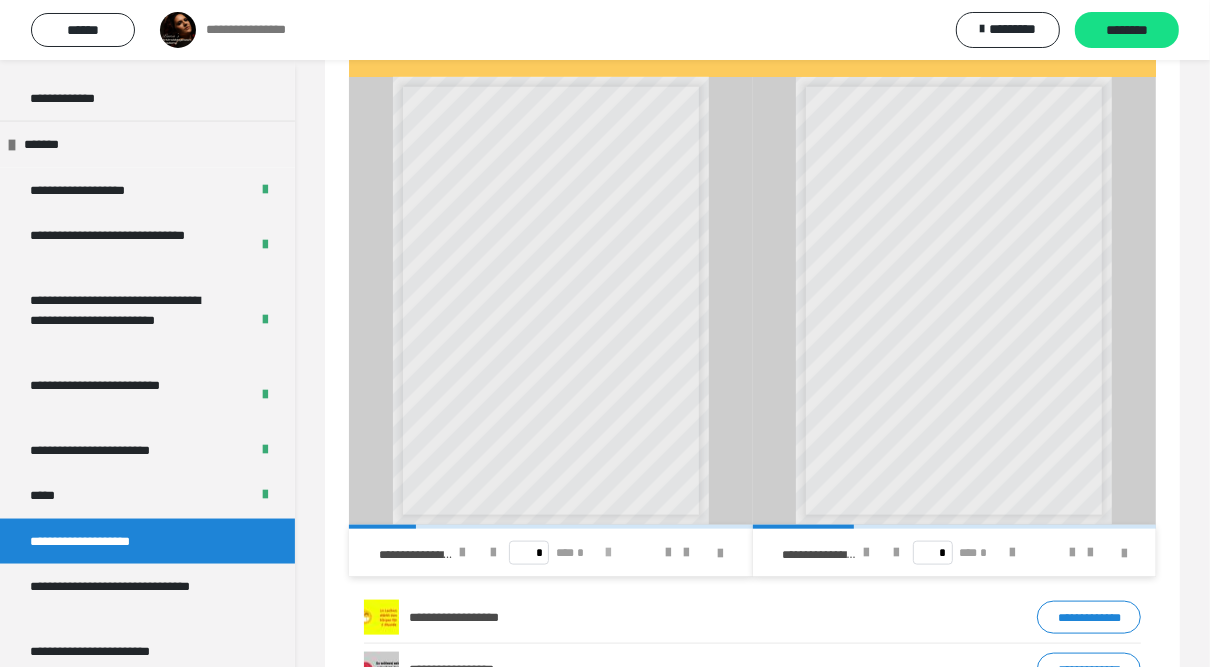 click at bounding box center [608, 553] 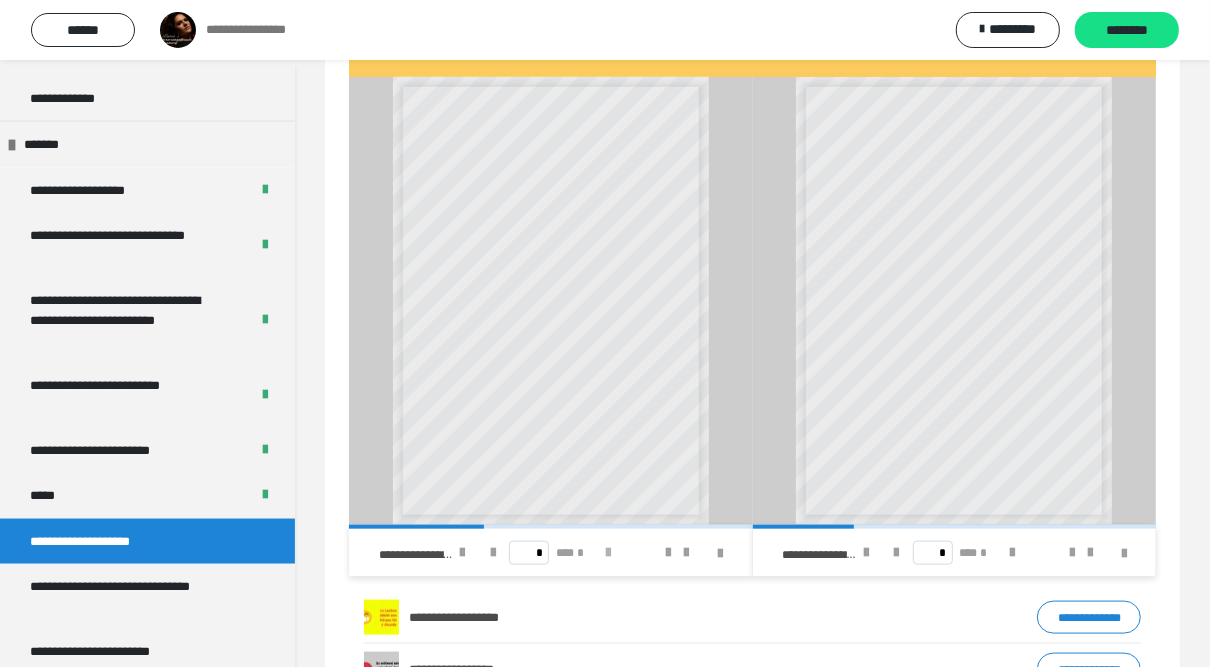 click at bounding box center [608, 553] 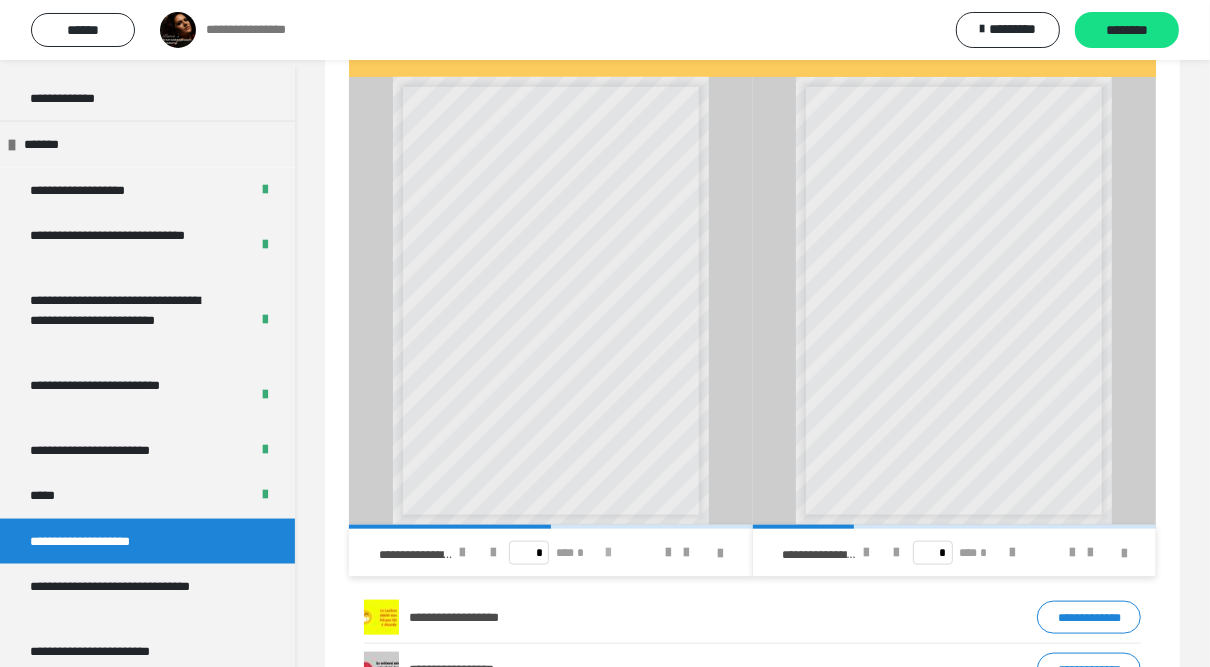 click at bounding box center (608, 553) 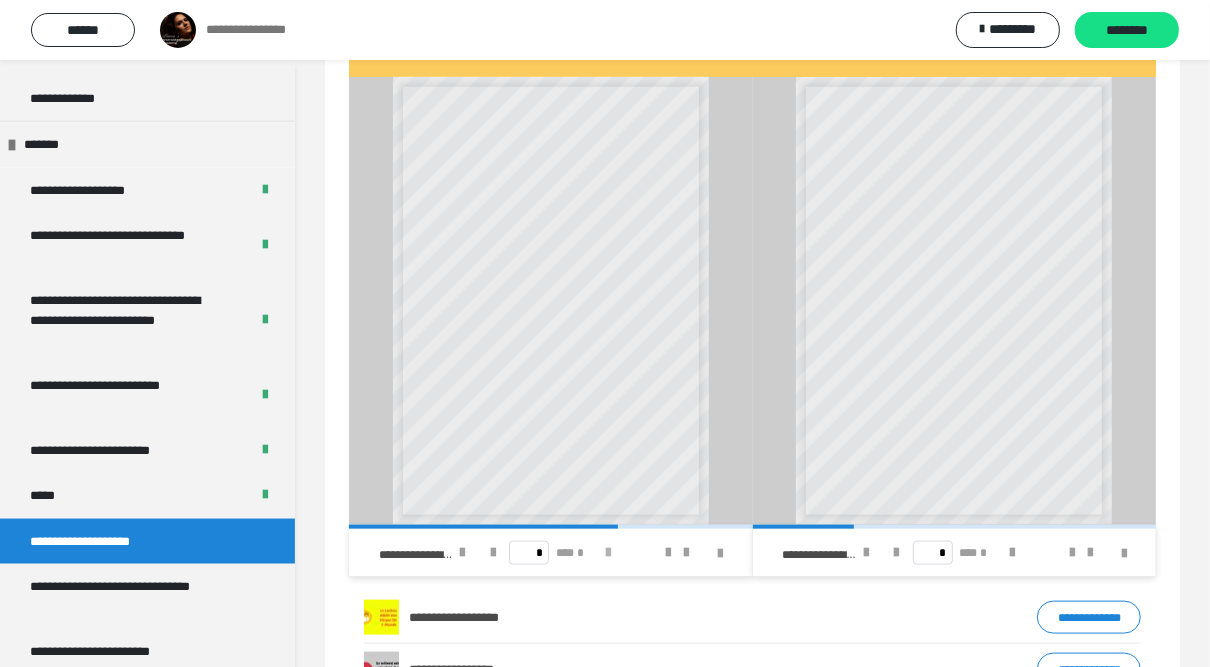 click at bounding box center [608, 553] 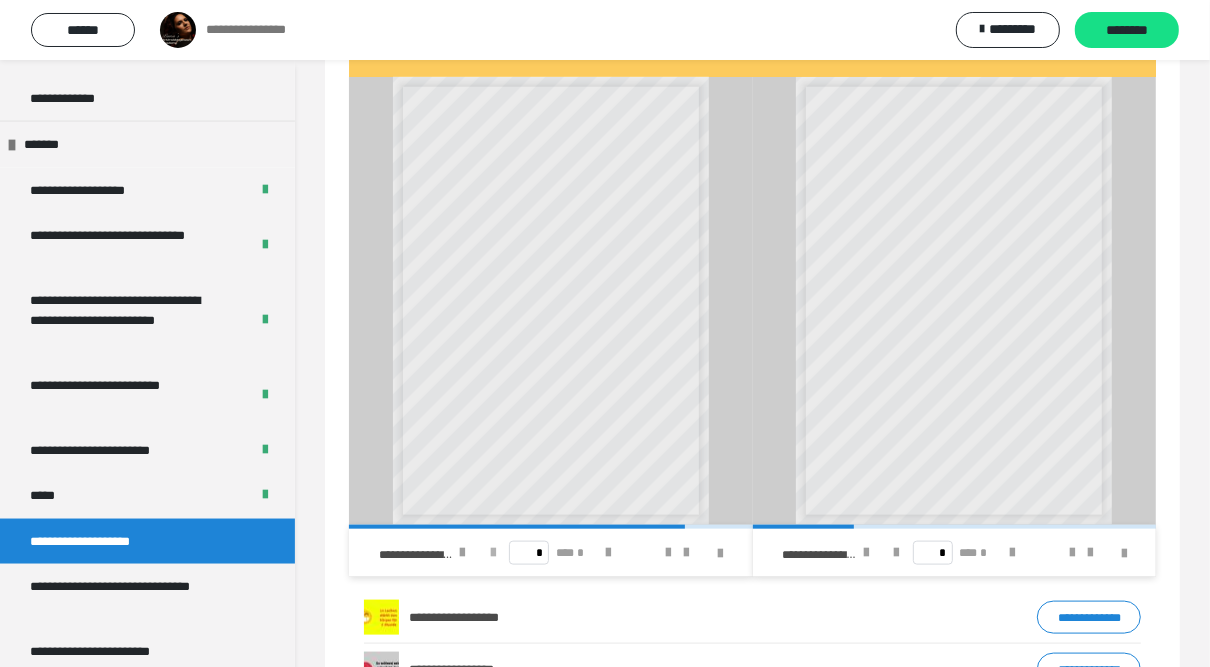 click at bounding box center (493, 553) 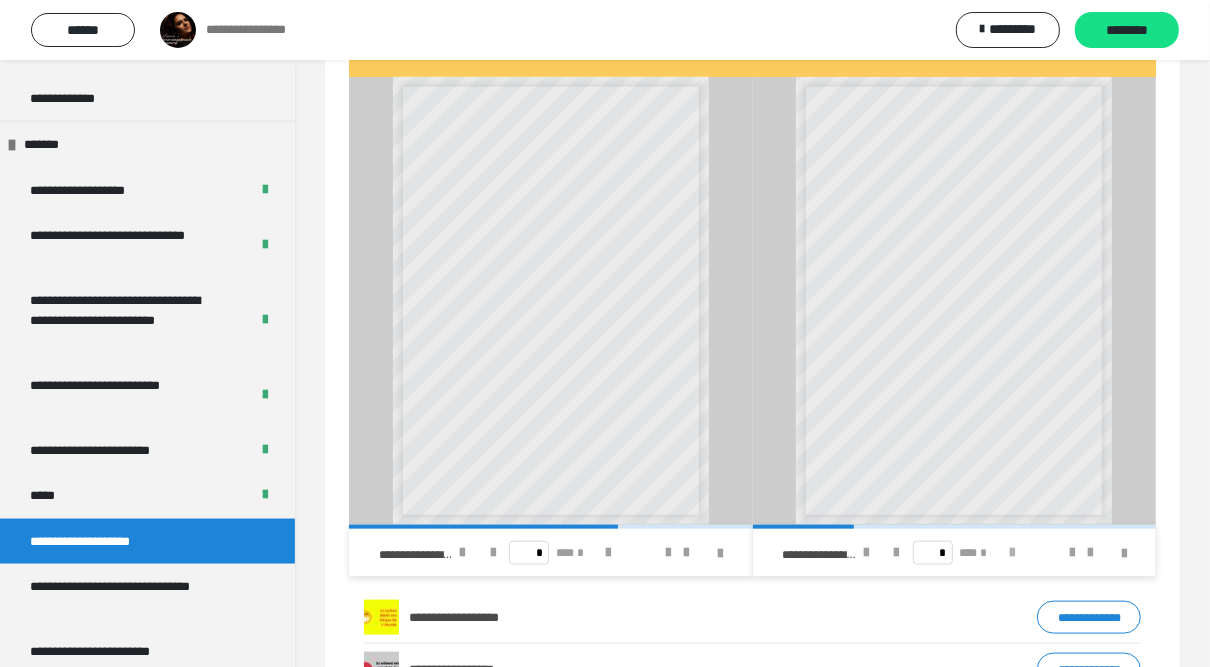 click at bounding box center [1012, 553] 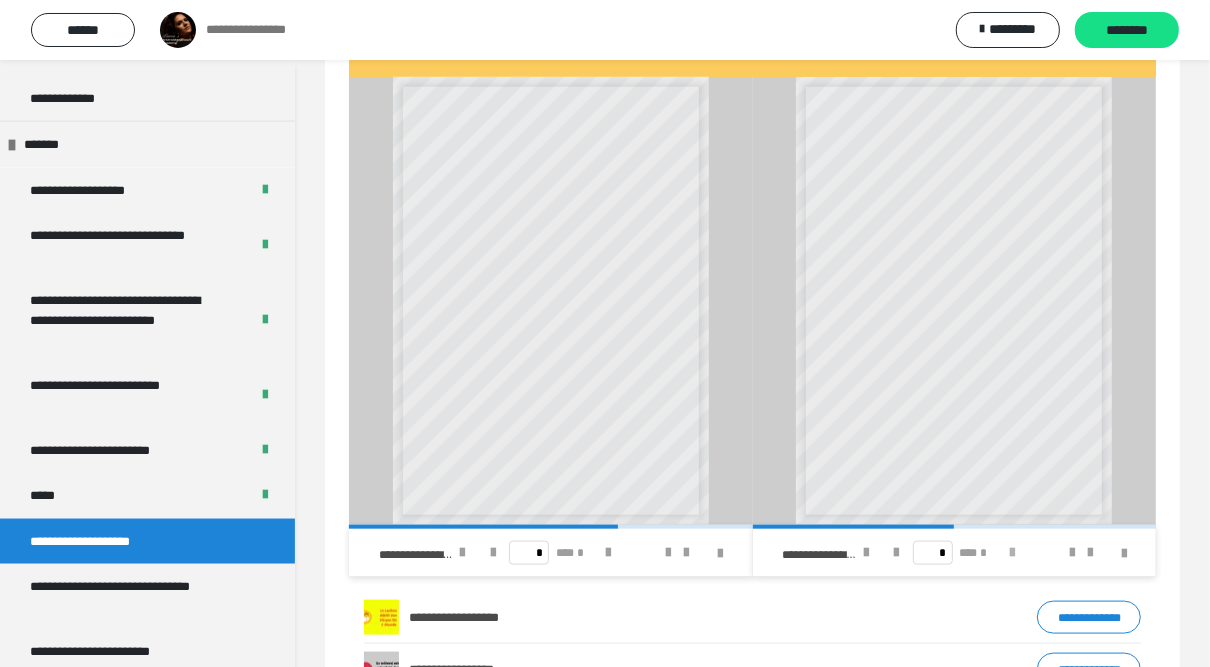click at bounding box center (1012, 553) 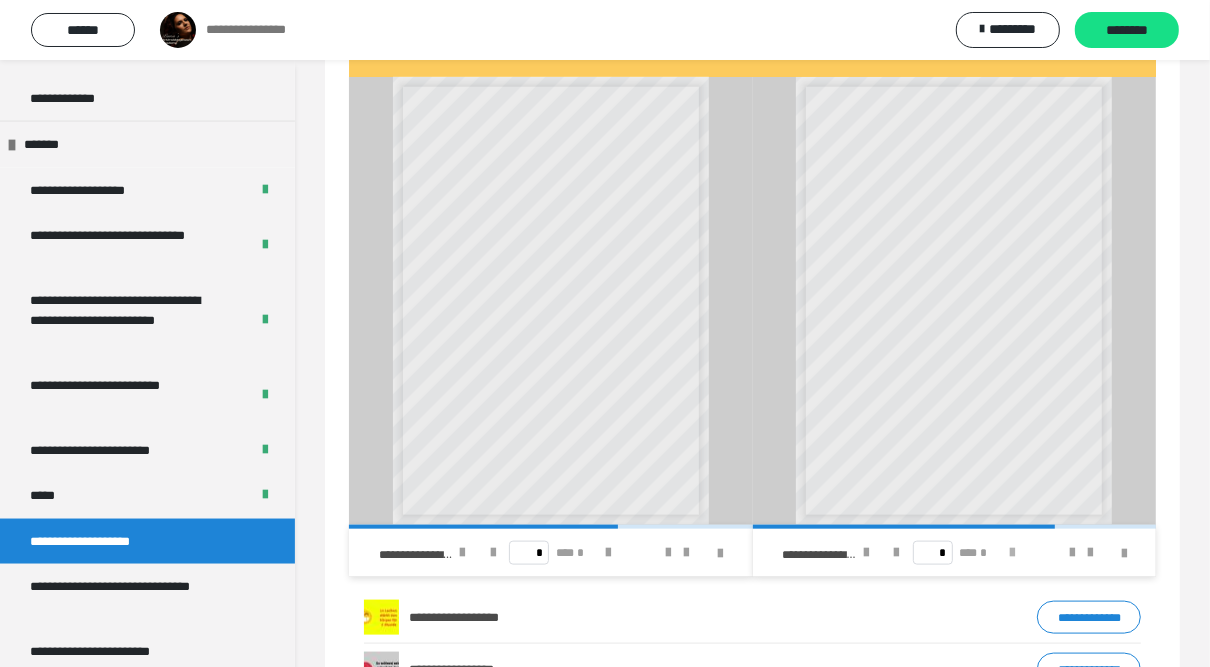 click at bounding box center [1012, 553] 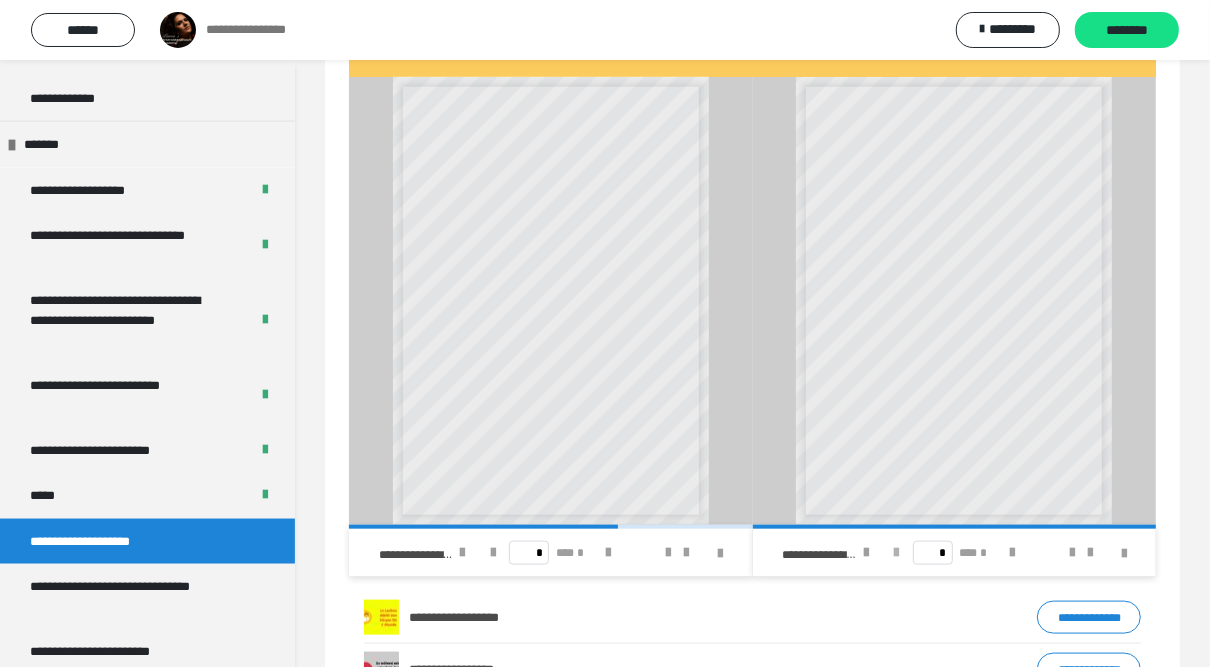 click at bounding box center (897, 553) 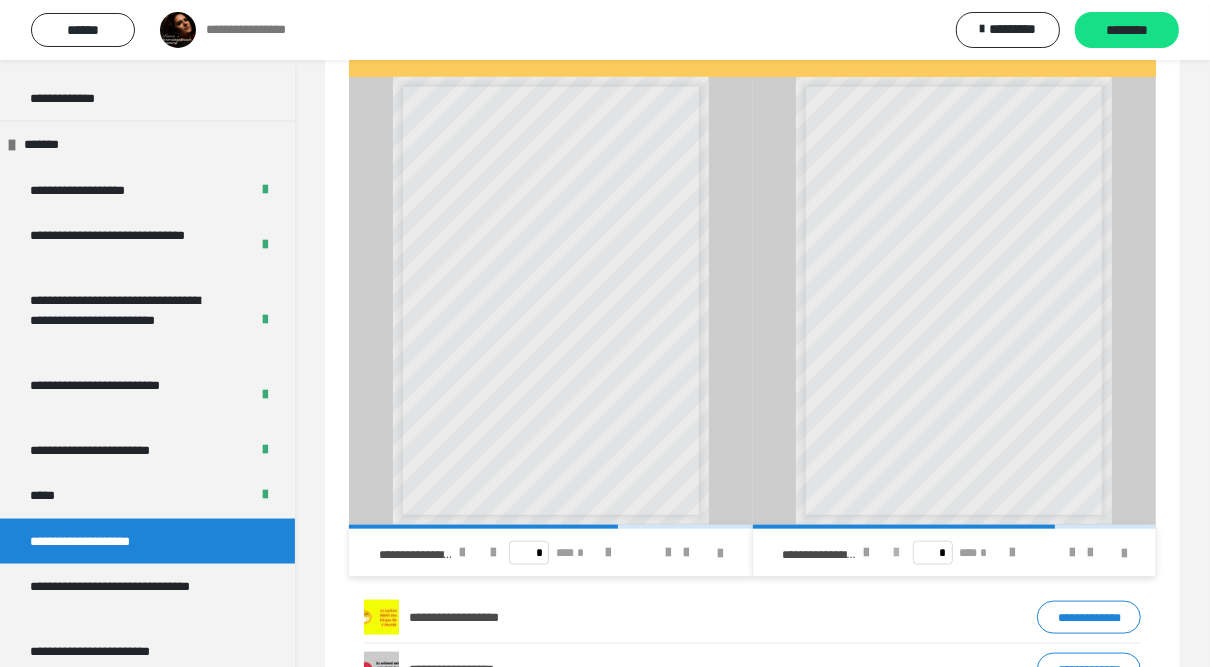 type on "*" 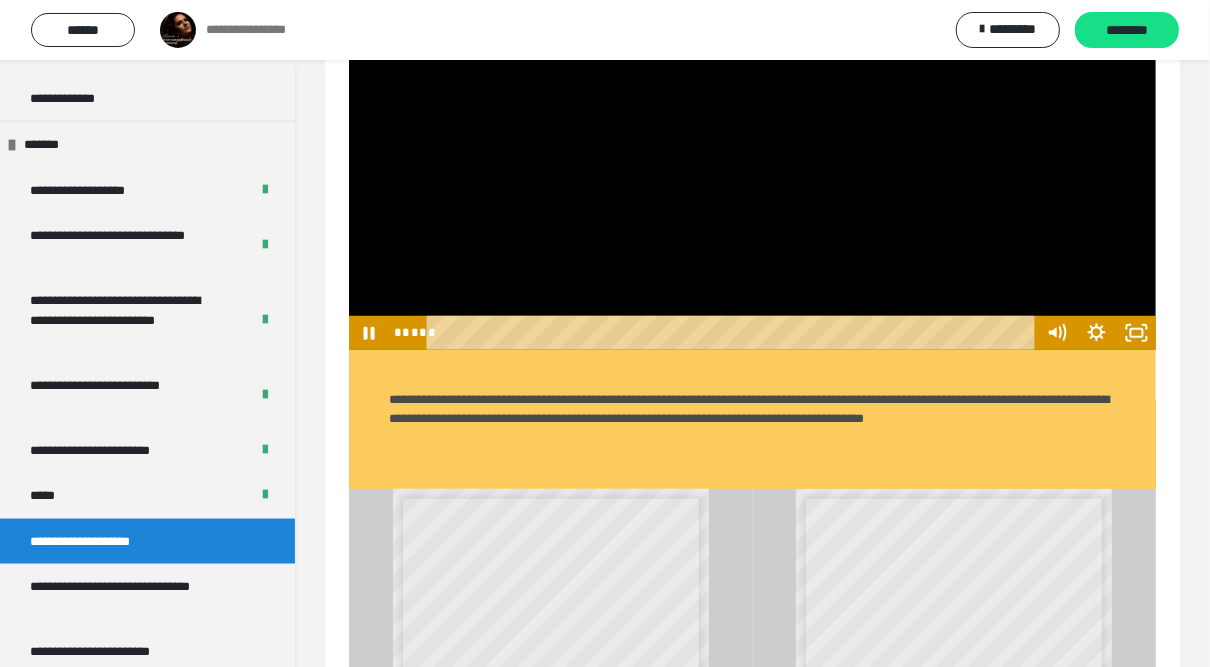 scroll, scrollTop: 867, scrollLeft: 0, axis: vertical 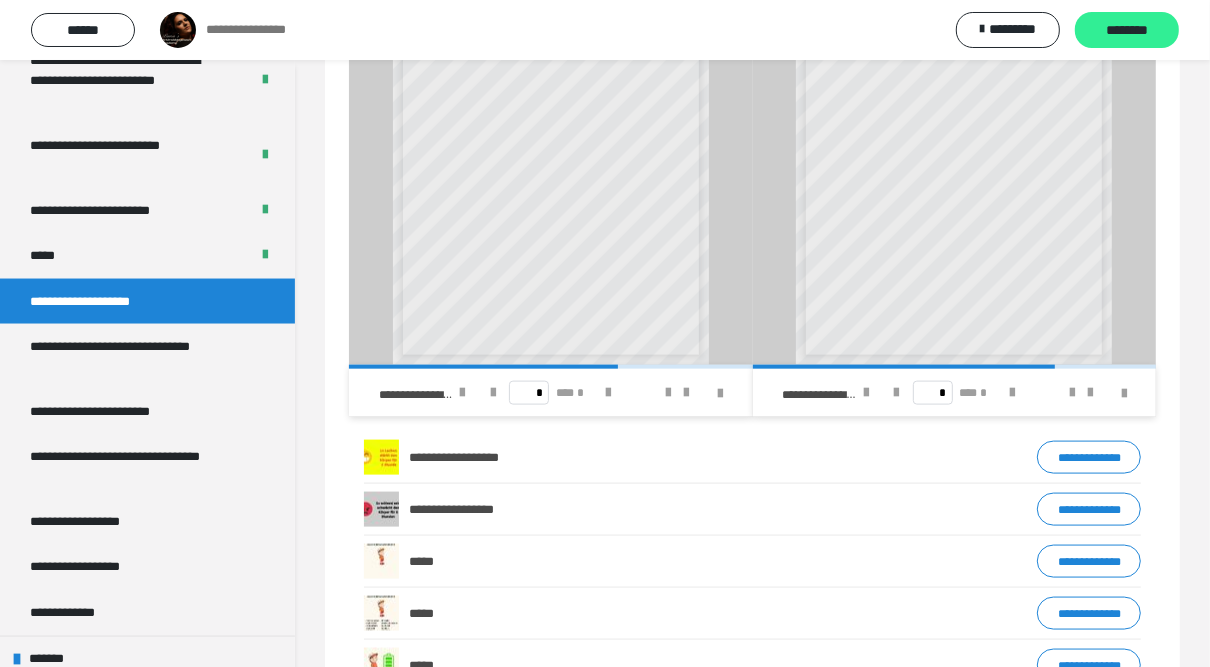 click on "********" at bounding box center [1127, 31] 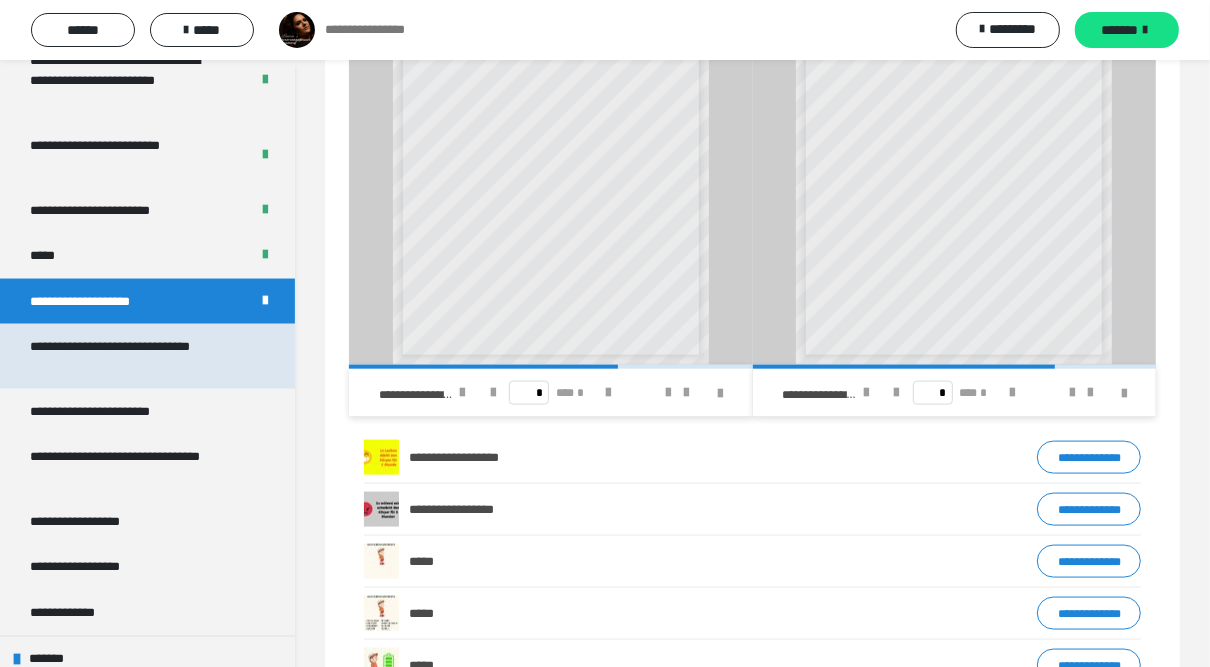 click on "**********" at bounding box center (133, 356) 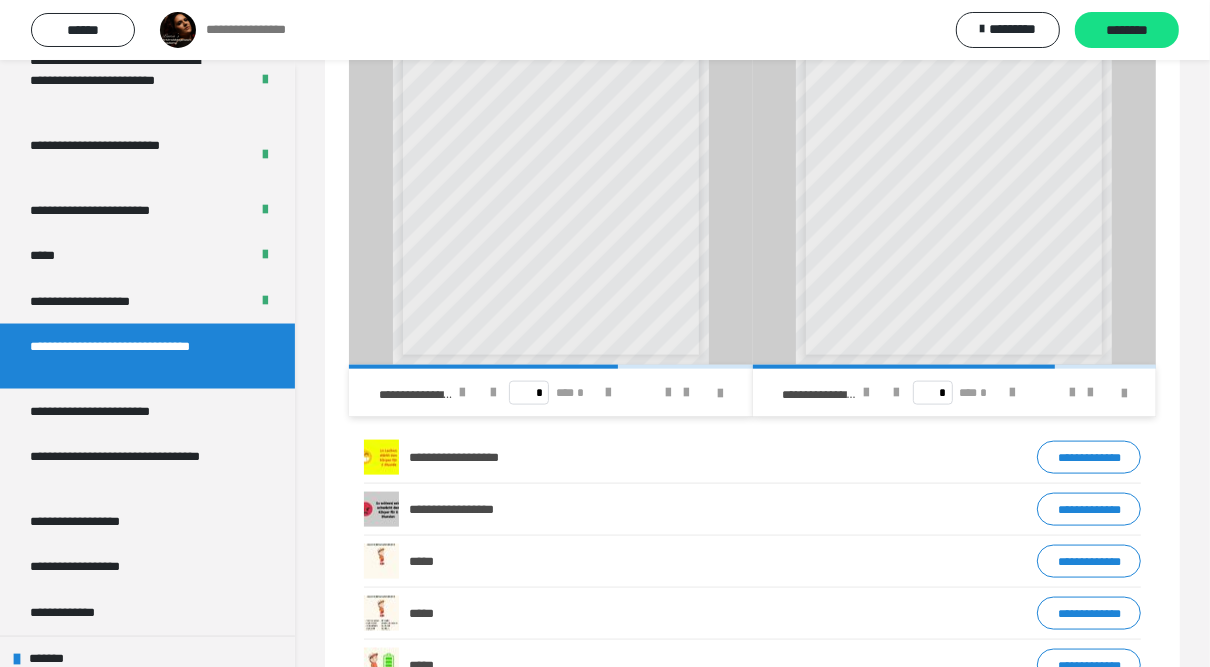 scroll, scrollTop: 906, scrollLeft: 0, axis: vertical 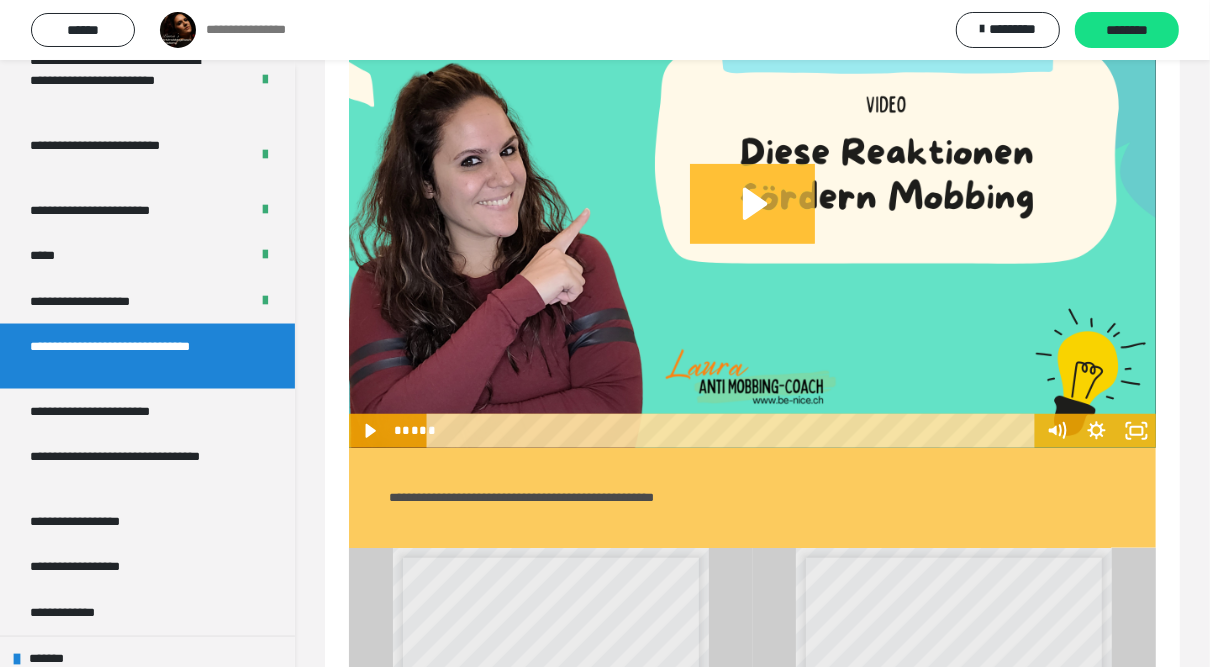 click 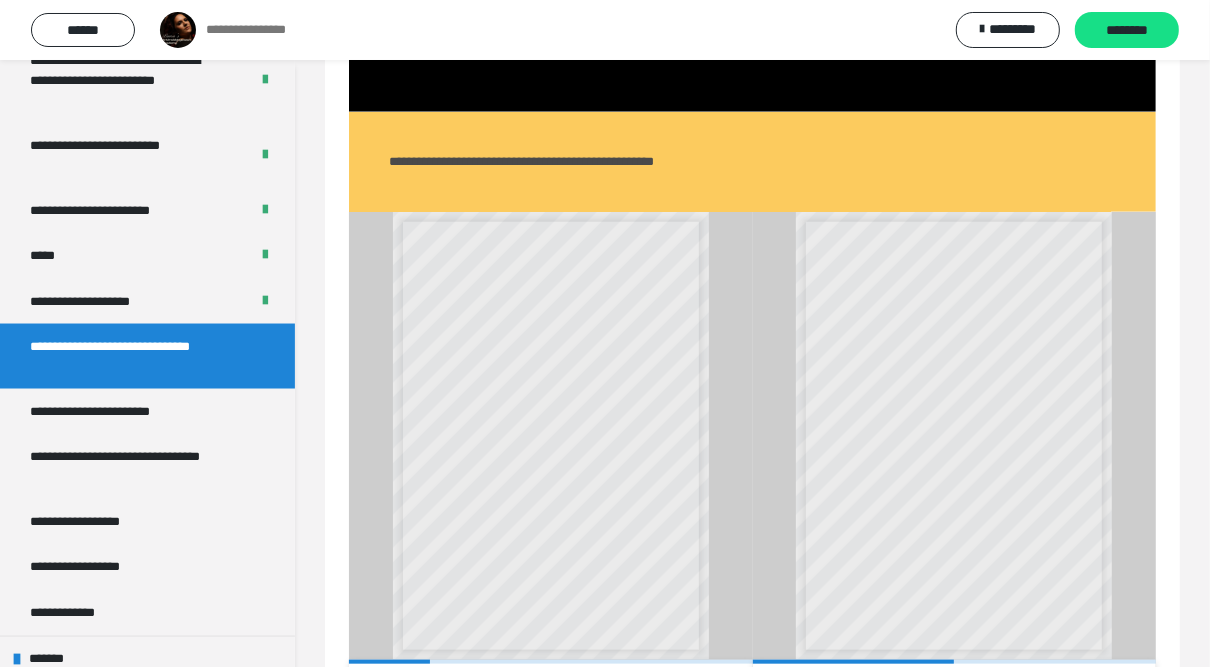 scroll, scrollTop: 1306, scrollLeft: 0, axis: vertical 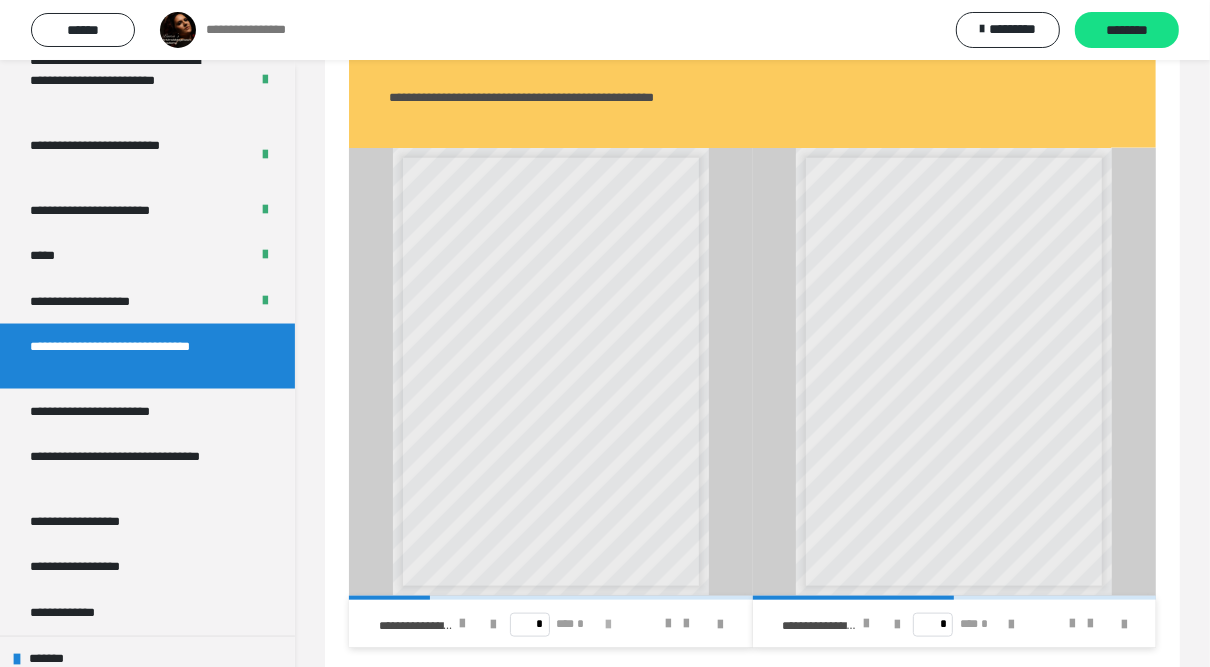 click at bounding box center [608, 625] 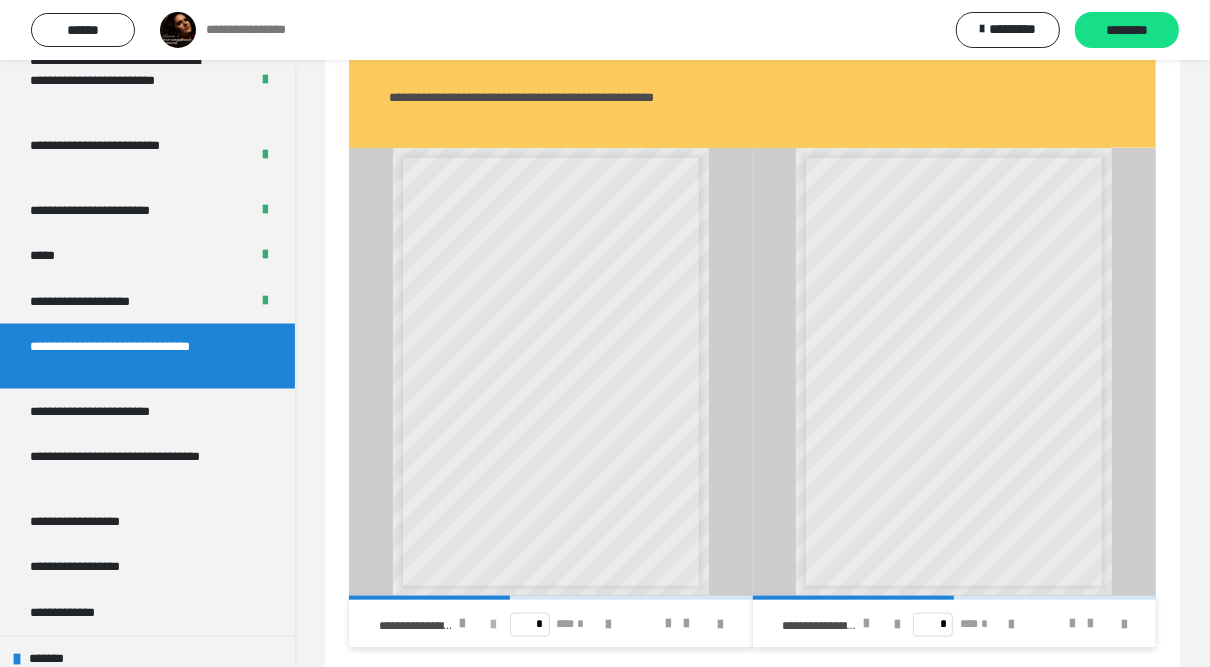 click at bounding box center [494, 625] 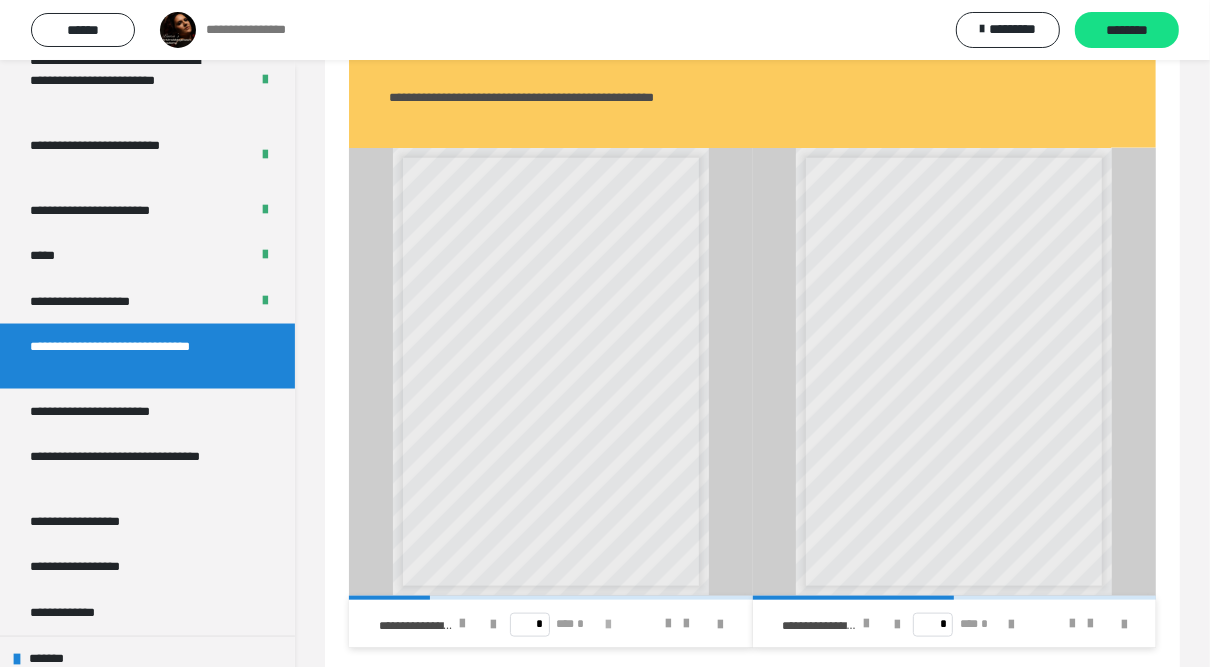 click at bounding box center (608, 625) 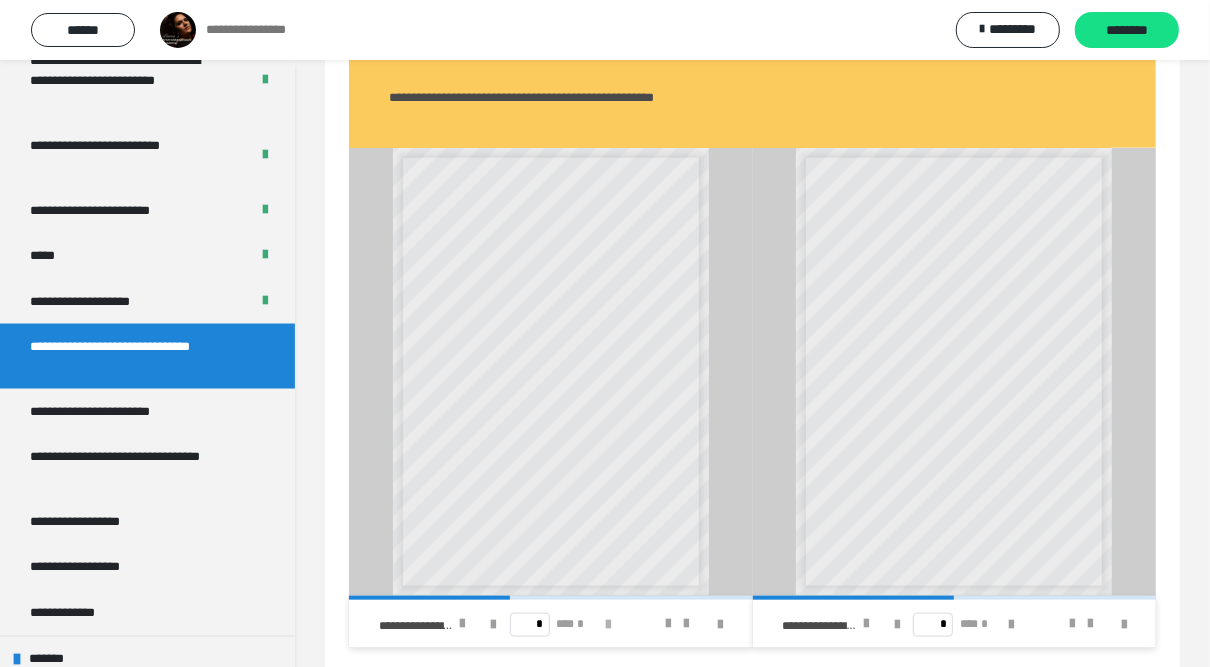 click at bounding box center (608, 625) 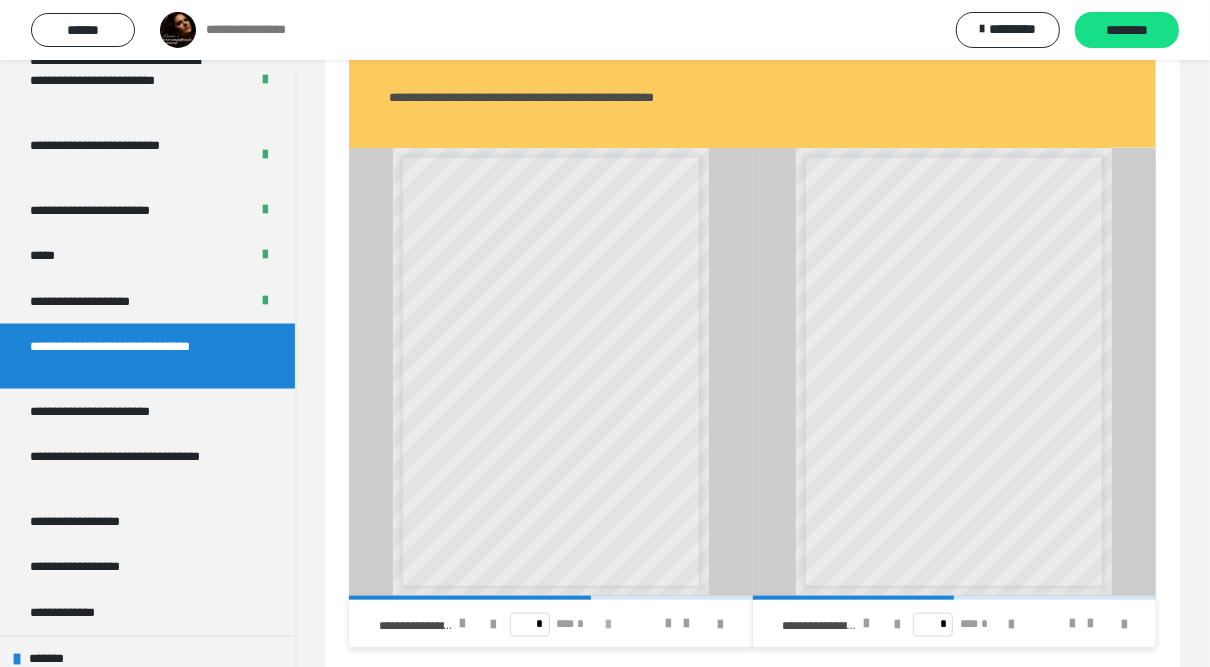 click at bounding box center (608, 625) 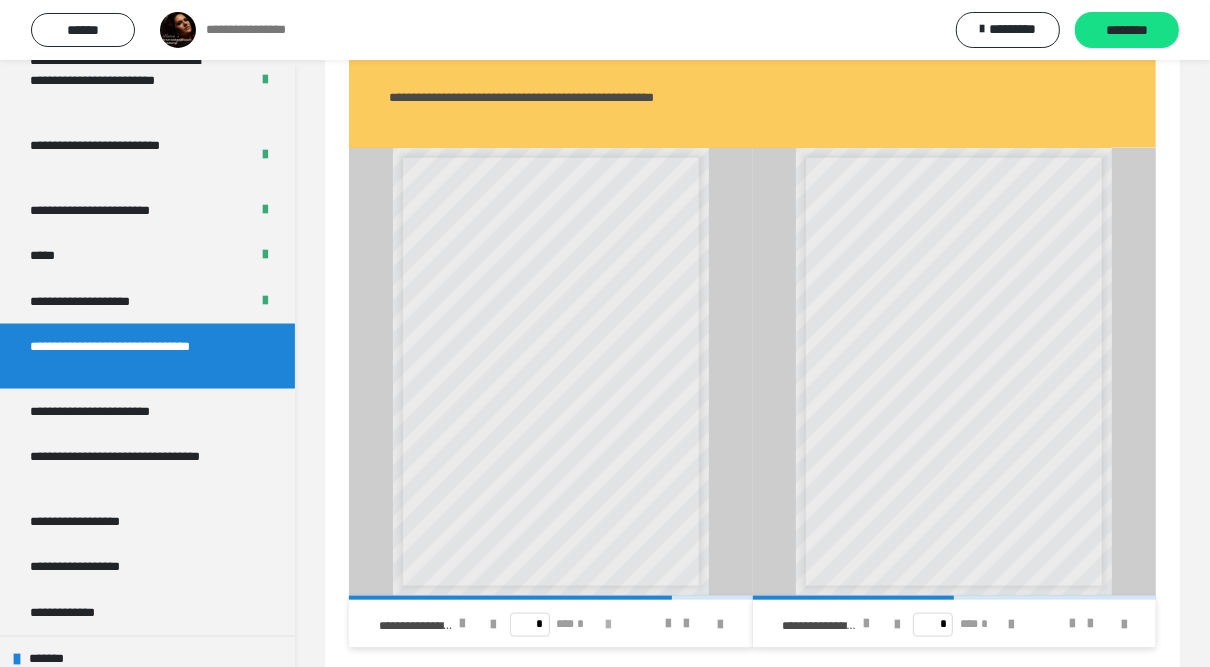 click at bounding box center [608, 625] 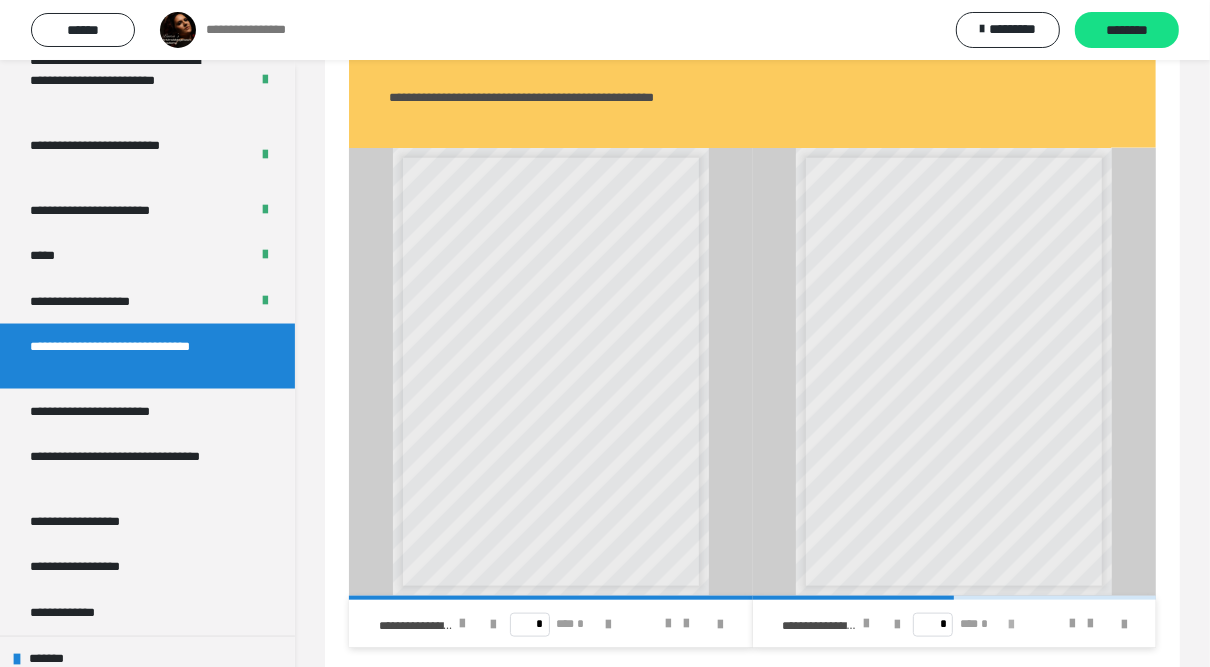 click at bounding box center (1012, 625) 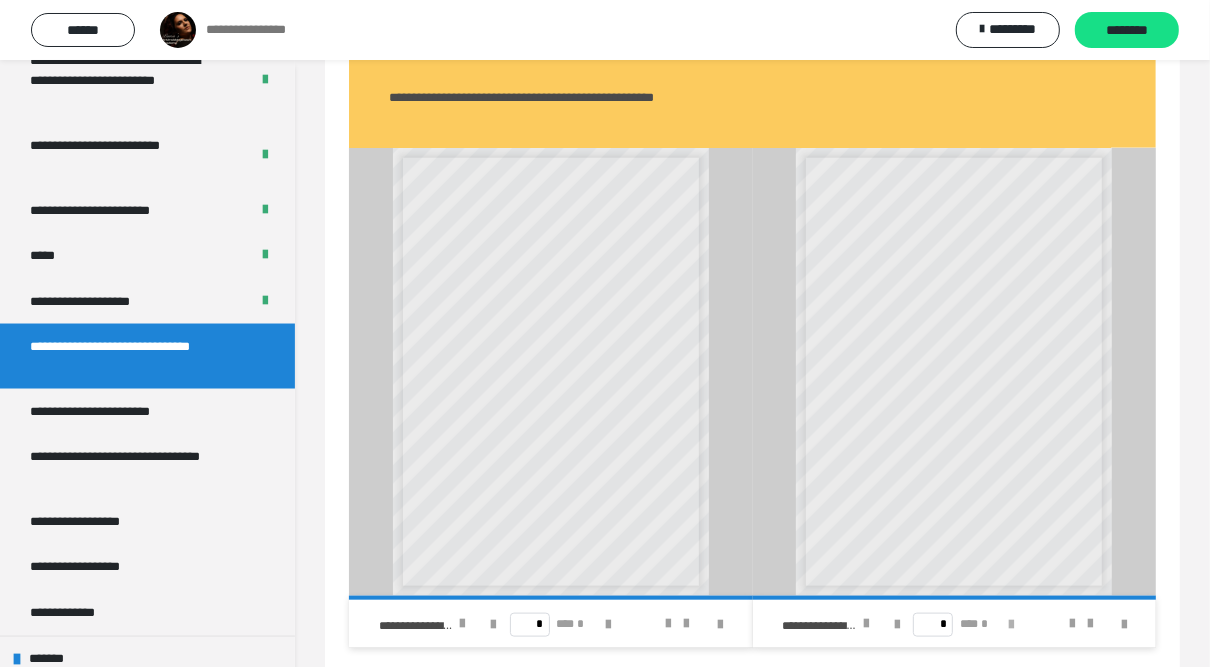 click on "* *** *" at bounding box center [954, 624] 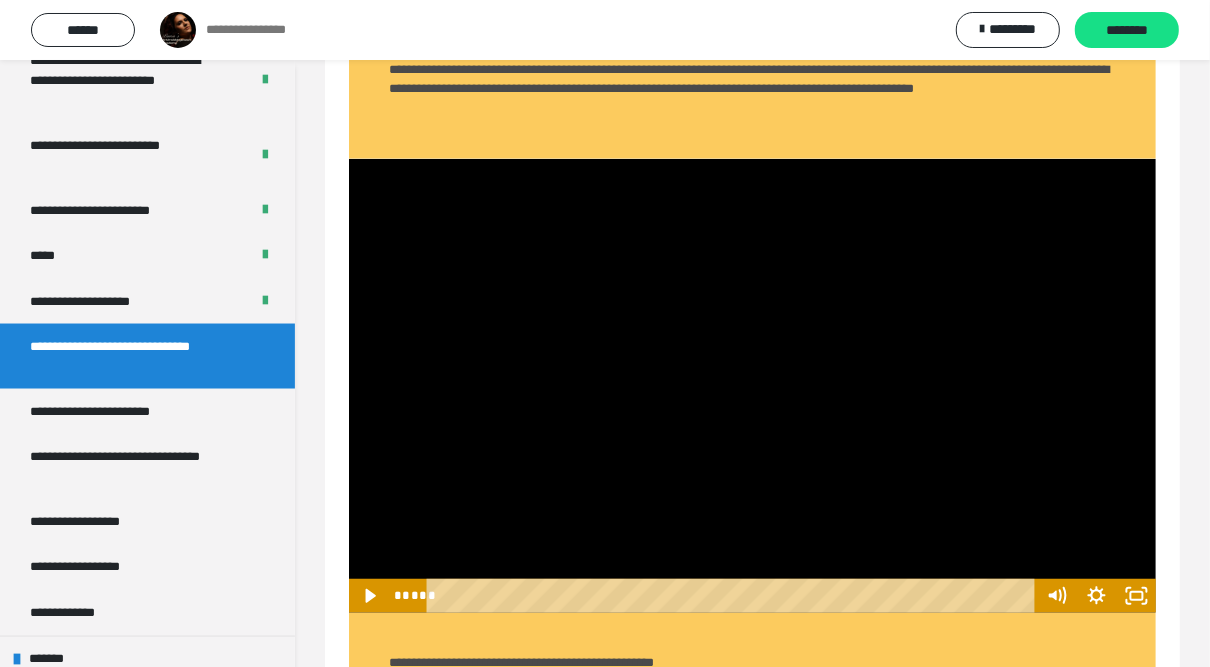 scroll, scrollTop: 780, scrollLeft: 0, axis: vertical 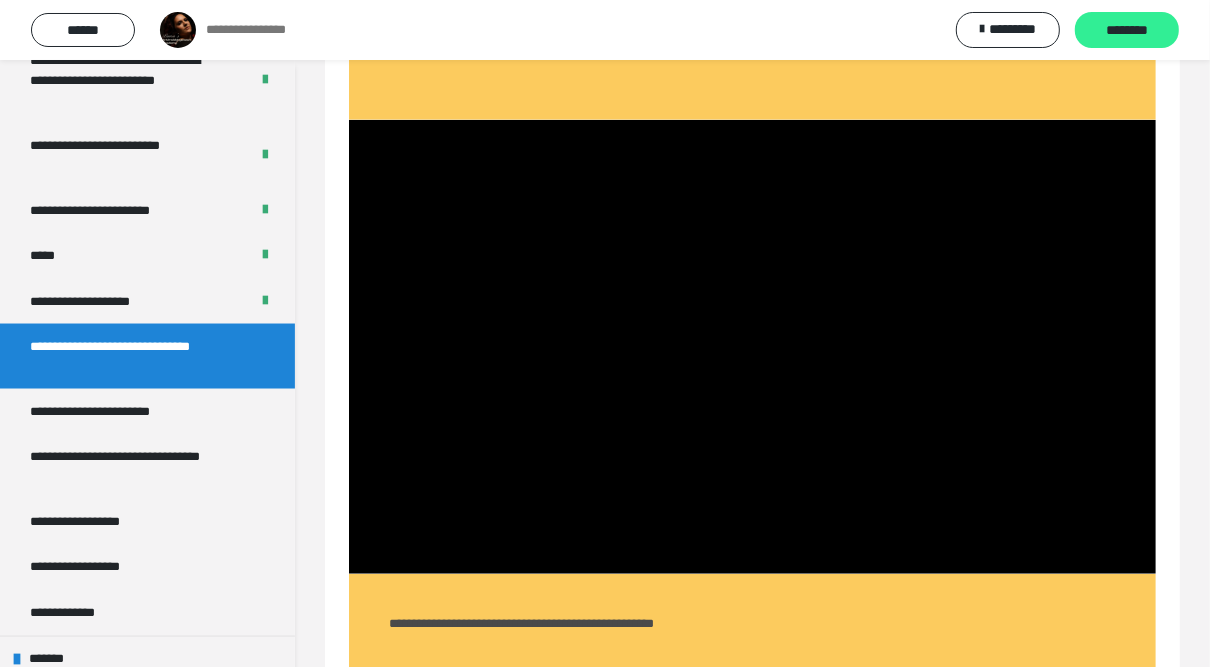 click on "********" at bounding box center [1127, 31] 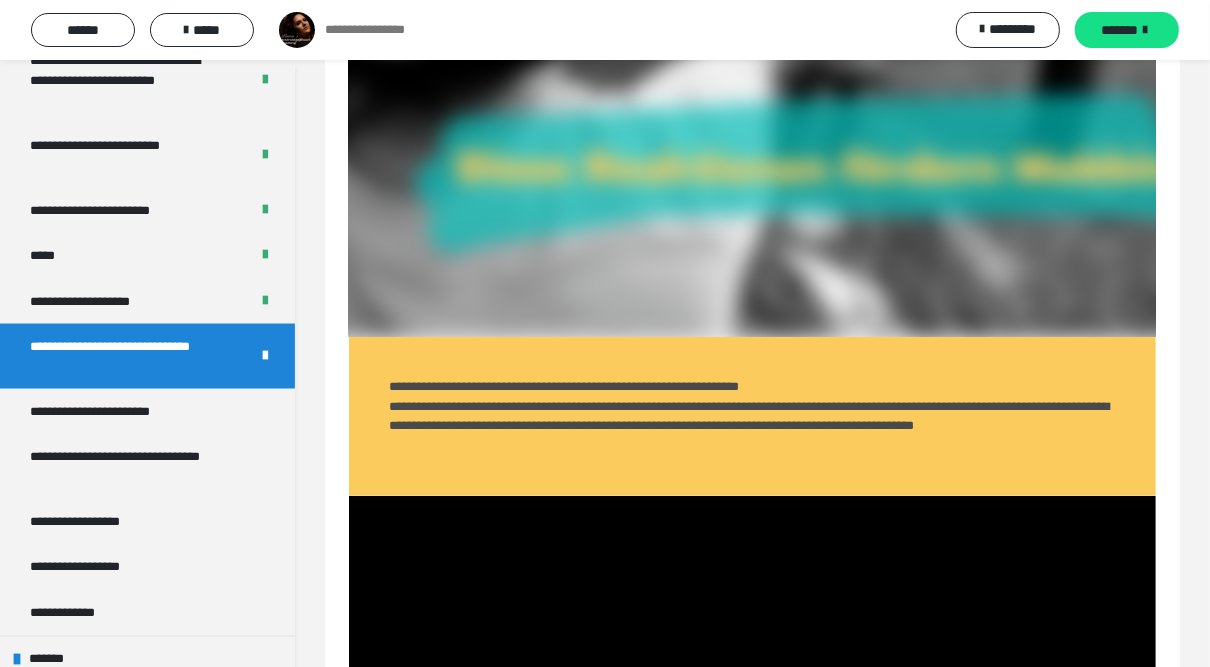scroll, scrollTop: 380, scrollLeft: 0, axis: vertical 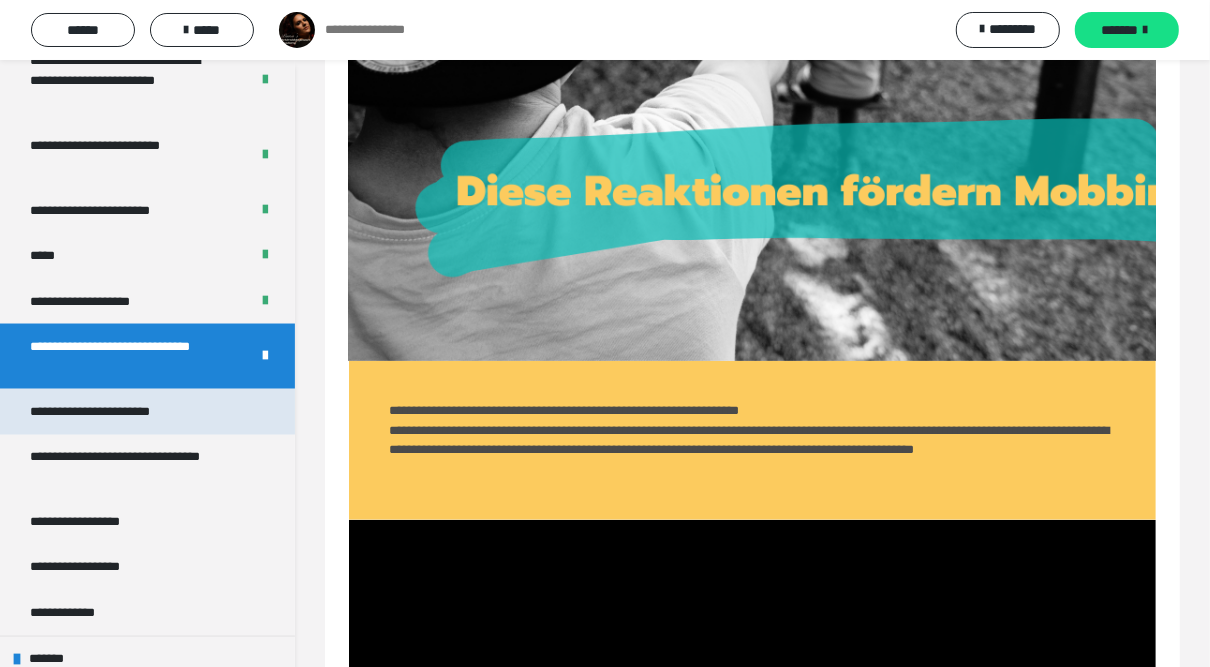 click on "**********" at bounding box center [147, 412] 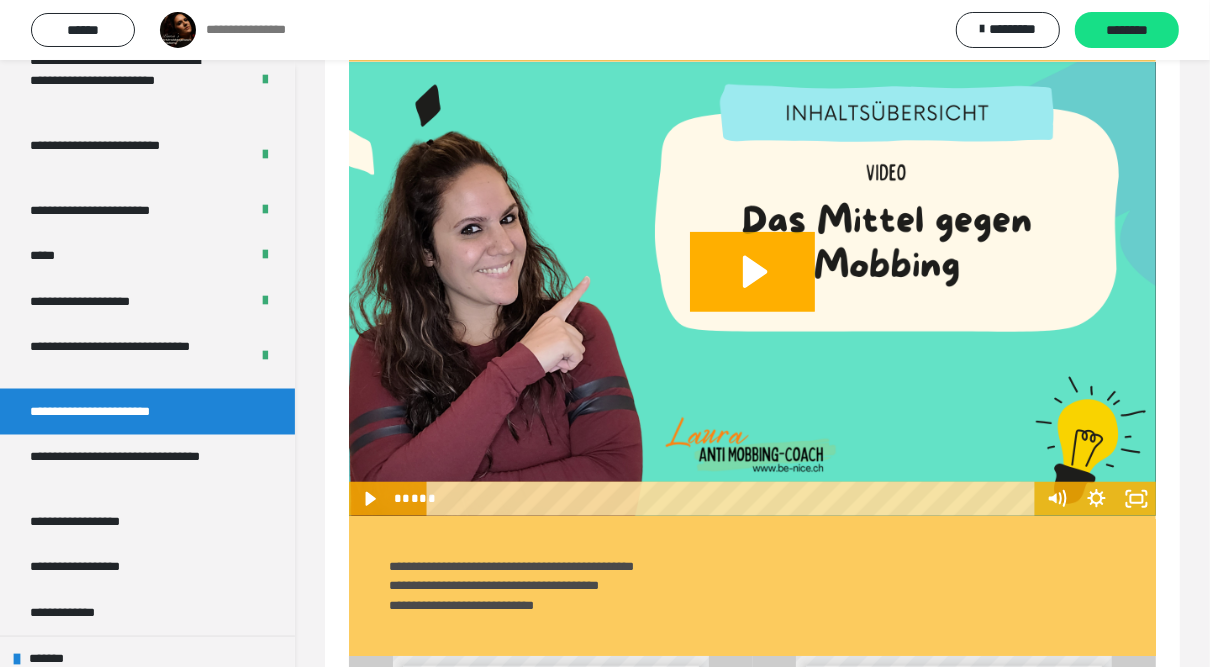 scroll, scrollTop: 940, scrollLeft: 0, axis: vertical 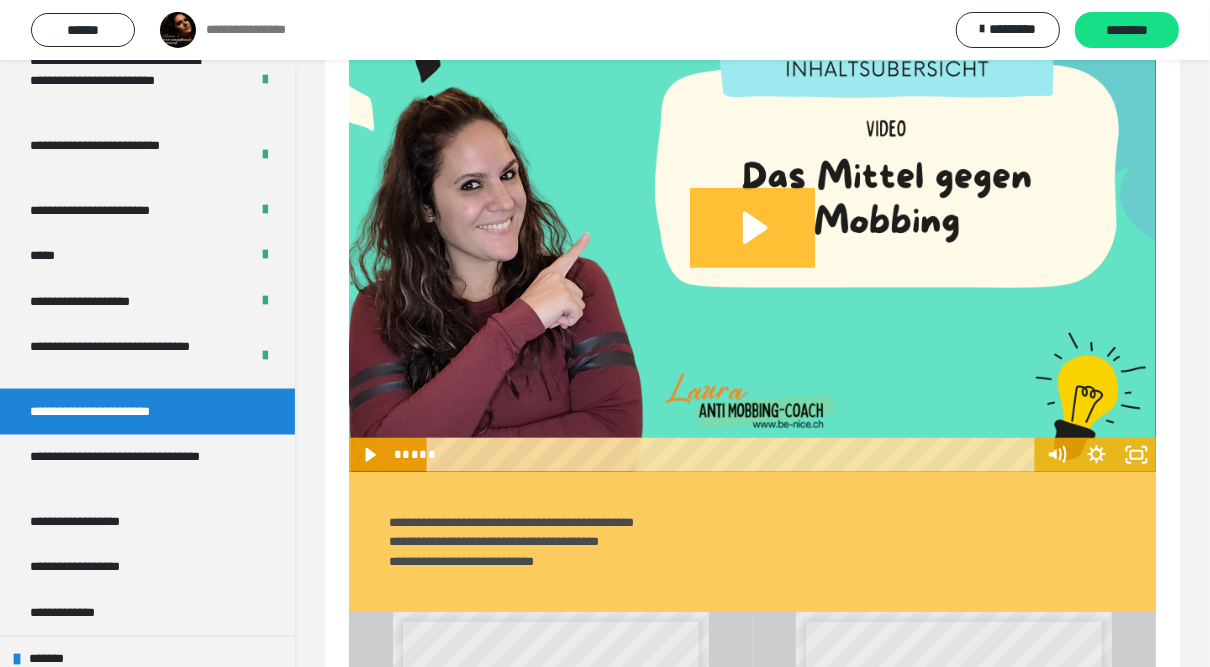 click 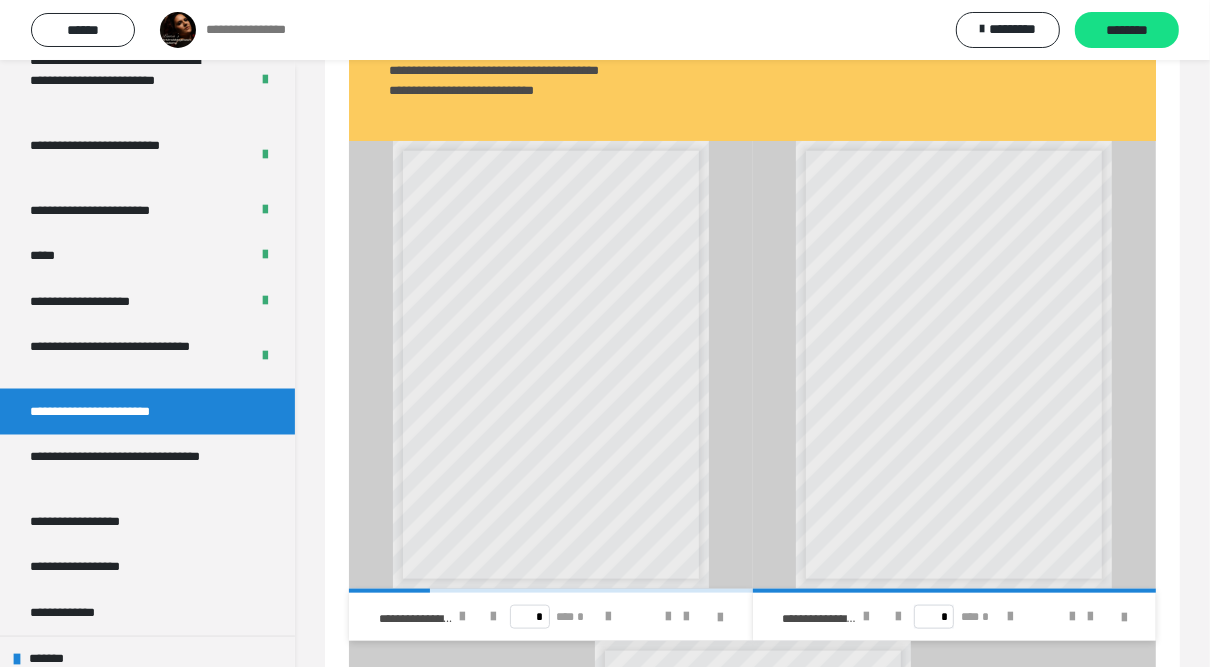 scroll, scrollTop: 1420, scrollLeft: 0, axis: vertical 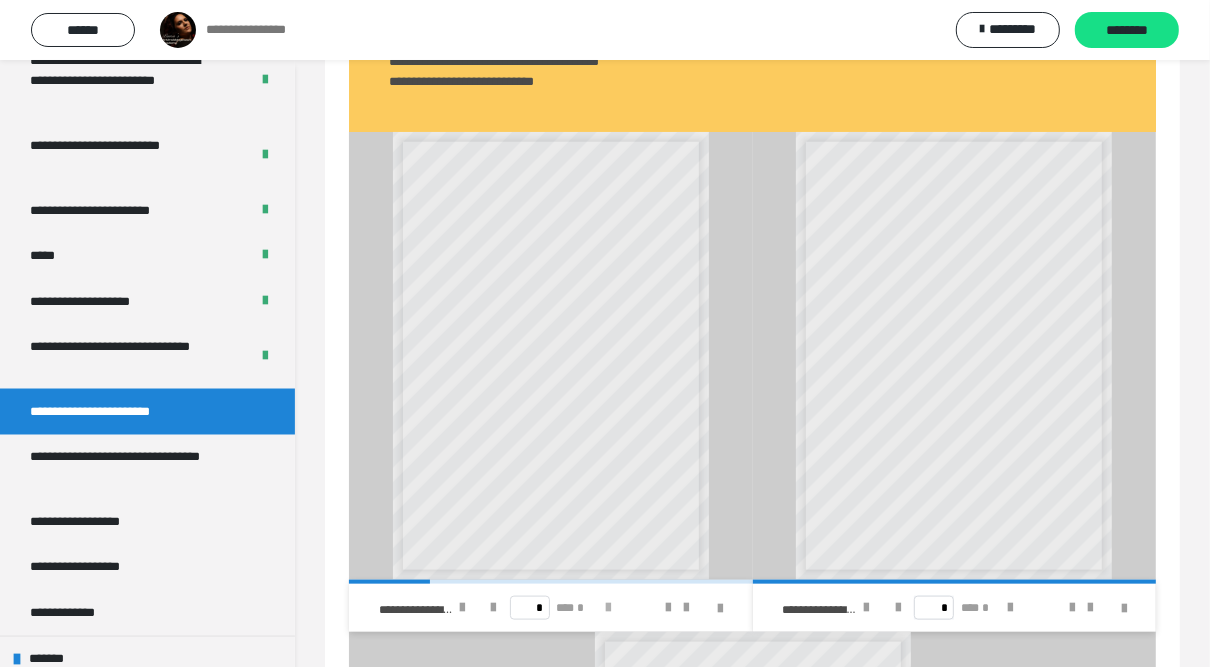click at bounding box center (608, 608) 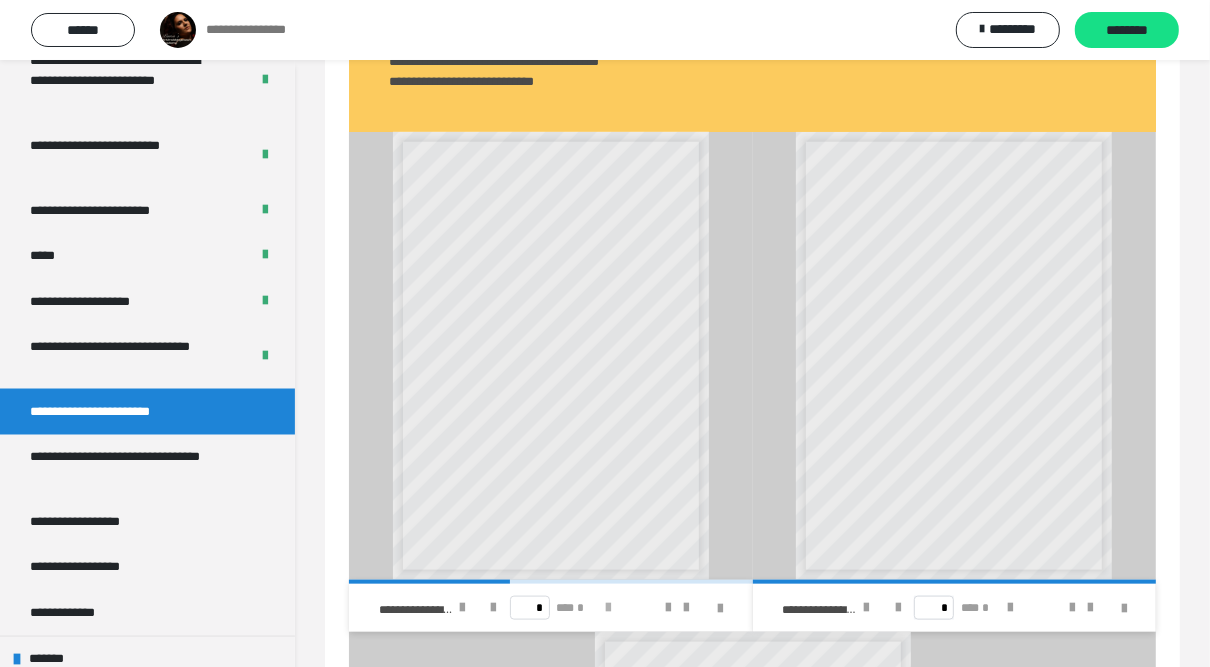 click at bounding box center [608, 608] 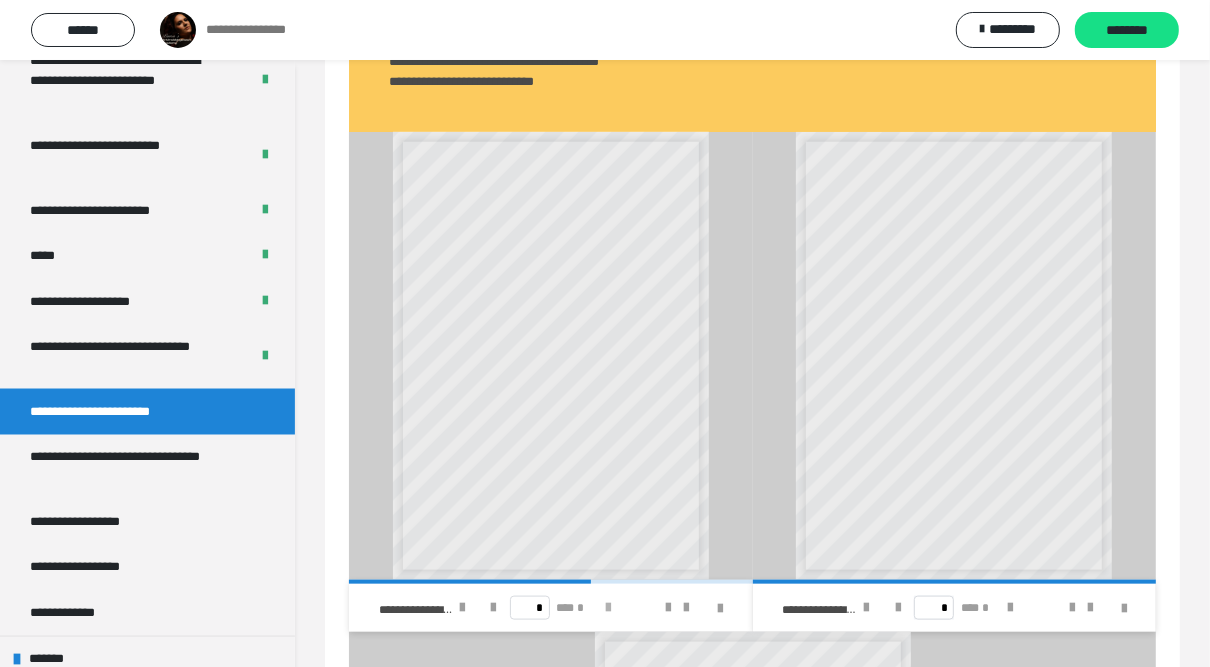 click at bounding box center (608, 608) 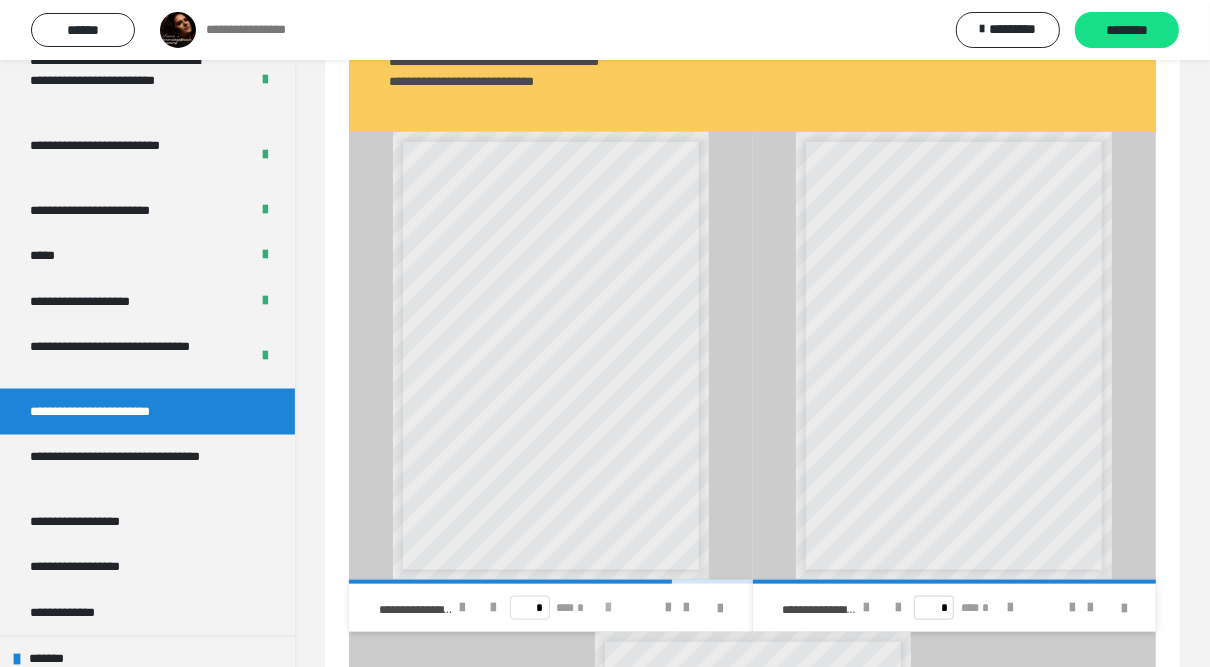 click at bounding box center [608, 608] 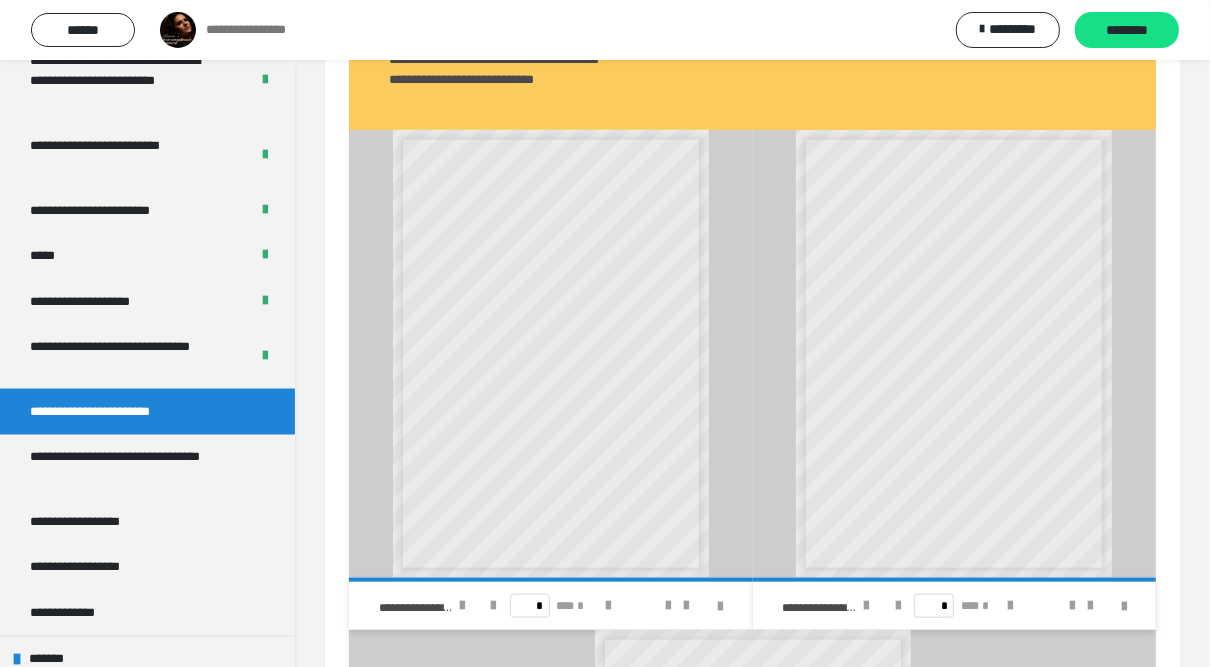 scroll, scrollTop: 1500, scrollLeft: 0, axis: vertical 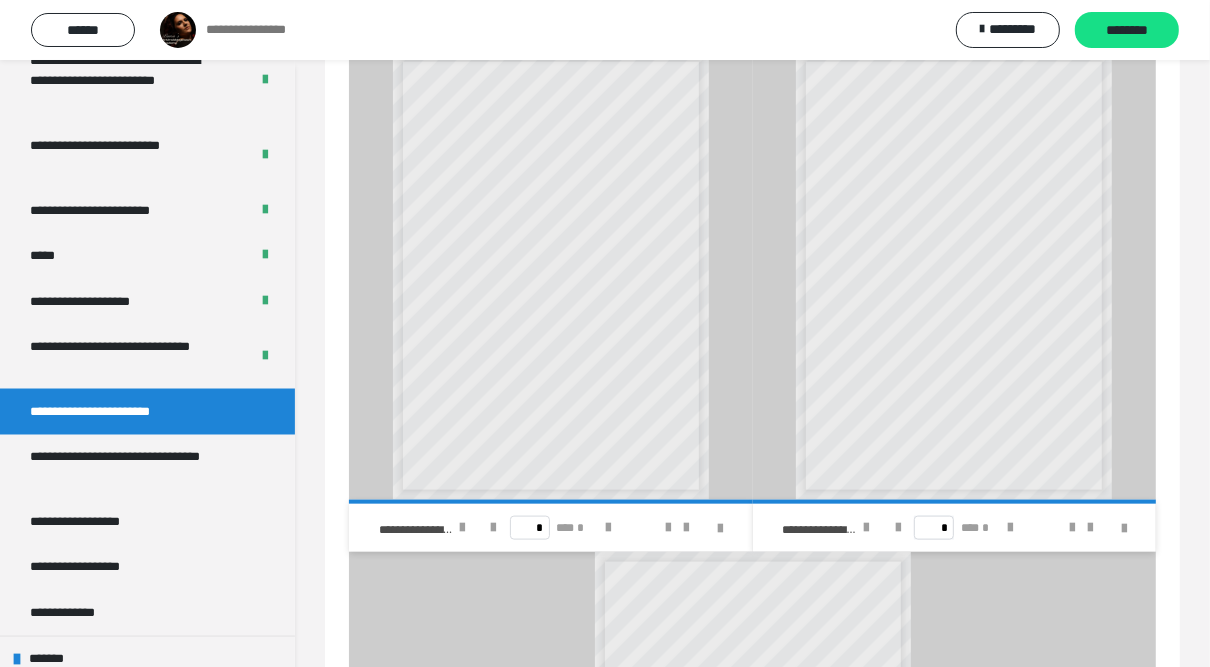 click on "* *** *" at bounding box center [954, 528] 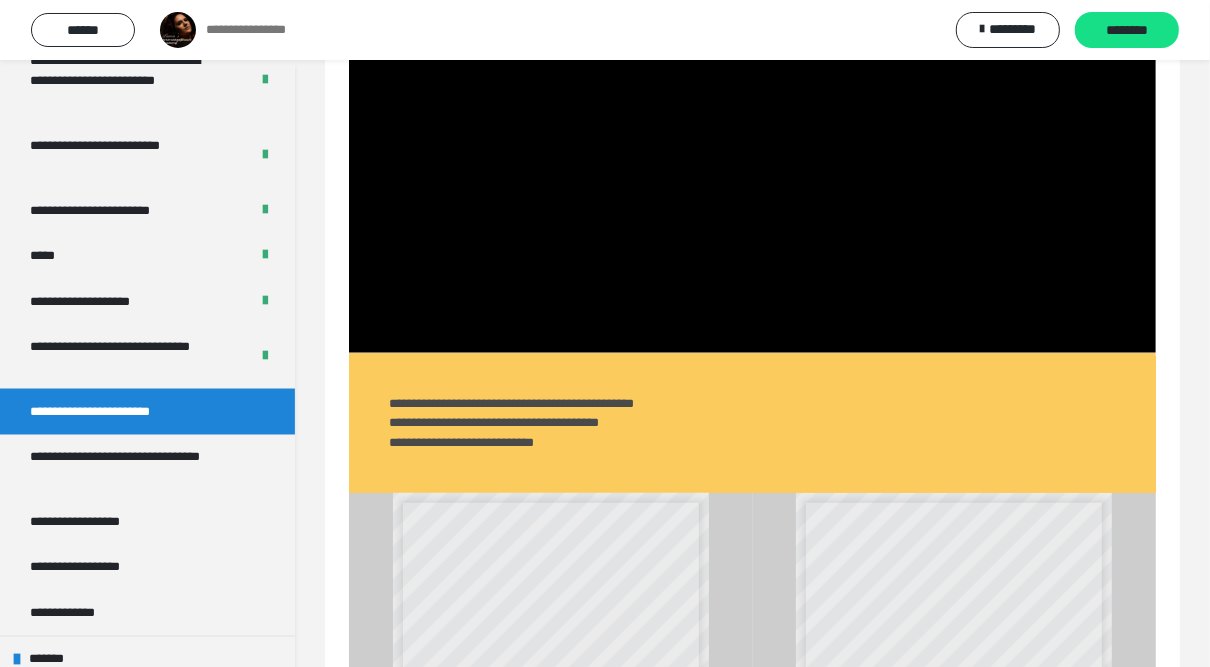 scroll, scrollTop: 1100, scrollLeft: 0, axis: vertical 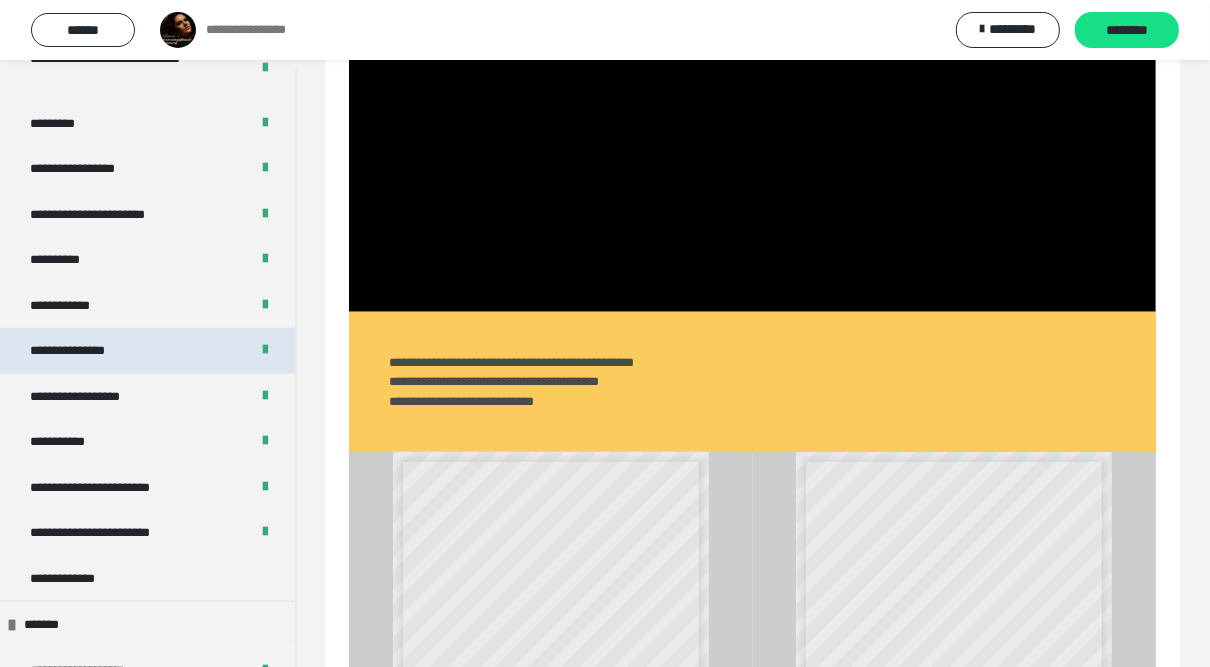 click on "**********" at bounding box center [147, 351] 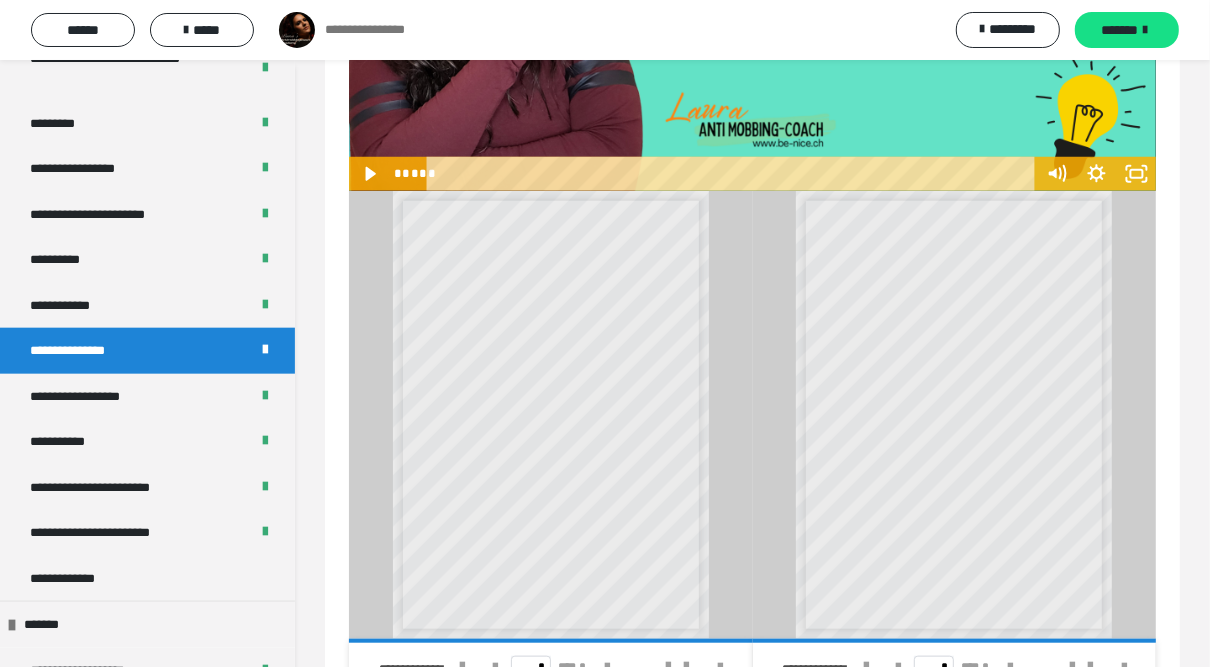 scroll, scrollTop: 1067, scrollLeft: 0, axis: vertical 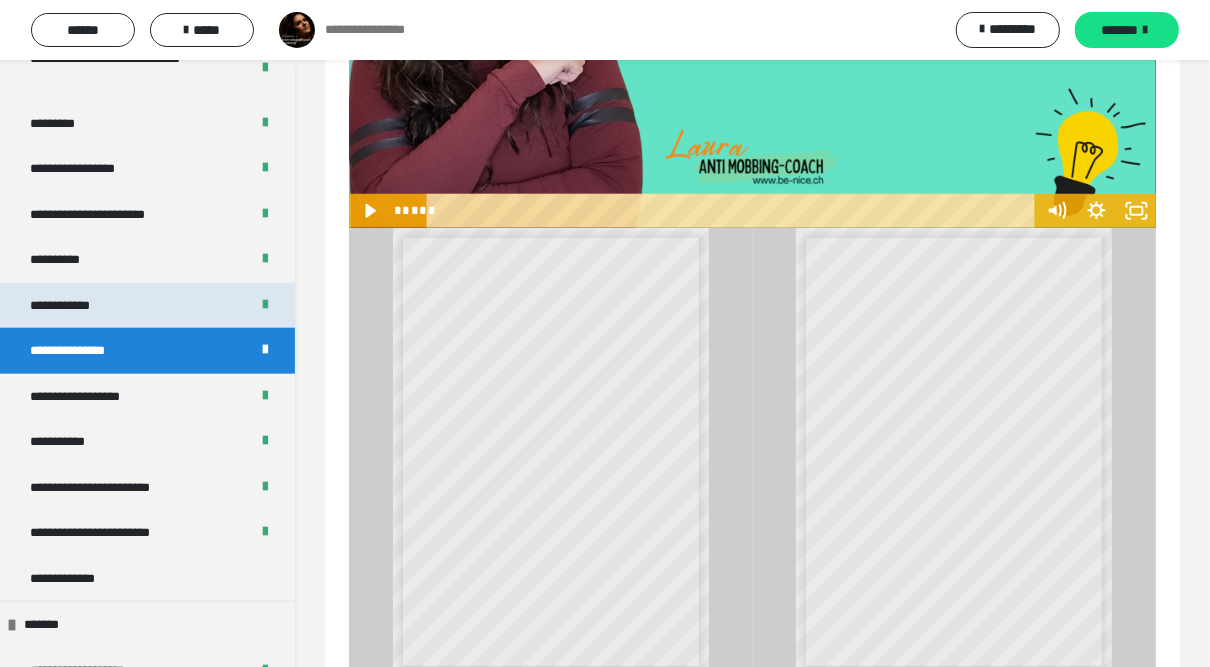 click on "**********" at bounding box center (147, 306) 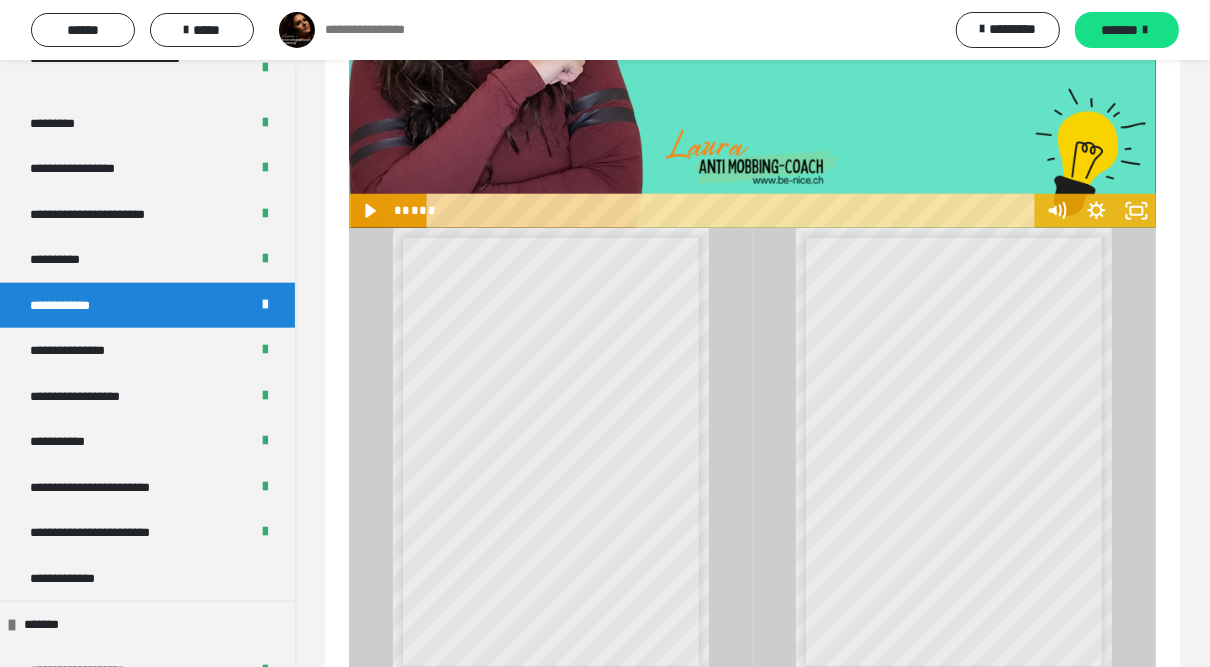 scroll, scrollTop: 747, scrollLeft: 0, axis: vertical 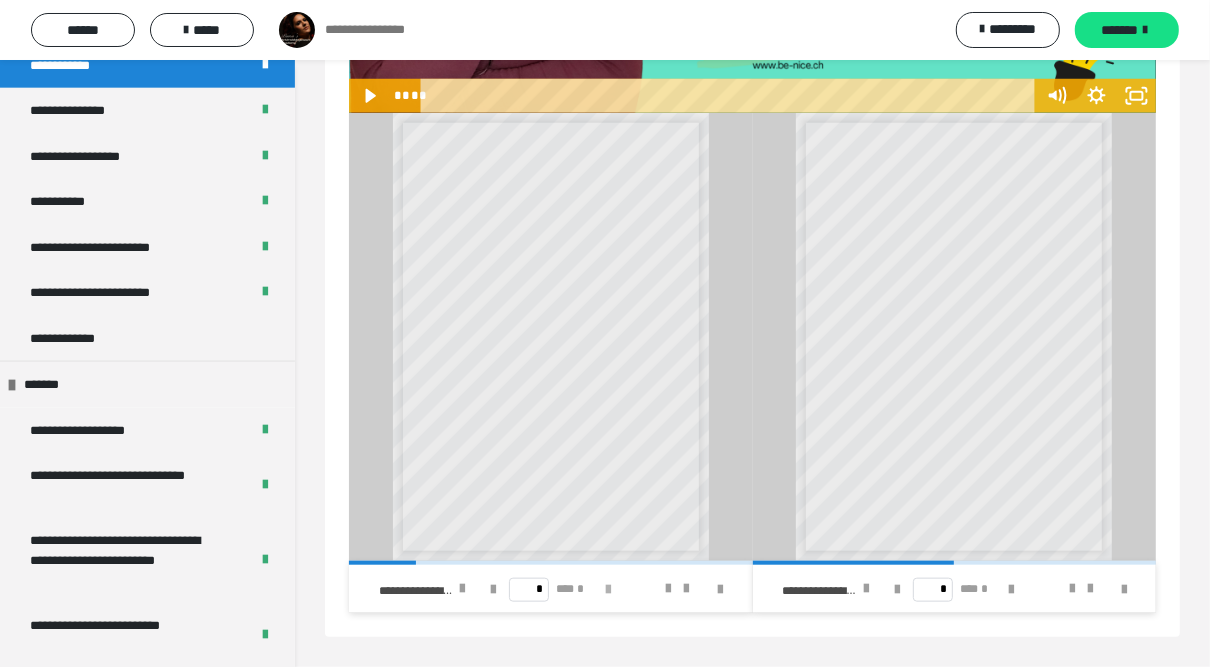 click at bounding box center (608, 590) 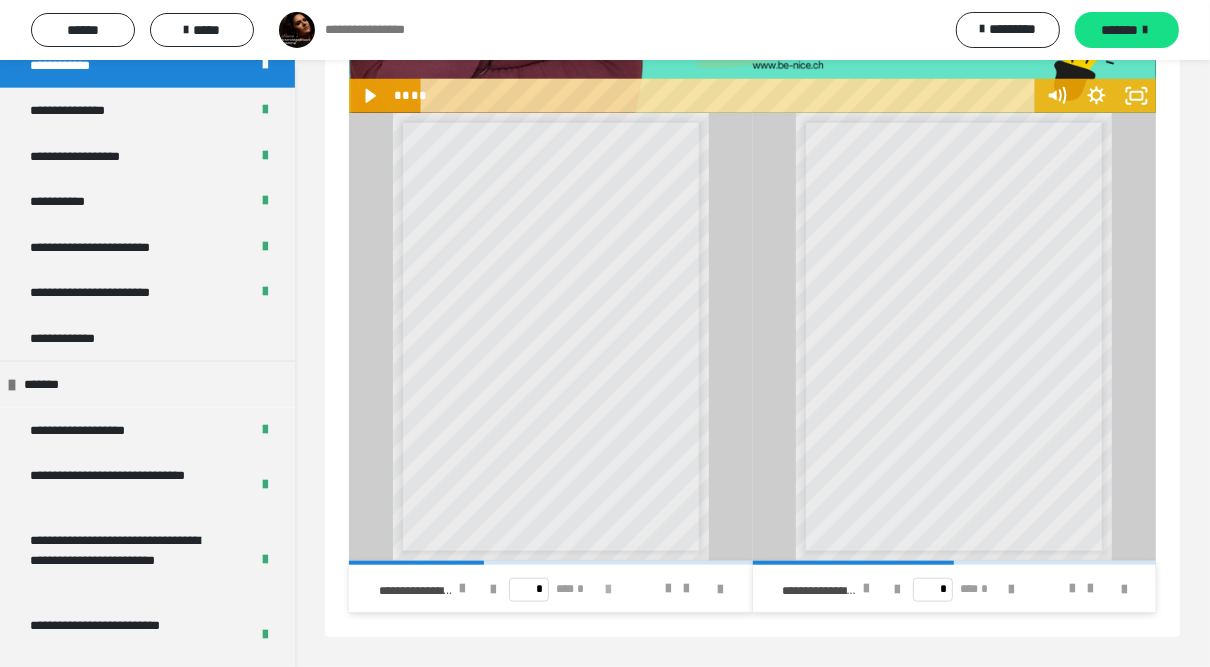 click at bounding box center [608, 590] 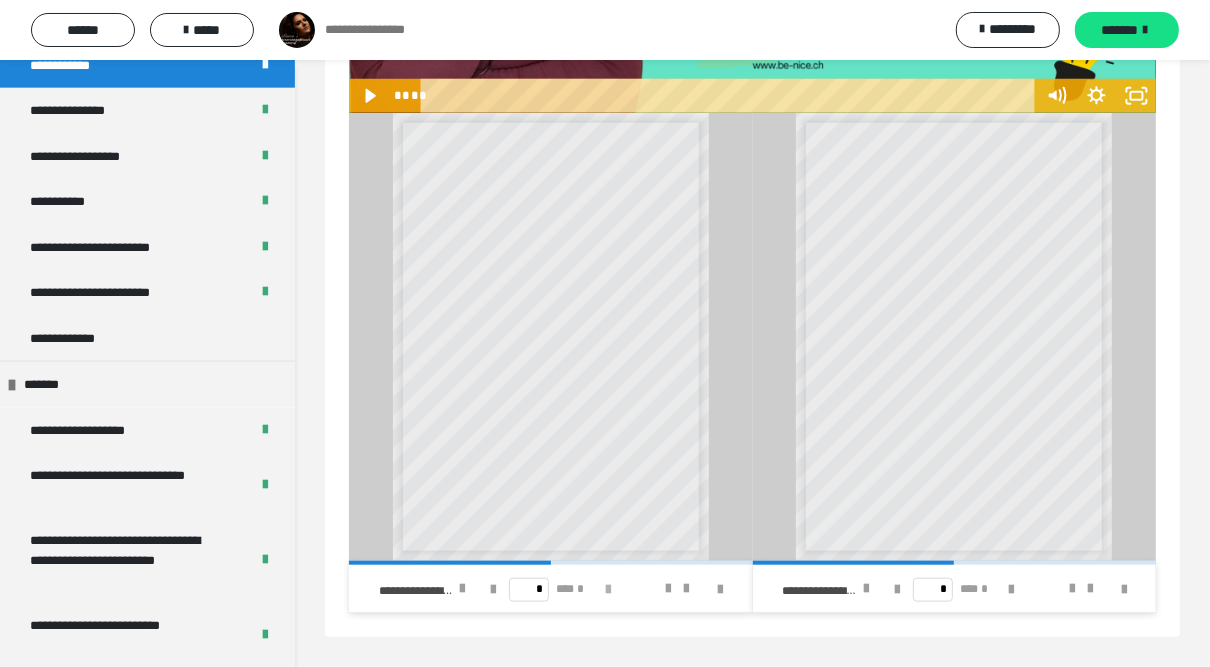 click at bounding box center [608, 590] 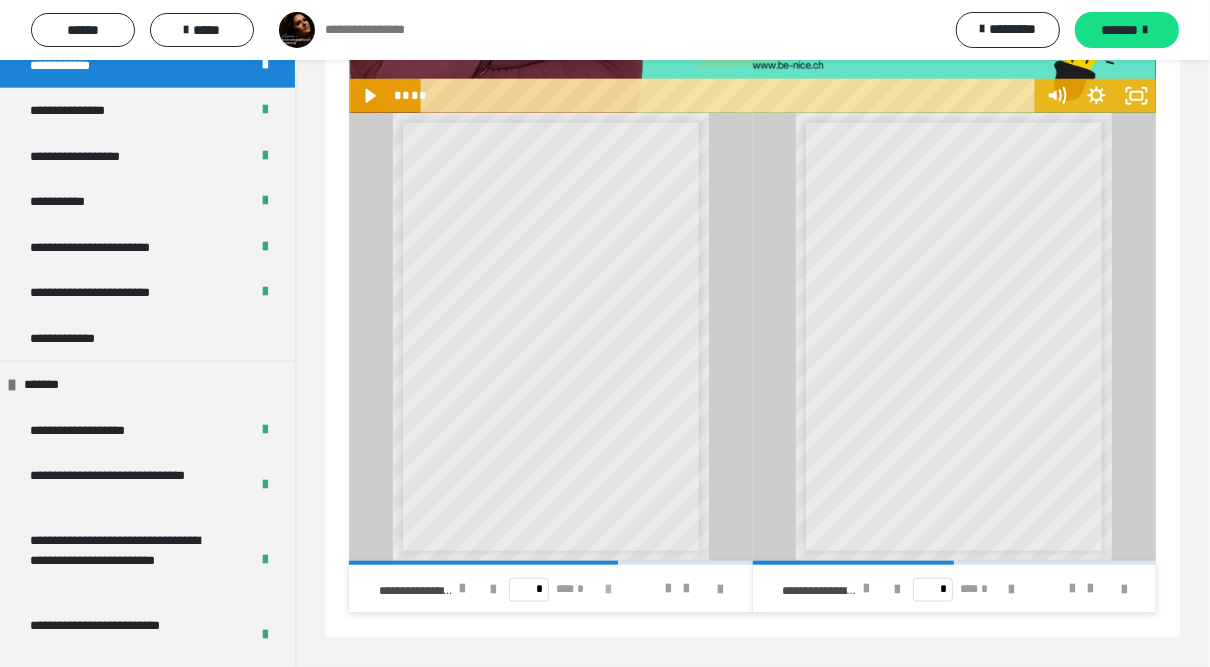 click at bounding box center (608, 590) 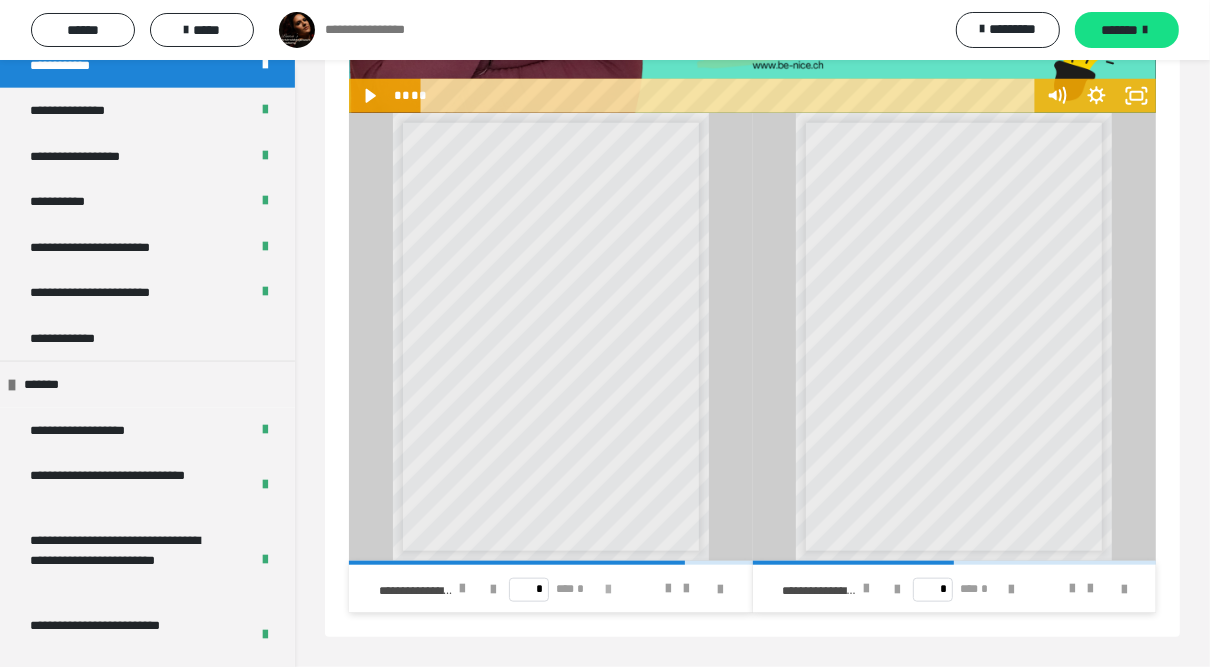 click at bounding box center [608, 590] 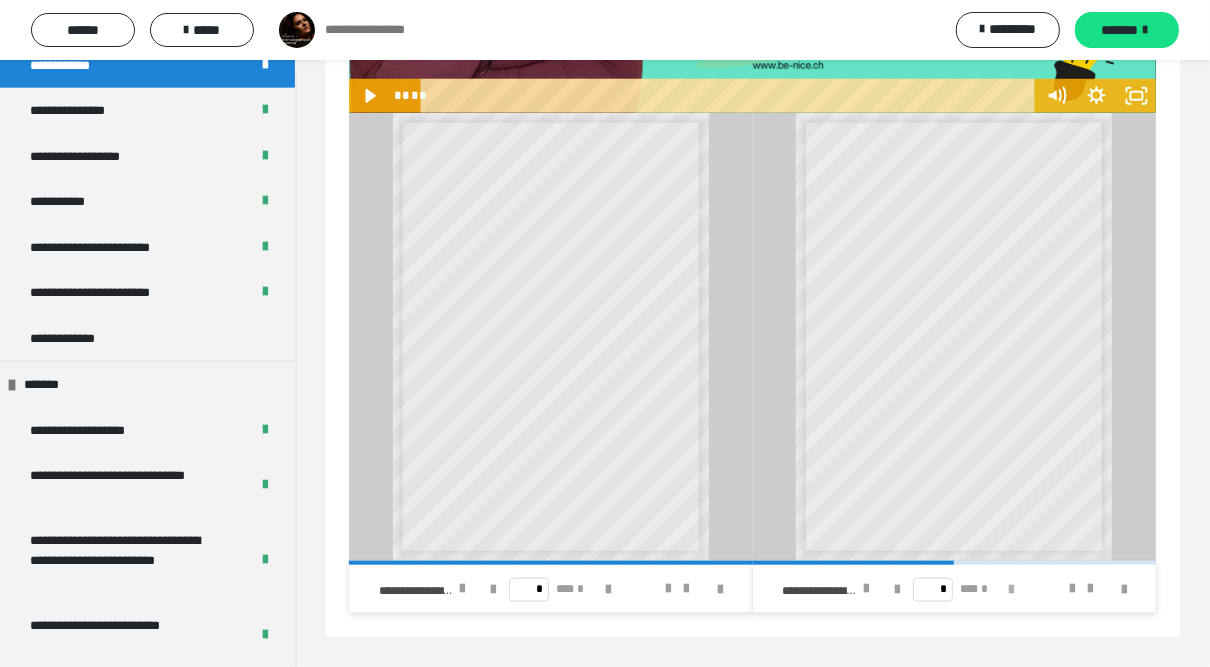 click at bounding box center [1012, 590] 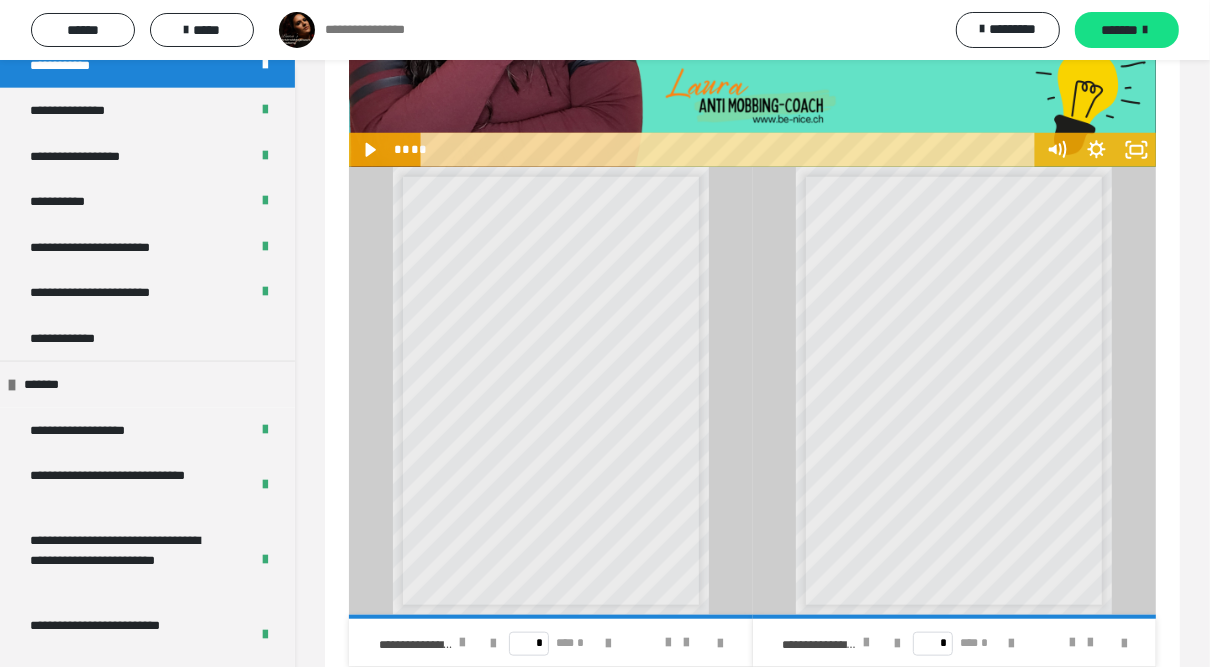 scroll, scrollTop: 1102, scrollLeft: 0, axis: vertical 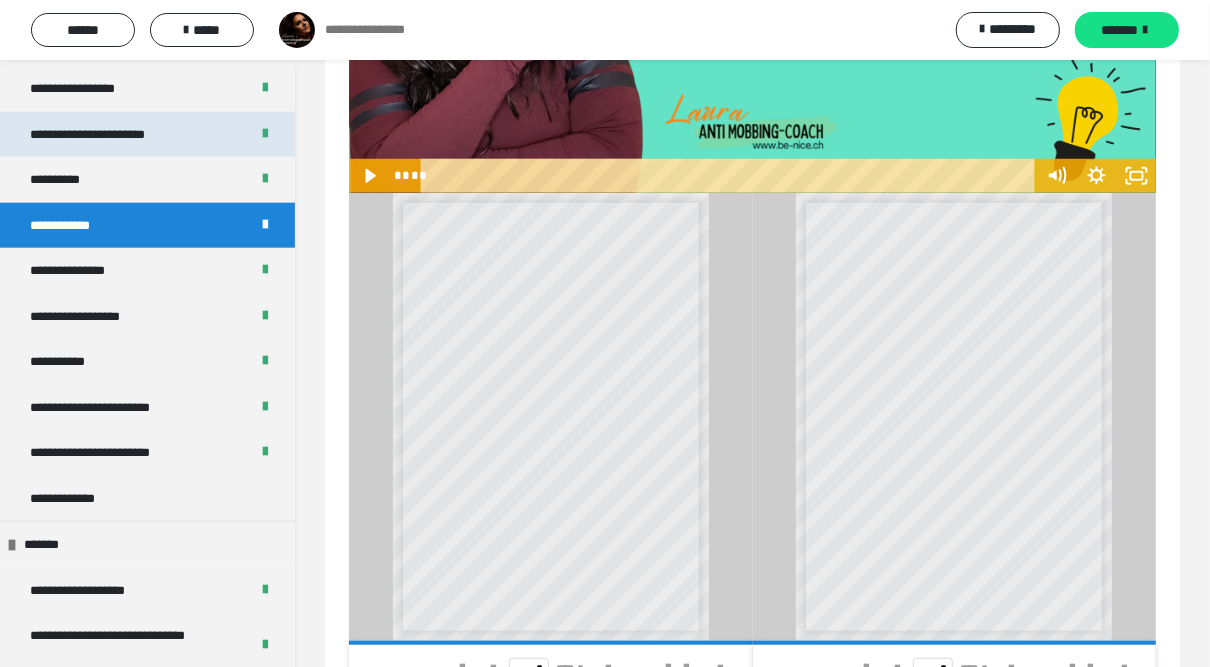 click on "**********" at bounding box center (114, 135) 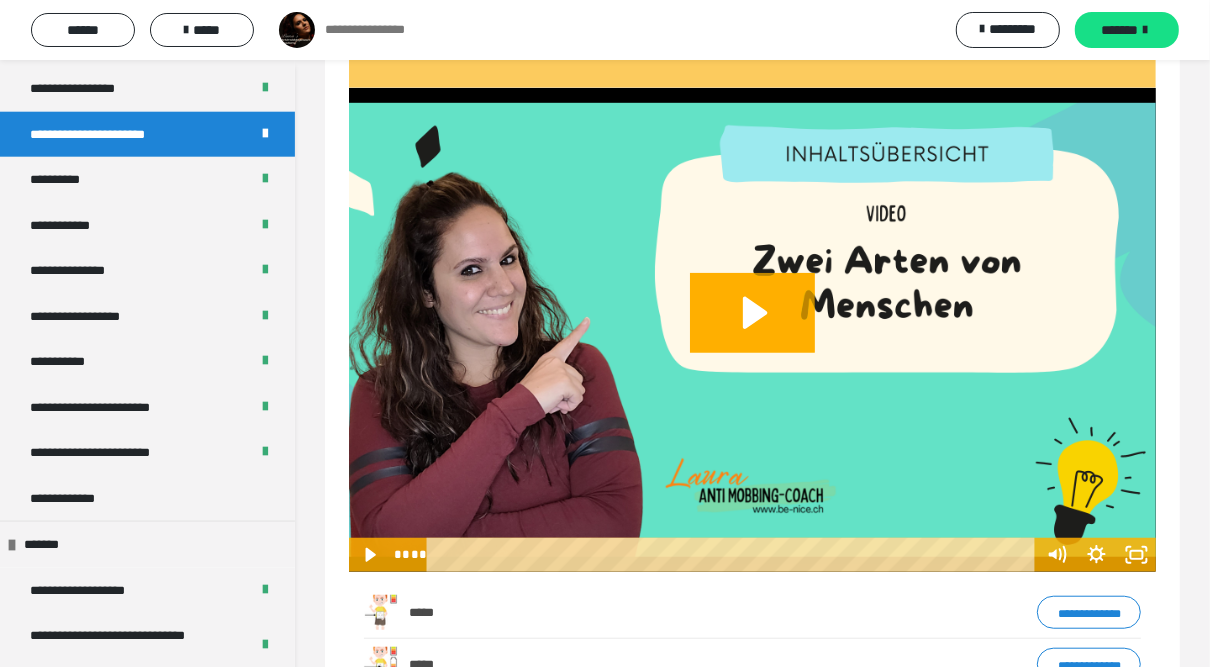 scroll, scrollTop: 828, scrollLeft: 0, axis: vertical 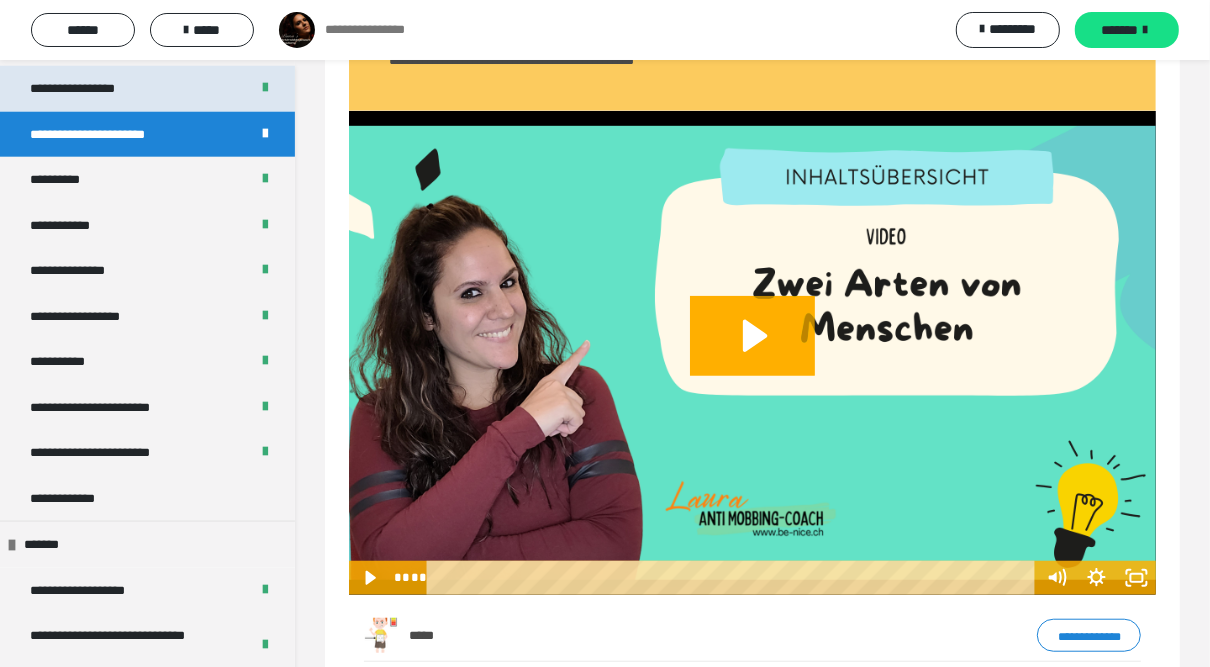 click on "**********" at bounding box center [86, 89] 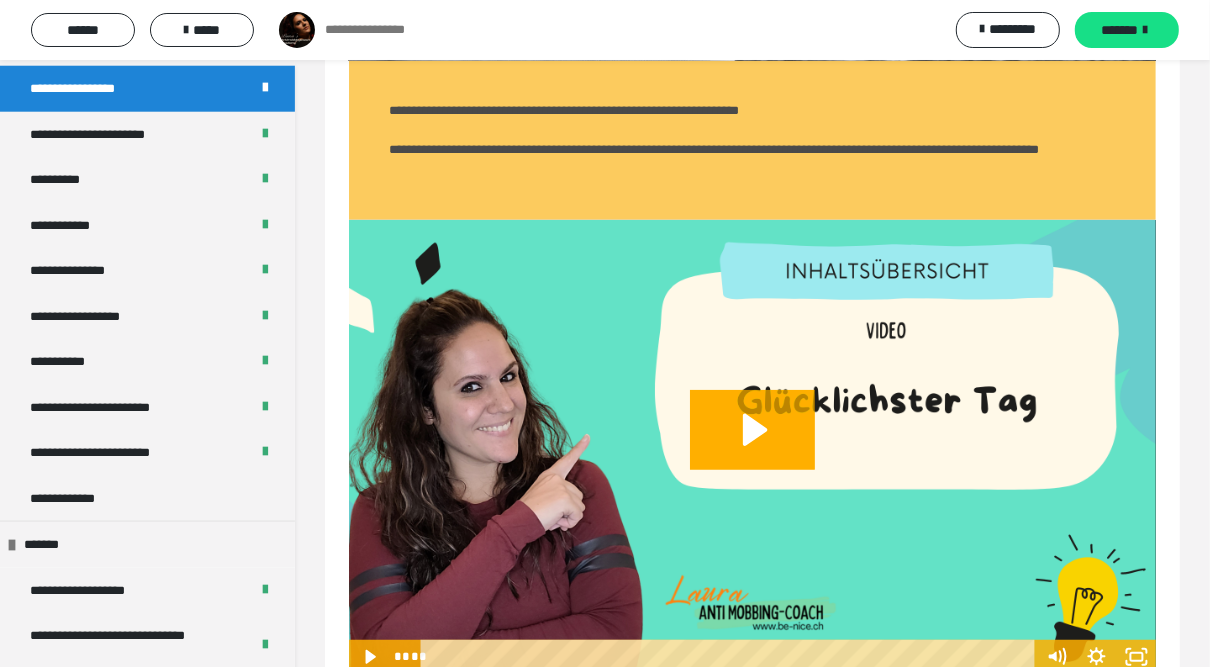 scroll, scrollTop: 740, scrollLeft: 0, axis: vertical 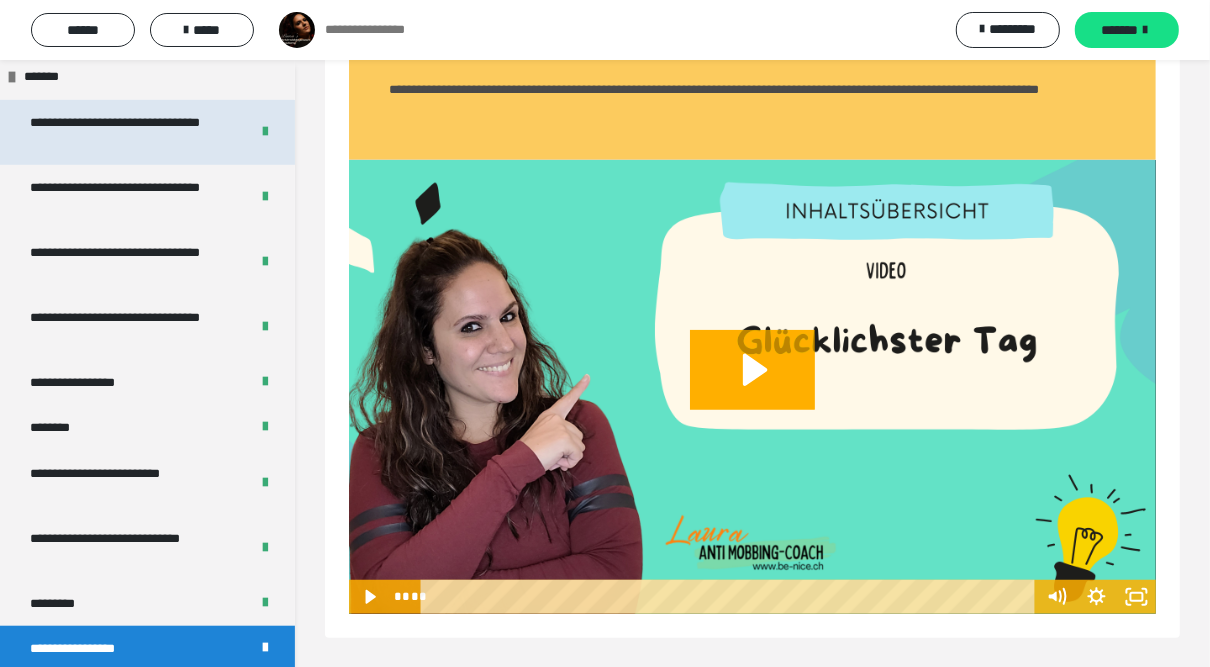 click on "**********" at bounding box center [125, 132] 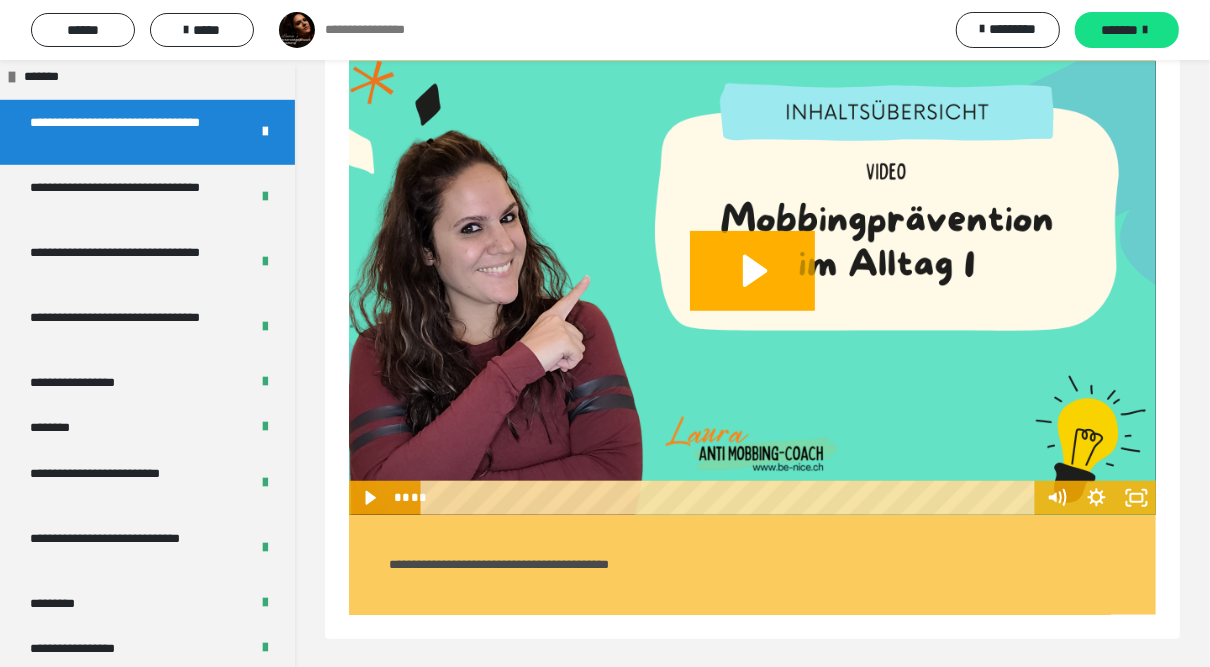 scroll, scrollTop: 840, scrollLeft: 0, axis: vertical 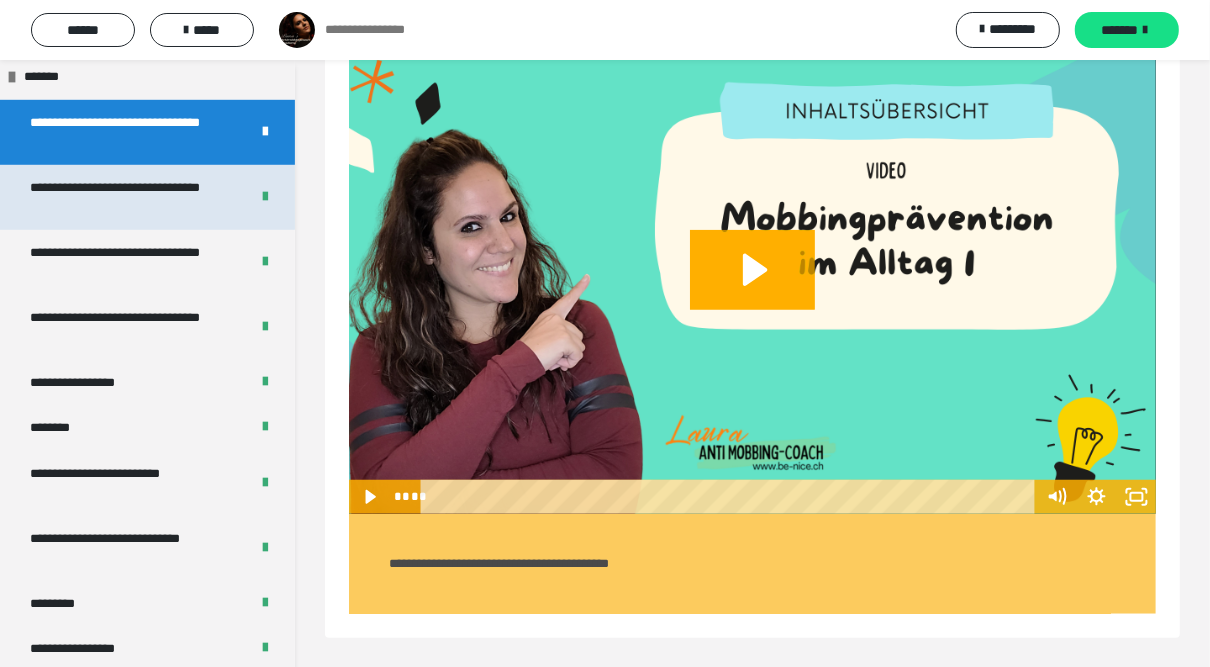 click on "**********" at bounding box center (125, 197) 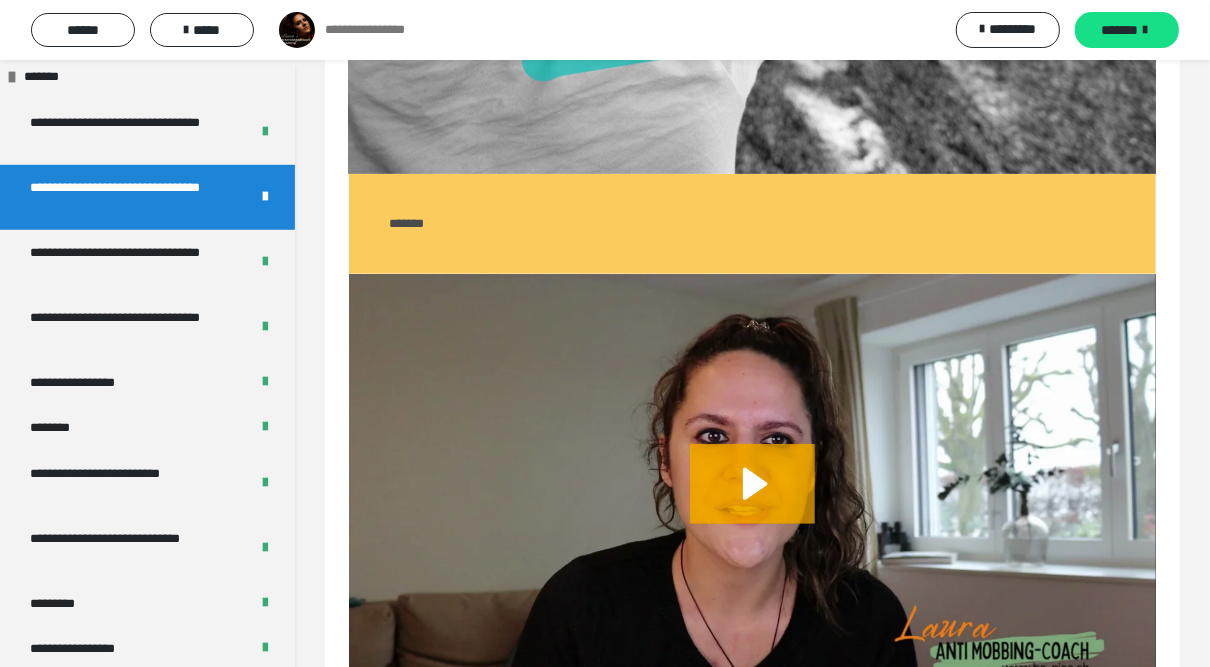 scroll, scrollTop: 681, scrollLeft: 0, axis: vertical 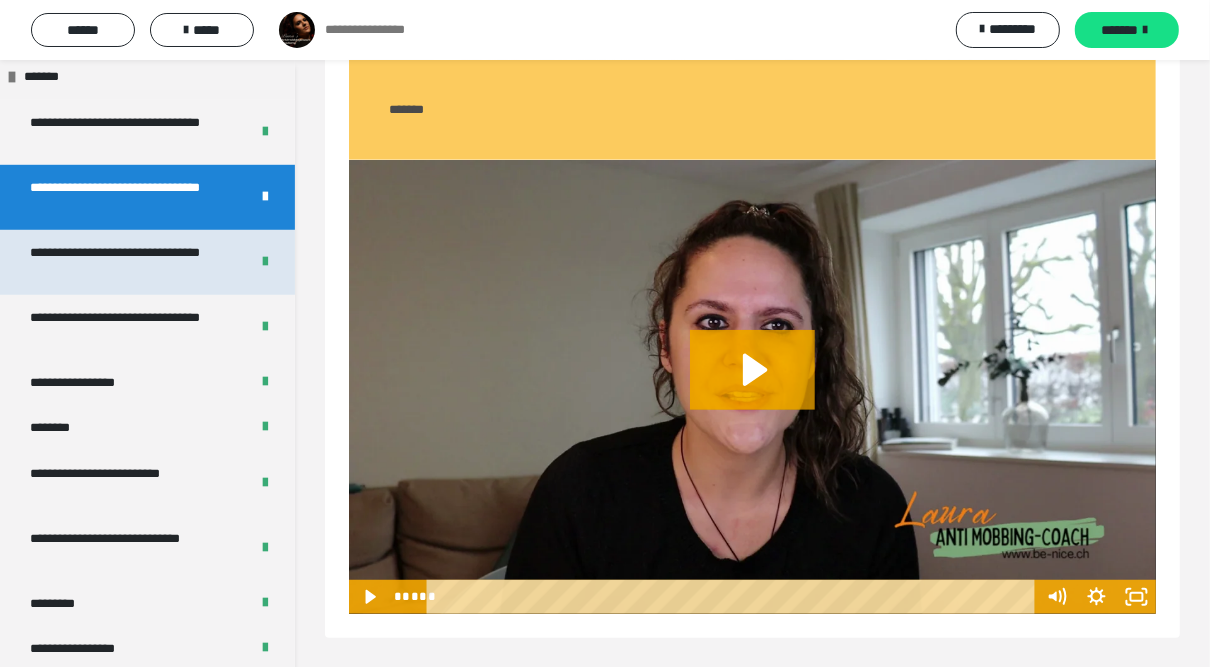 click on "**********" at bounding box center (125, 262) 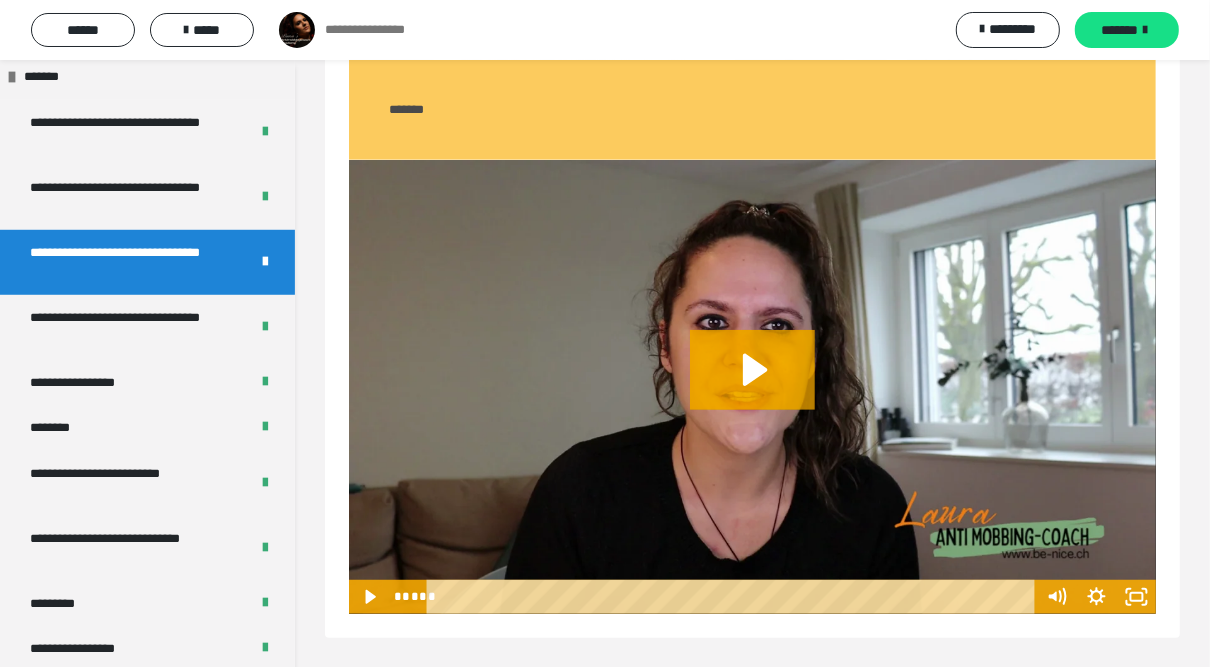 scroll, scrollTop: 247, scrollLeft: 0, axis: vertical 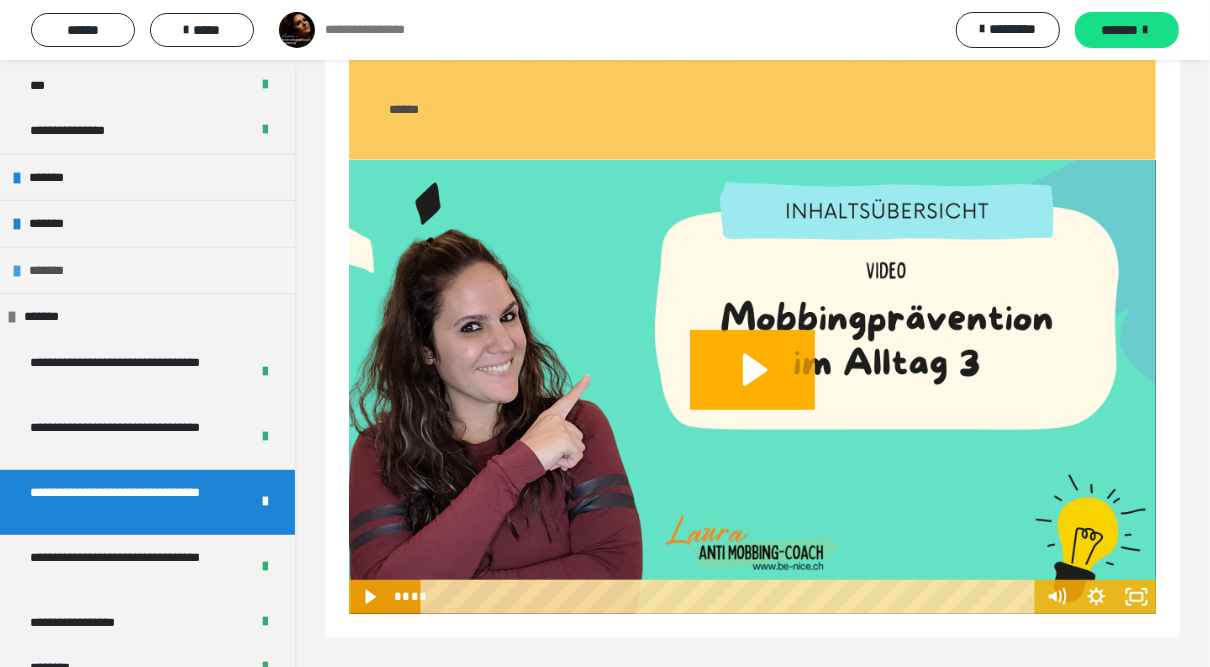 click on "*******" at bounding box center [147, 270] 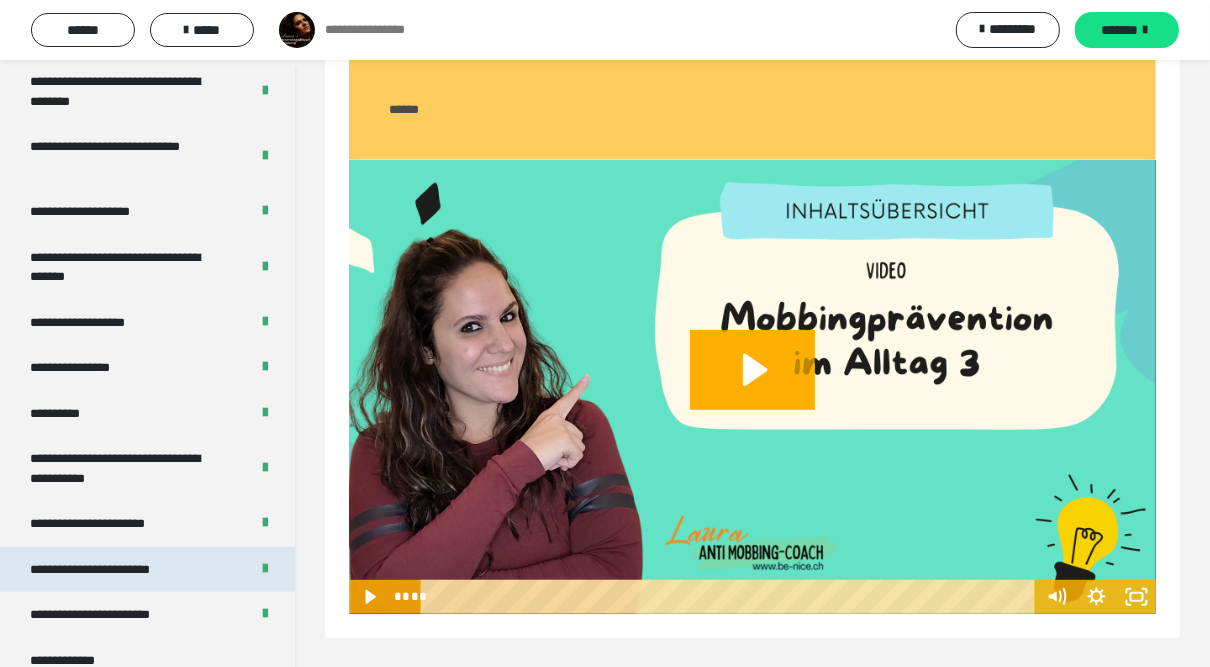 scroll, scrollTop: 960, scrollLeft: 0, axis: vertical 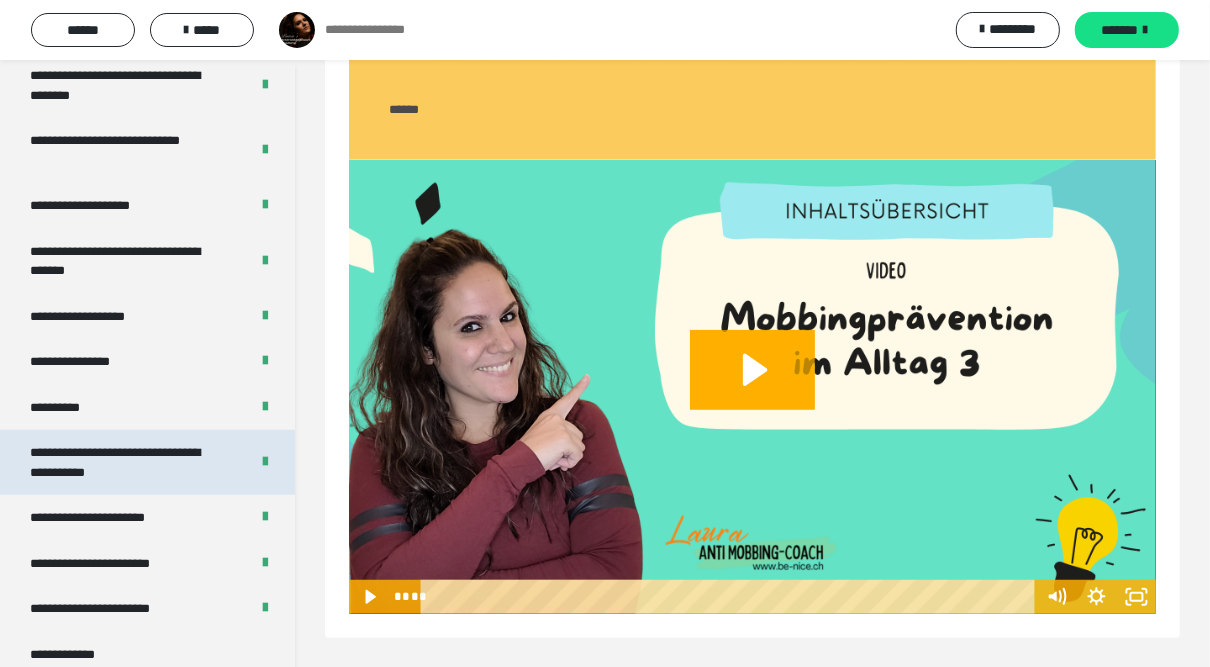 click on "**********" at bounding box center [125, 462] 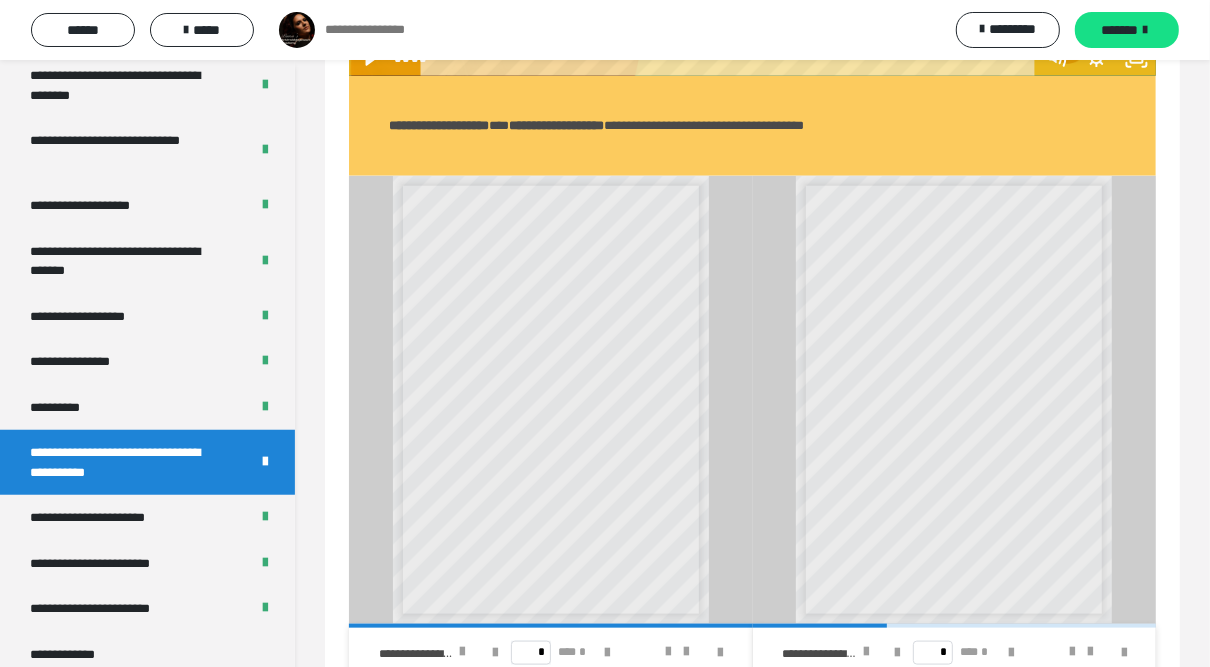 scroll, scrollTop: 1457, scrollLeft: 0, axis: vertical 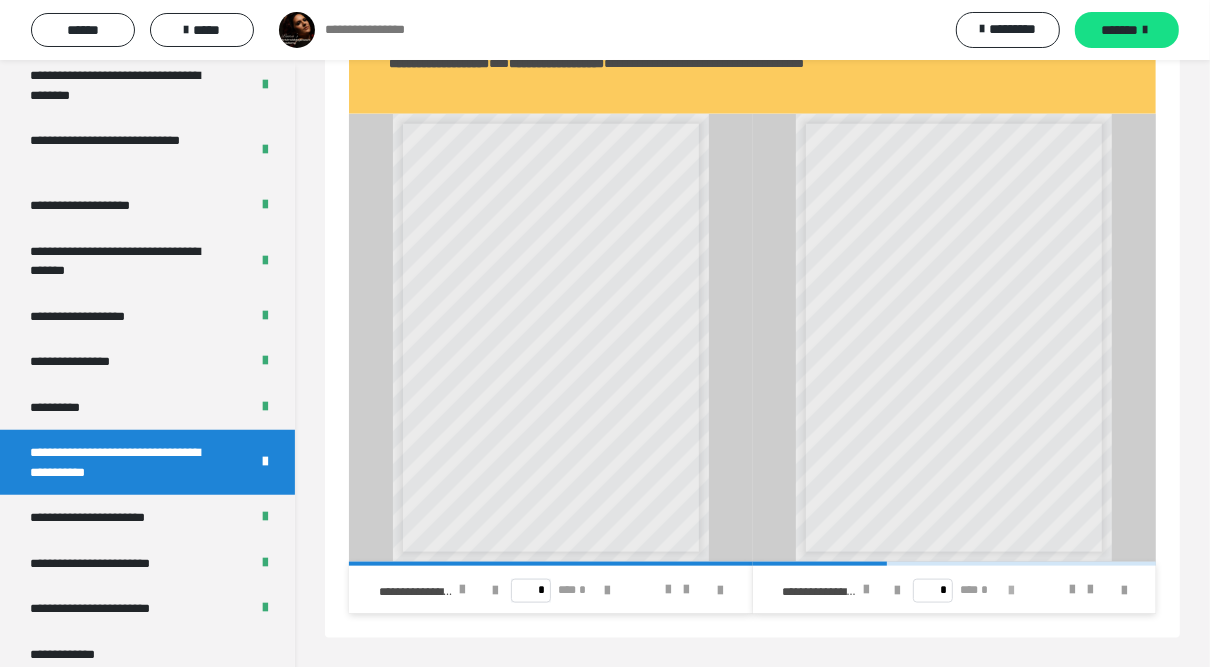 click at bounding box center [1012, 591] 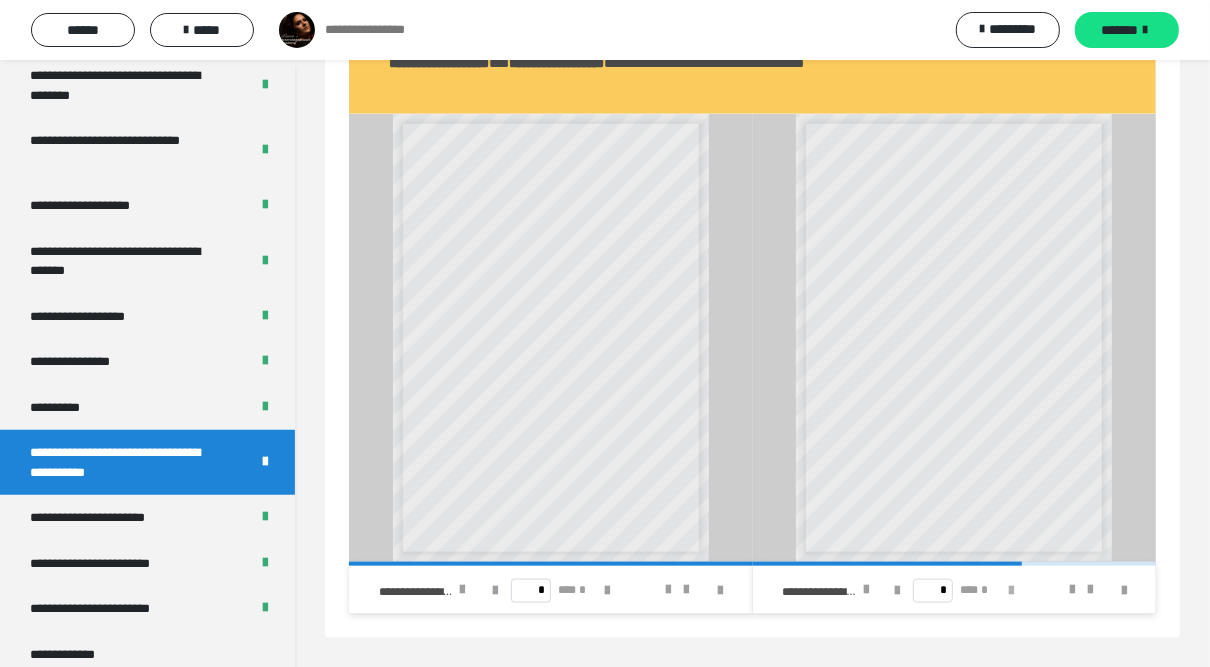 click at bounding box center [1012, 591] 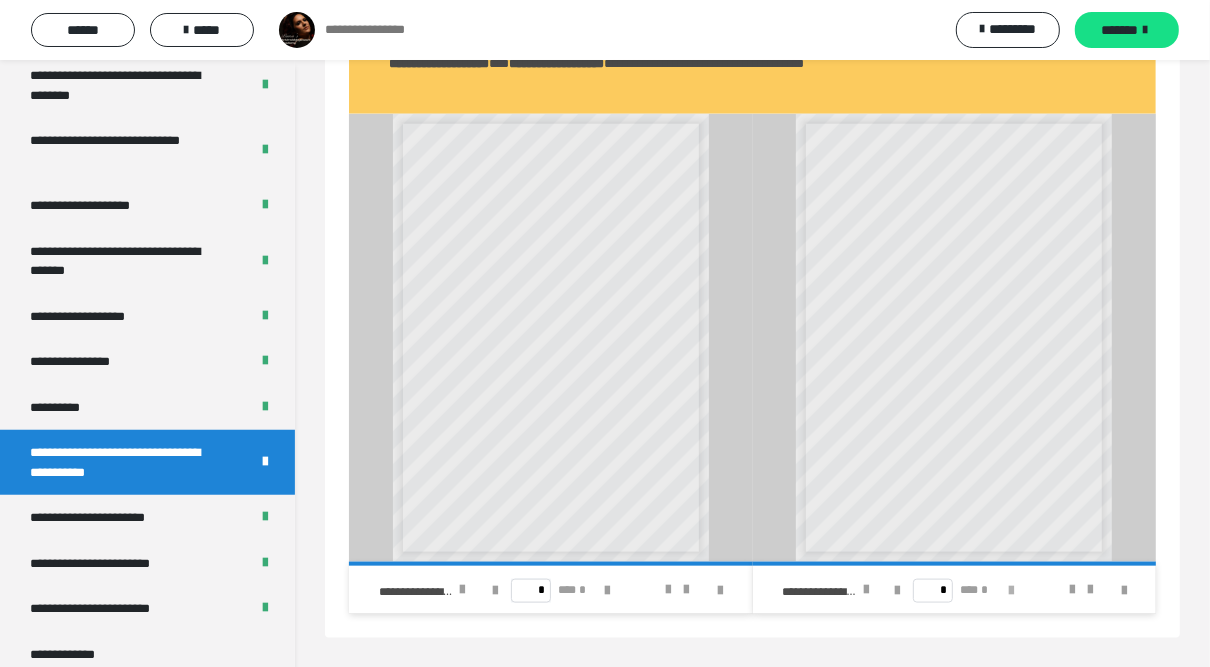 click on "* *** *" at bounding box center (954, 590) 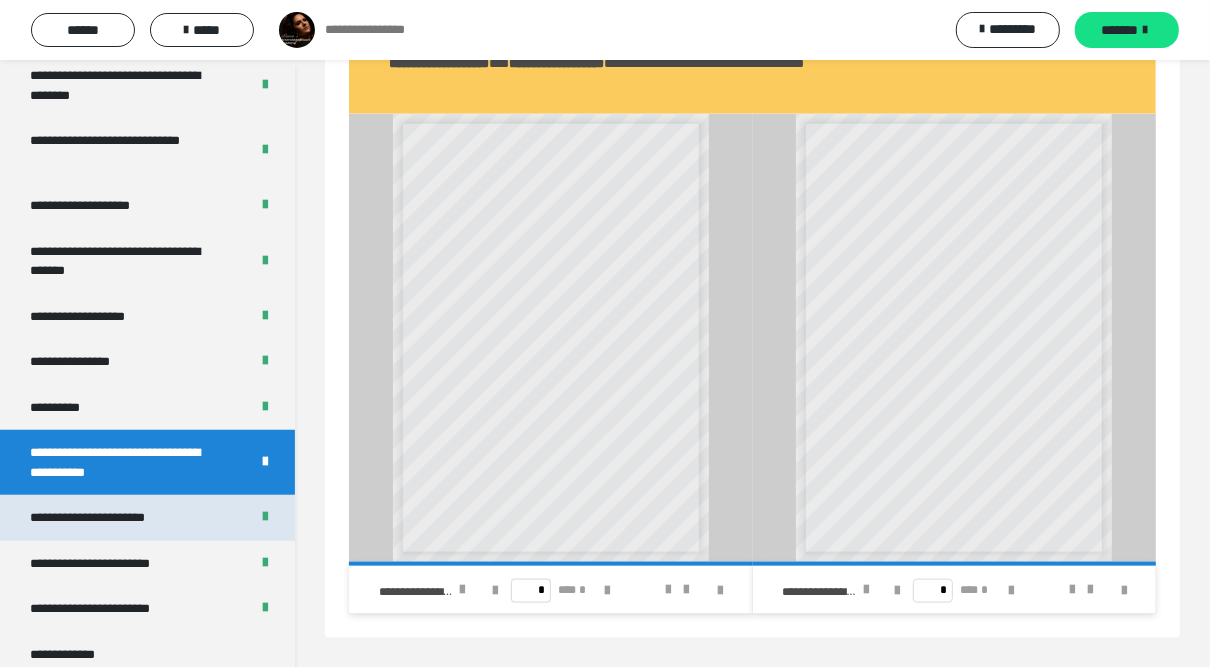 click on "**********" at bounding box center [114, 518] 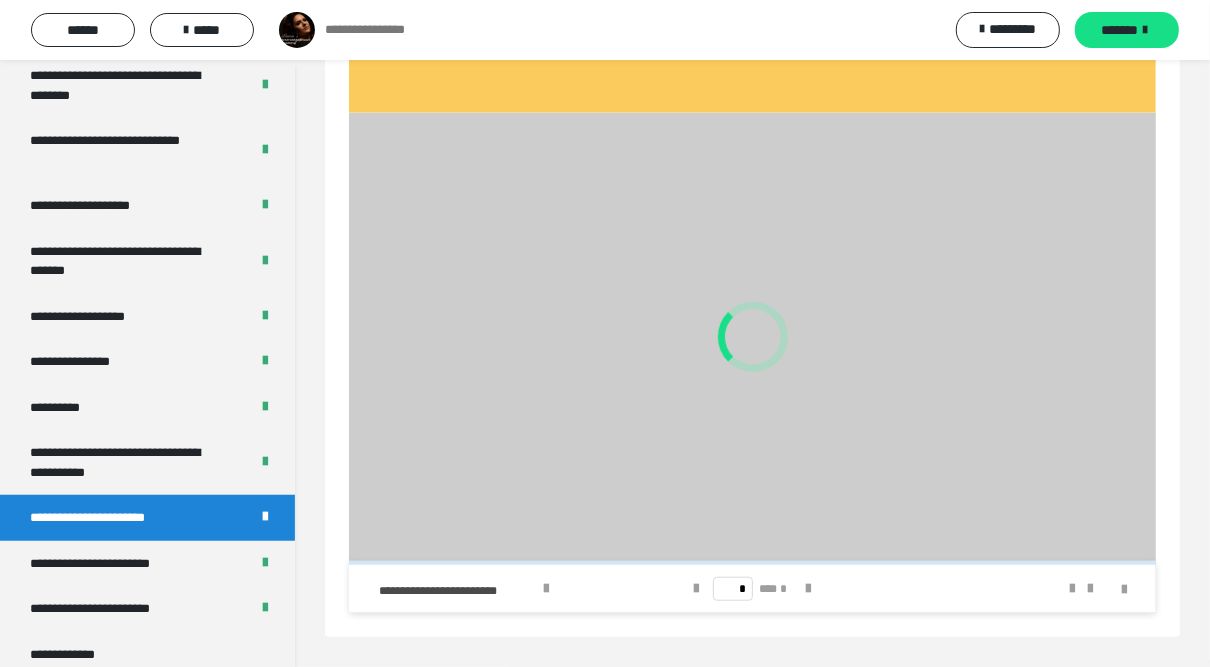 scroll, scrollTop: 864, scrollLeft: 0, axis: vertical 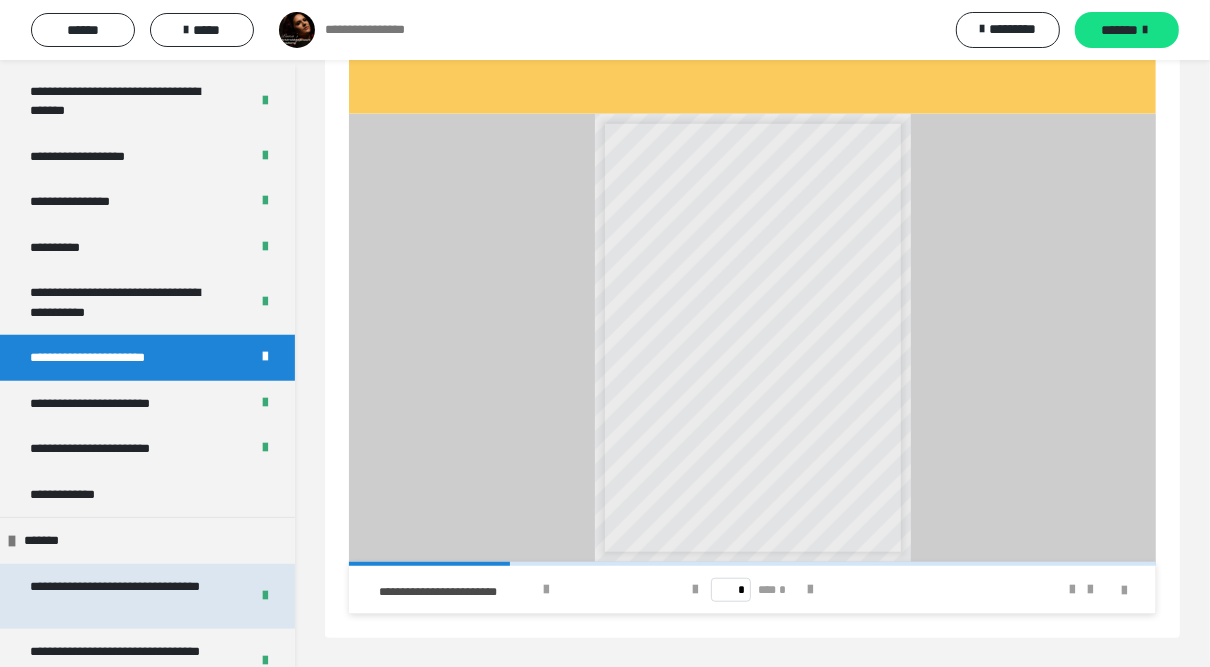 click on "**********" at bounding box center (125, 596) 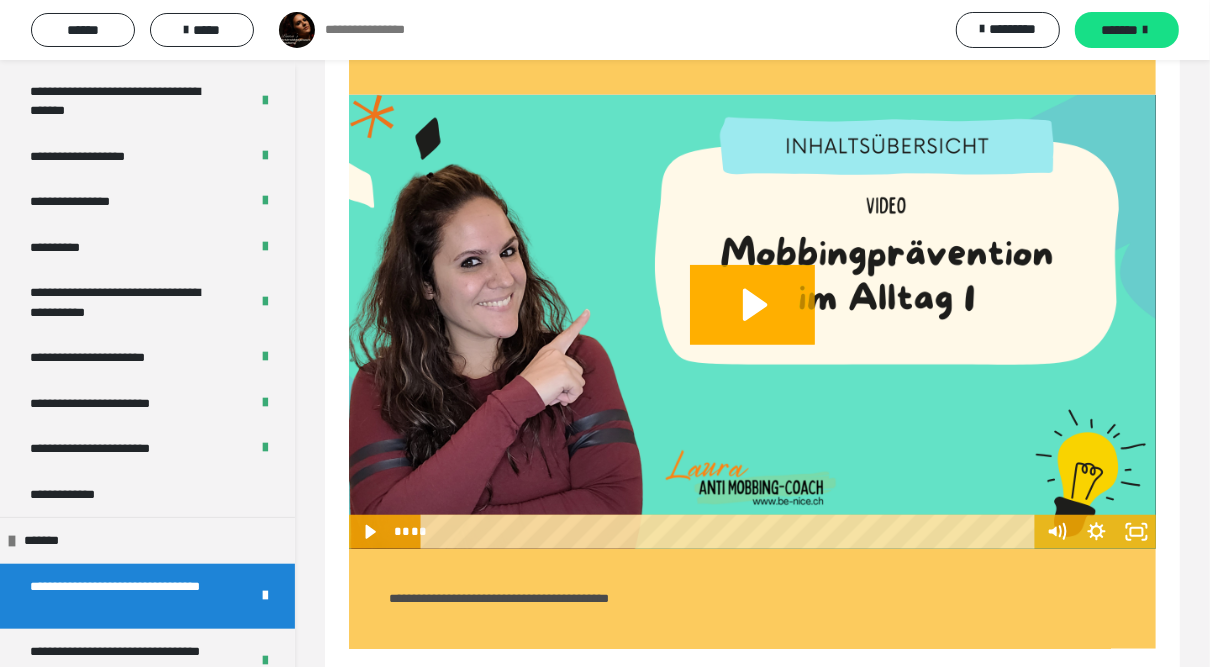 scroll, scrollTop: 840, scrollLeft: 0, axis: vertical 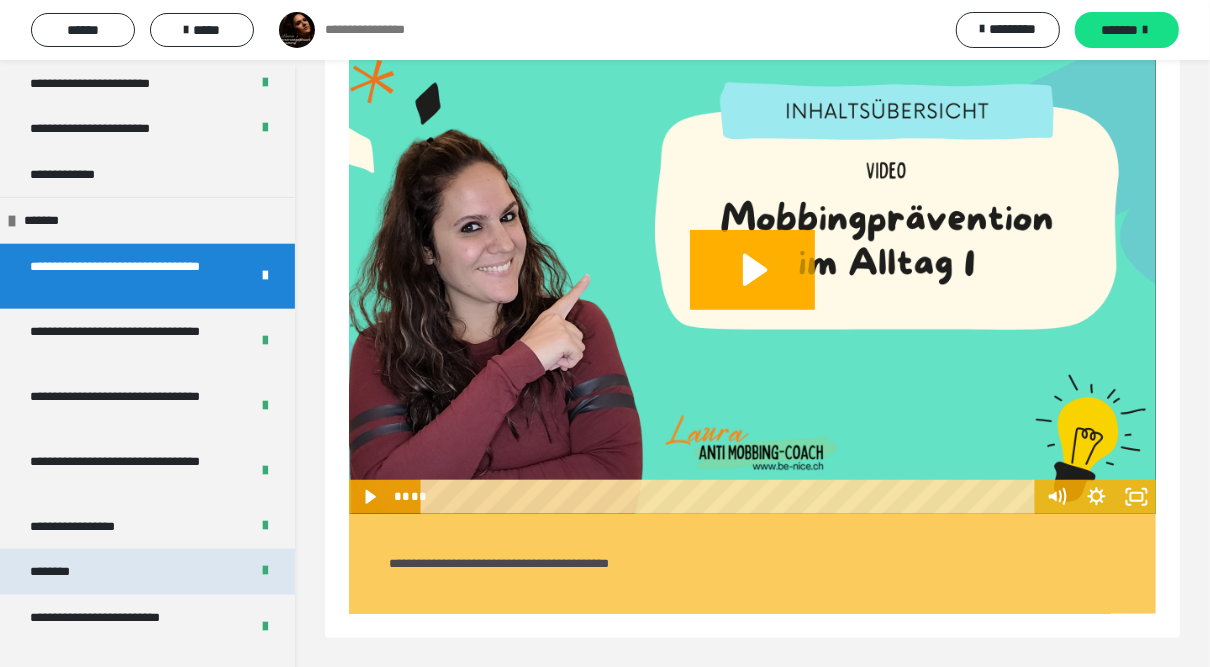 click on "********" at bounding box center [147, 572] 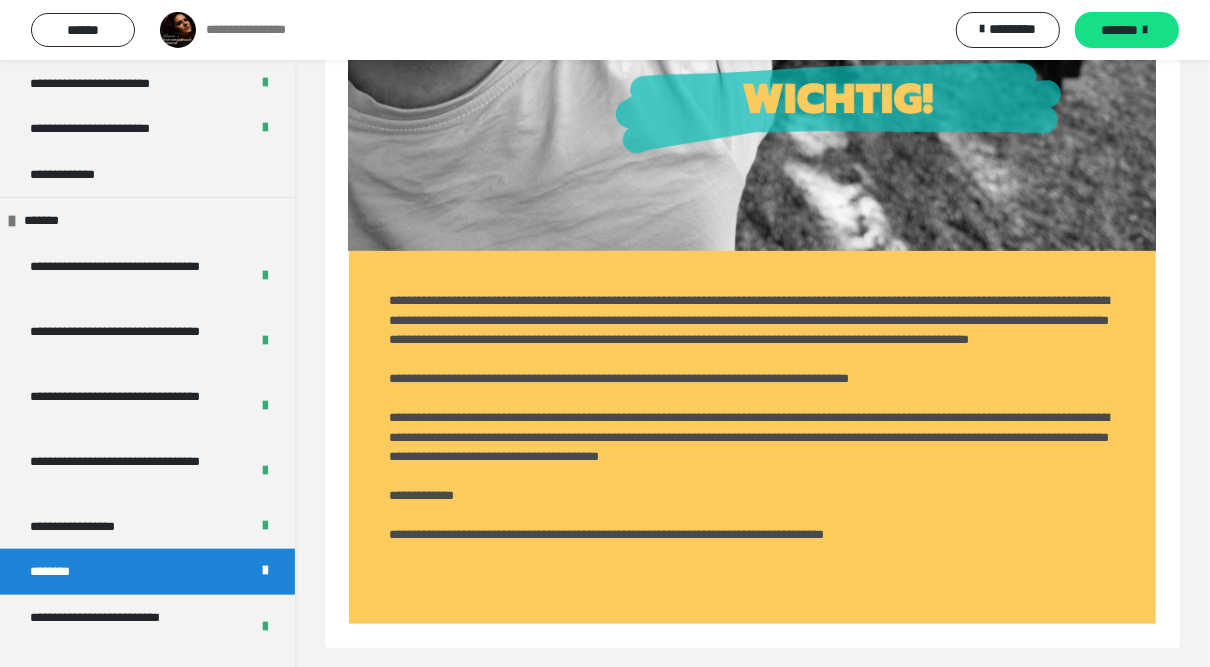 scroll, scrollTop: 500, scrollLeft: 0, axis: vertical 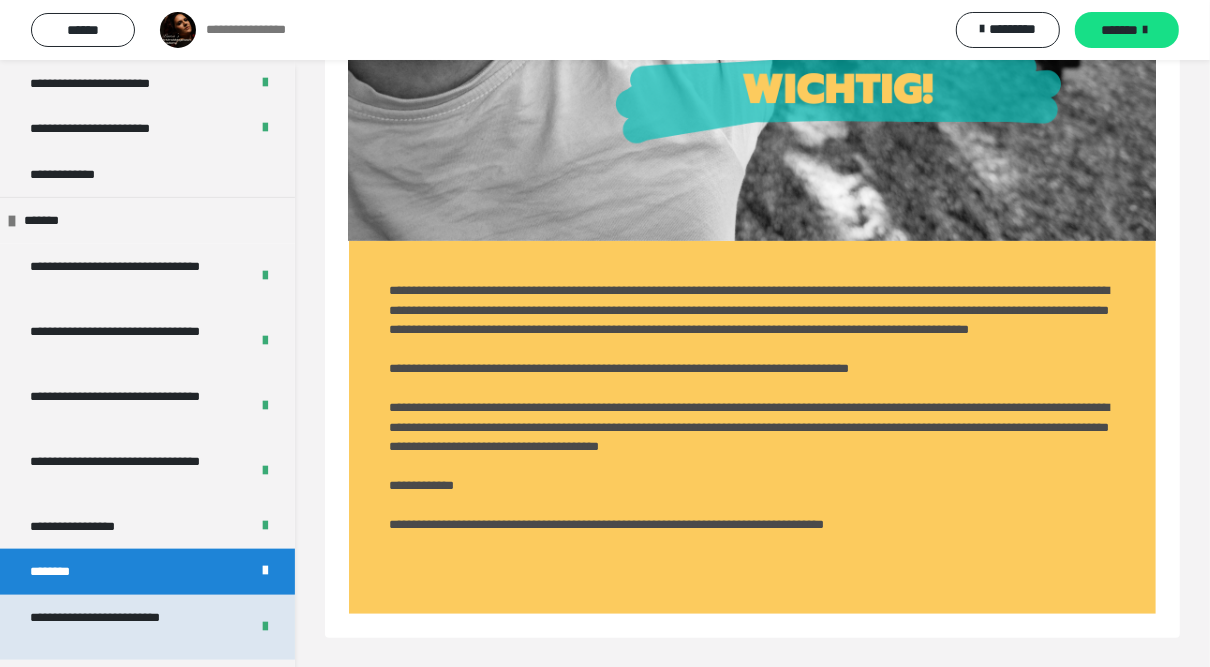 click on "**********" at bounding box center [125, 627] 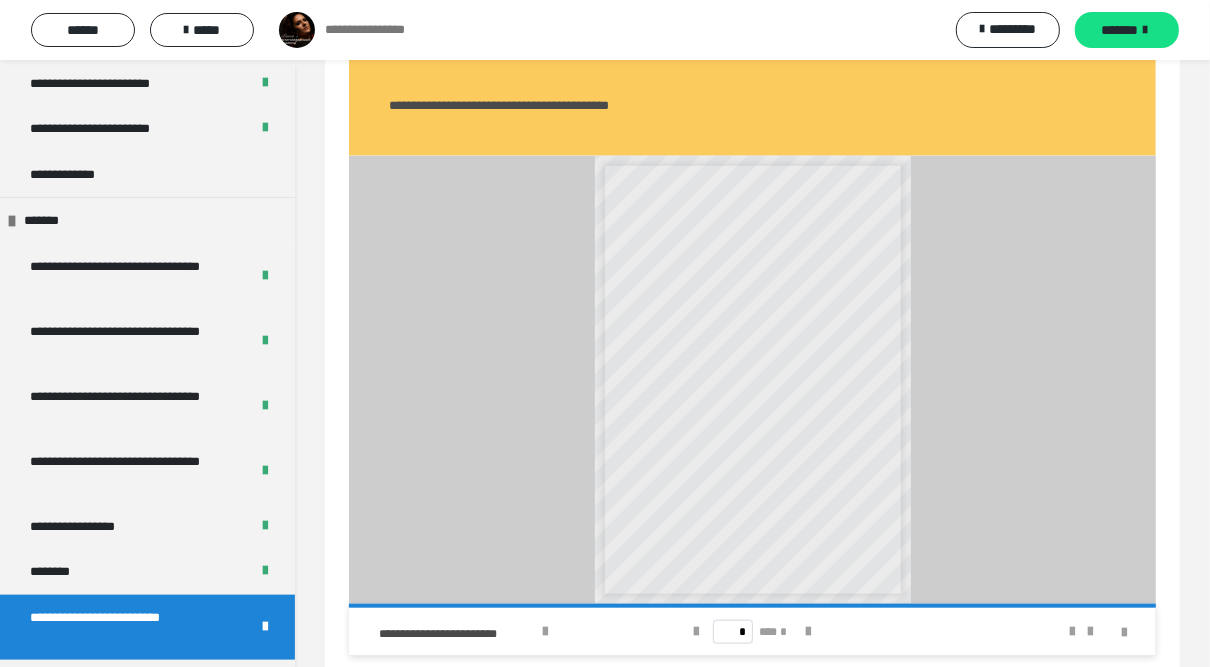 scroll, scrollTop: 1281, scrollLeft: 0, axis: vertical 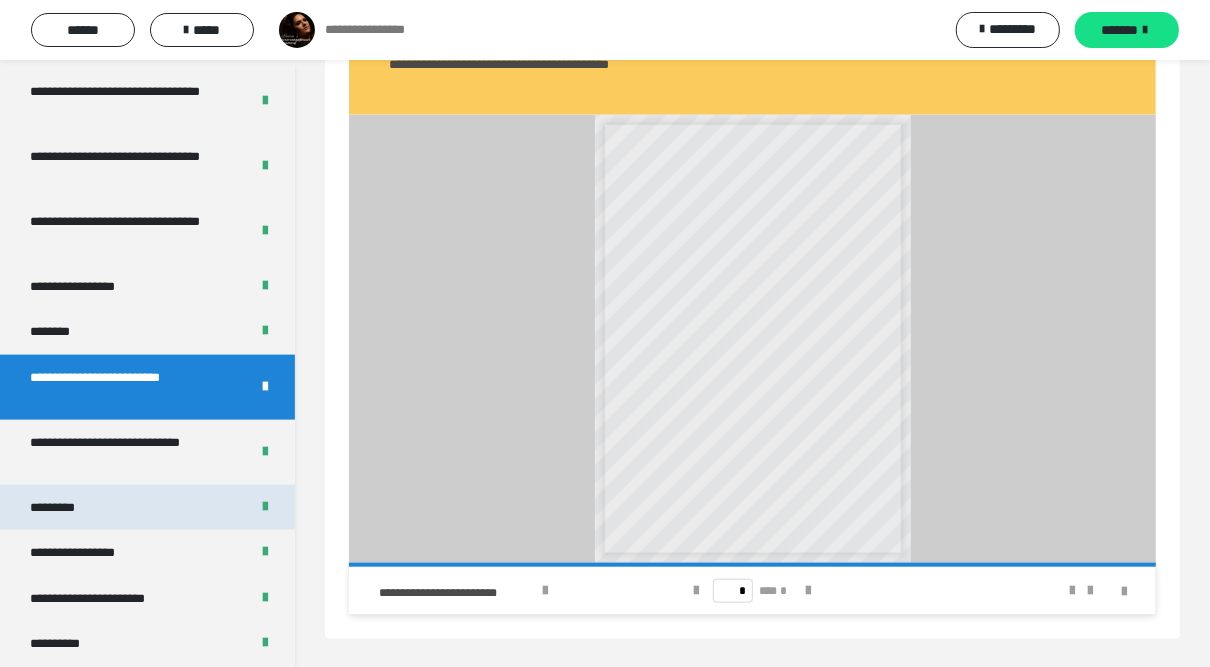 click on "*********" at bounding box center (147, 508) 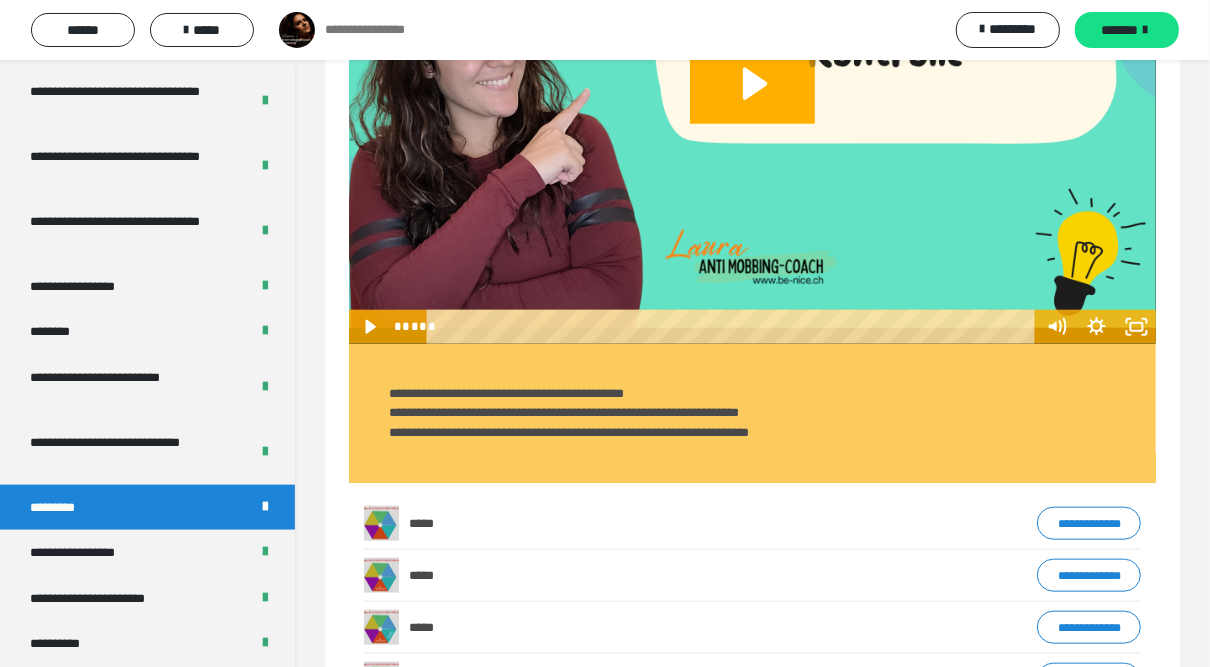 scroll, scrollTop: 1121, scrollLeft: 0, axis: vertical 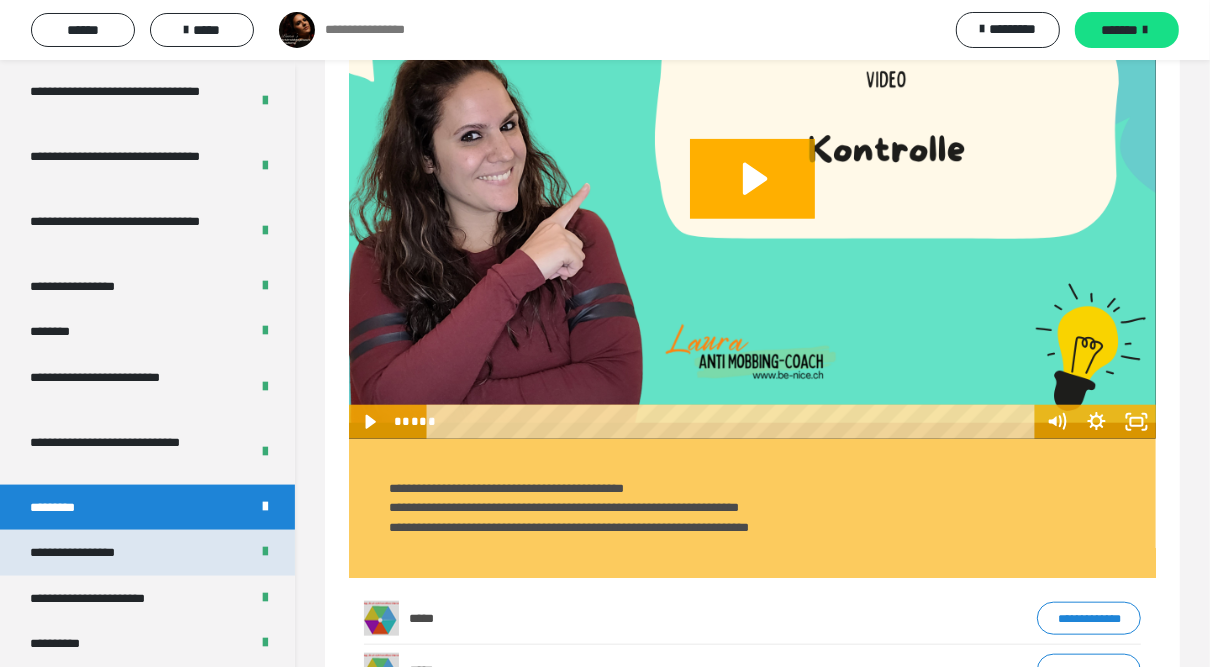 click on "**********" at bounding box center [147, 553] 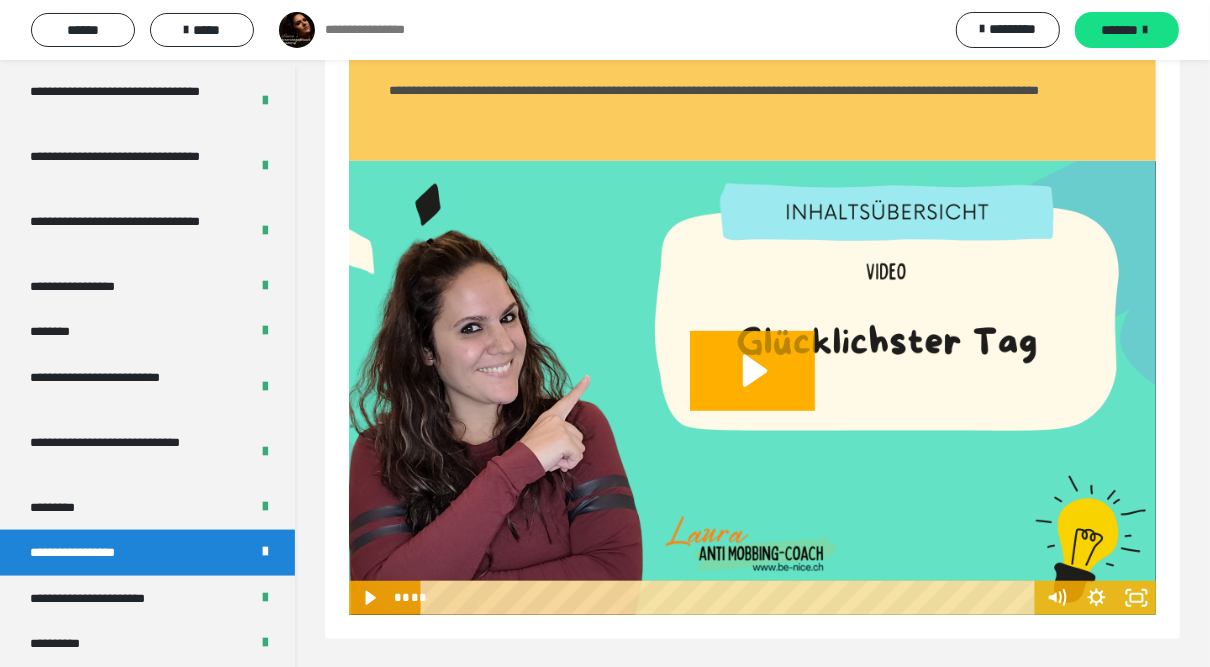 scroll, scrollTop: 740, scrollLeft: 0, axis: vertical 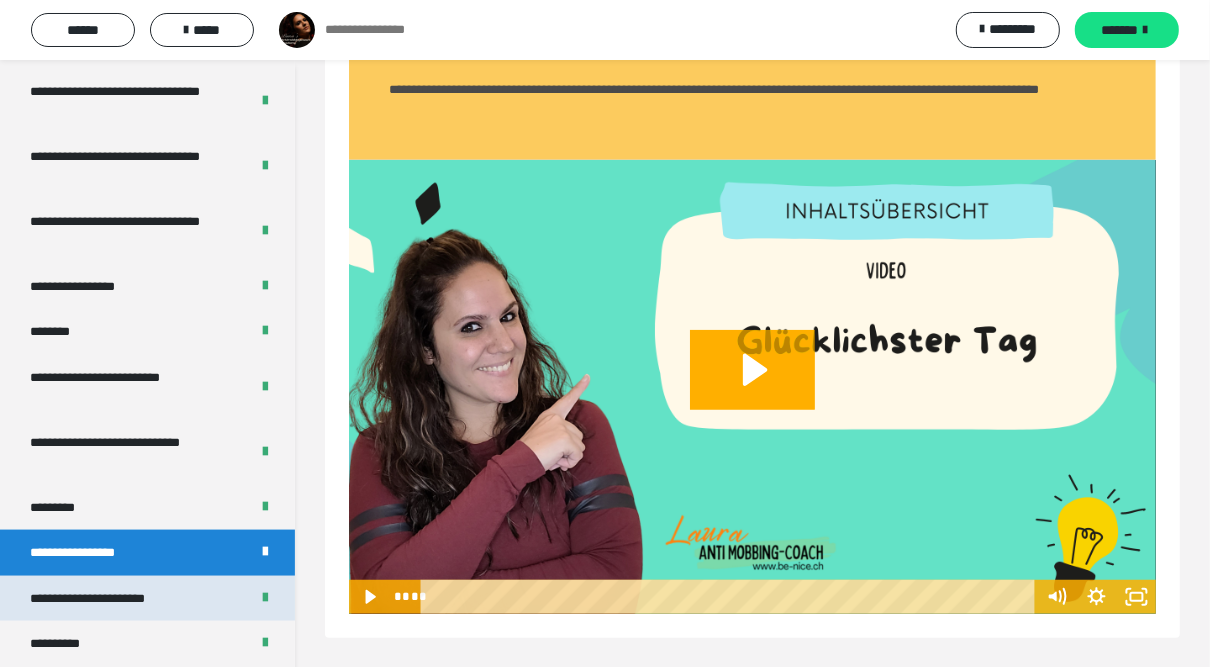 click on "**********" at bounding box center (147, 599) 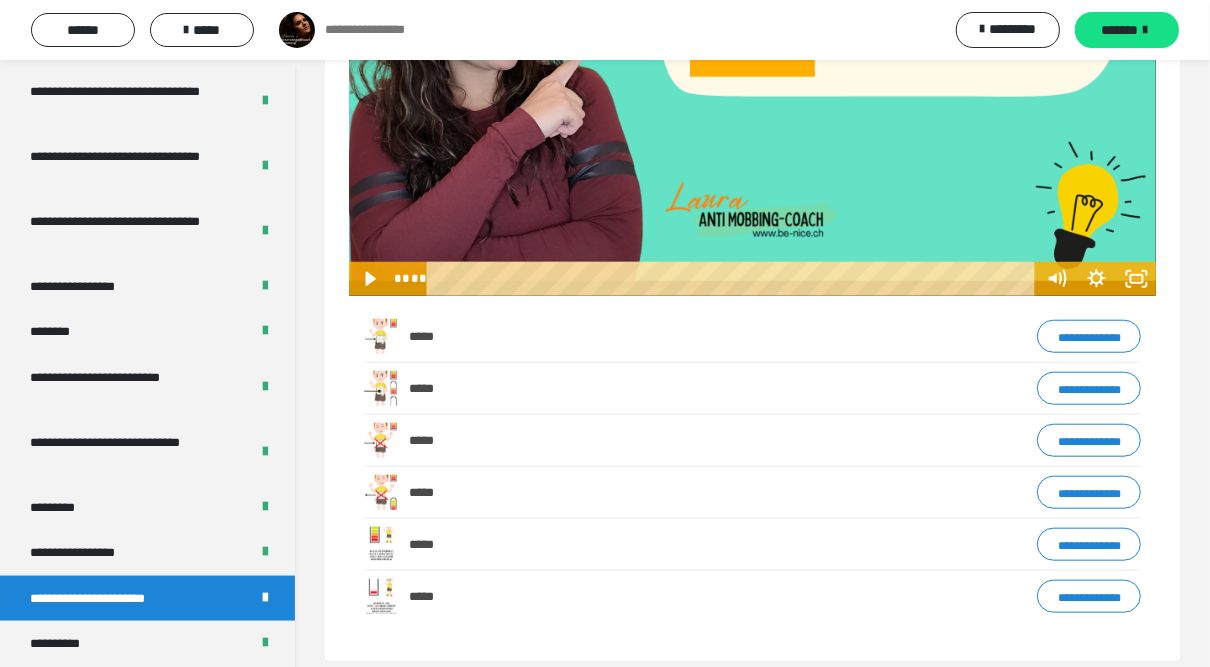 scroll, scrollTop: 1148, scrollLeft: 0, axis: vertical 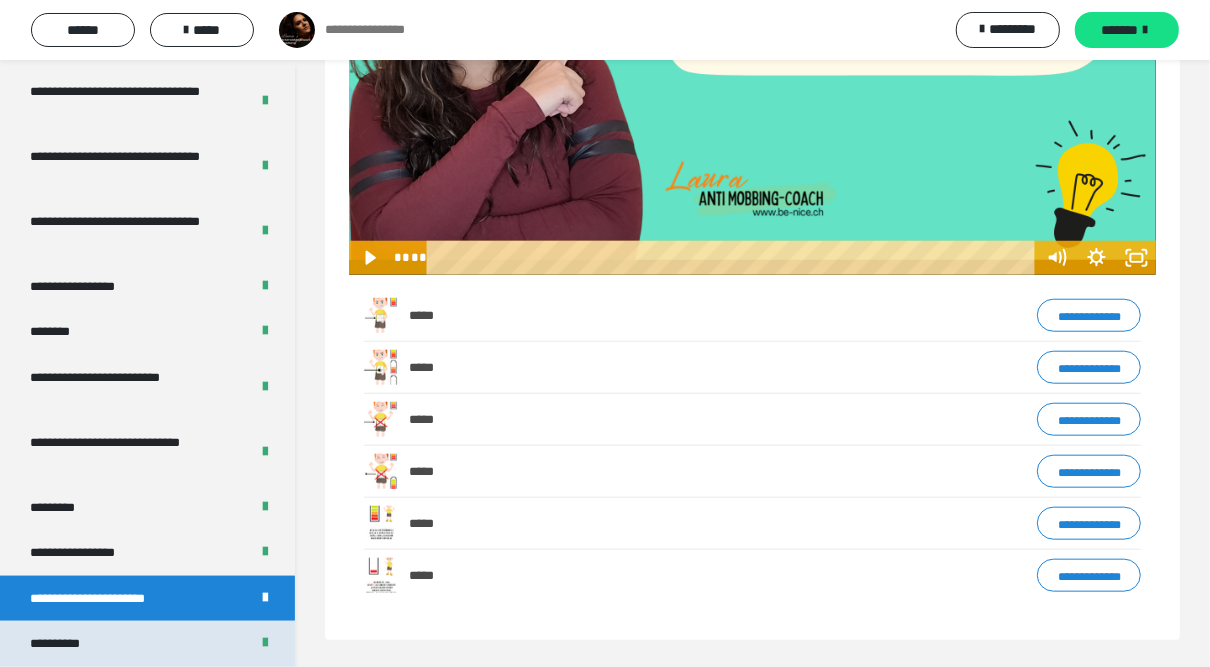 click on "**********" at bounding box center (147, 644) 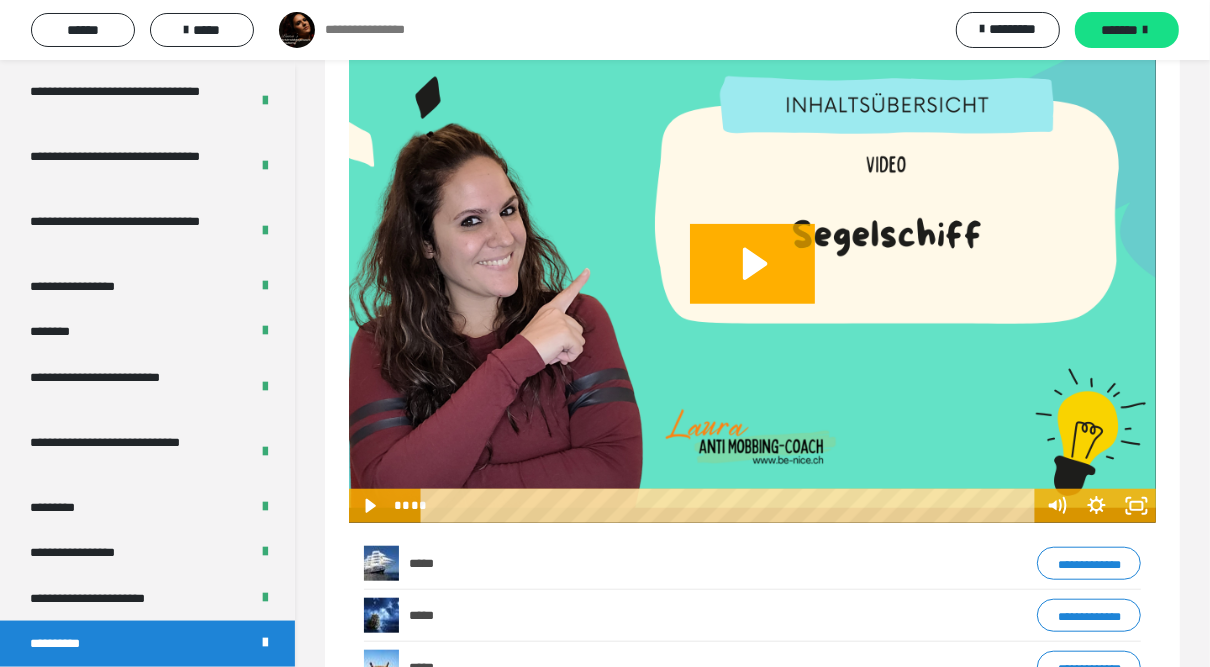 scroll, scrollTop: 1117, scrollLeft: 0, axis: vertical 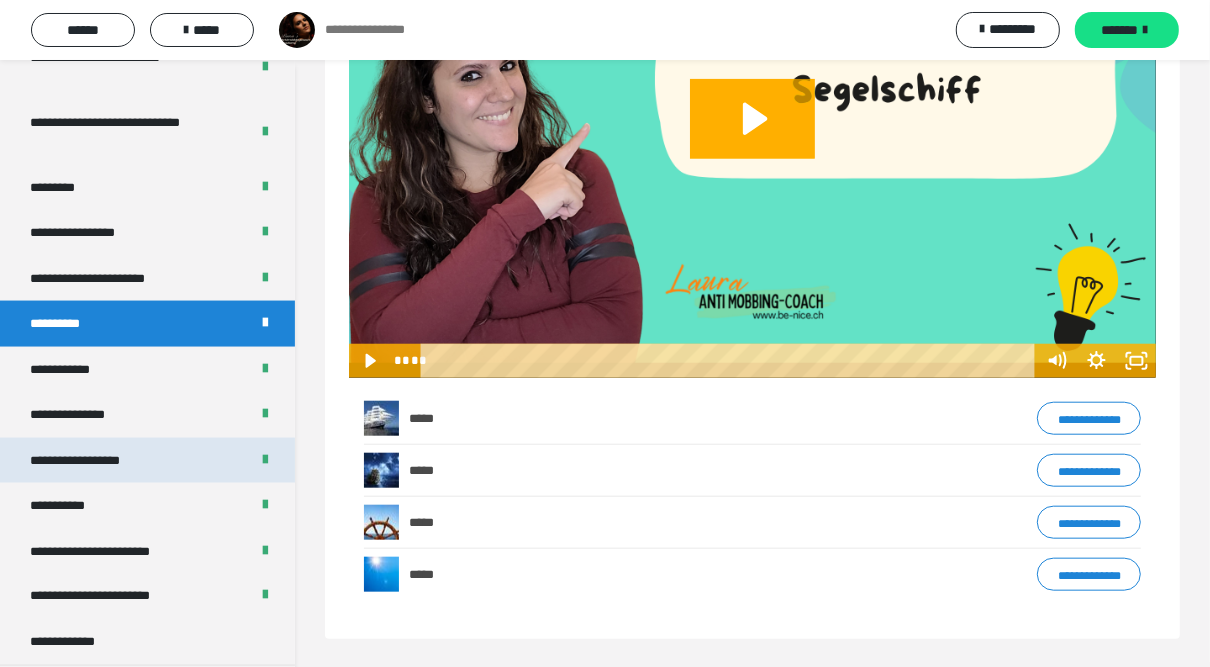 click on "**********" at bounding box center (147, 461) 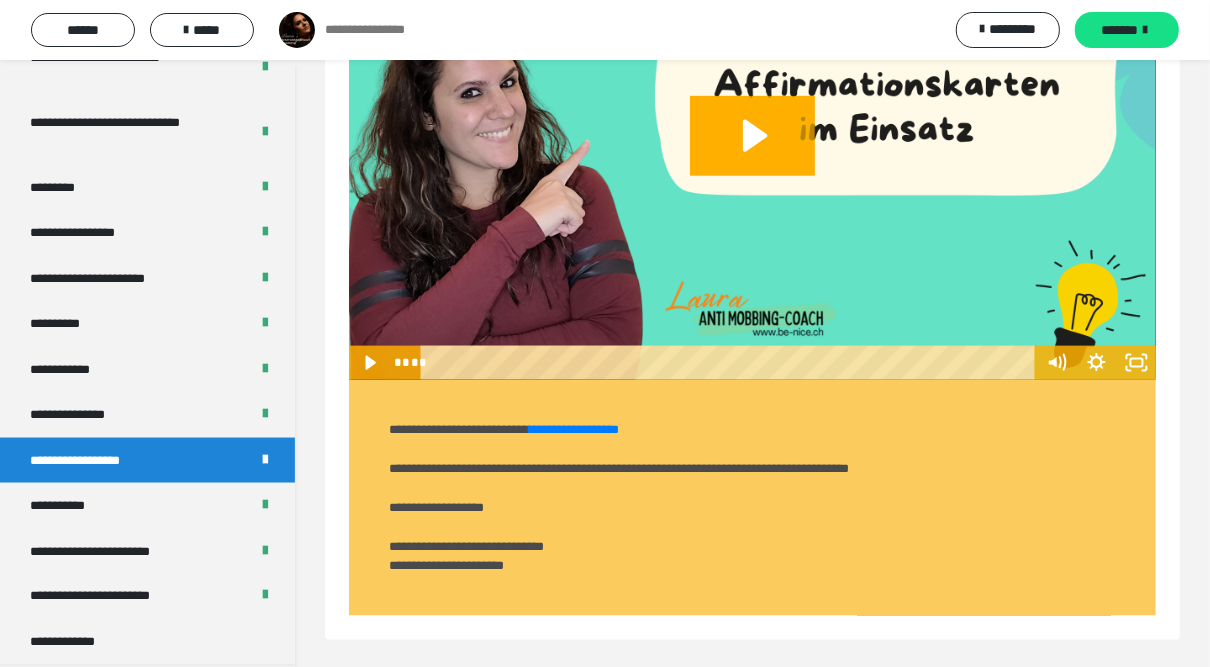 scroll, scrollTop: 1589, scrollLeft: 0, axis: vertical 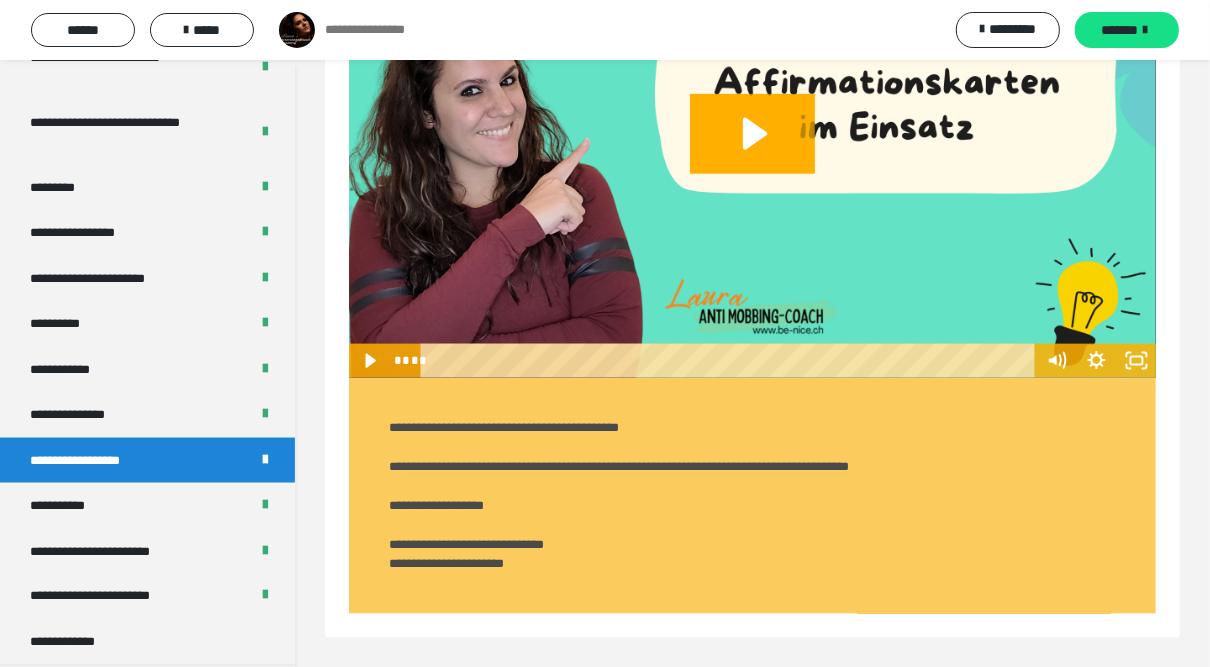 click on "**********" at bounding box center [574, 427] 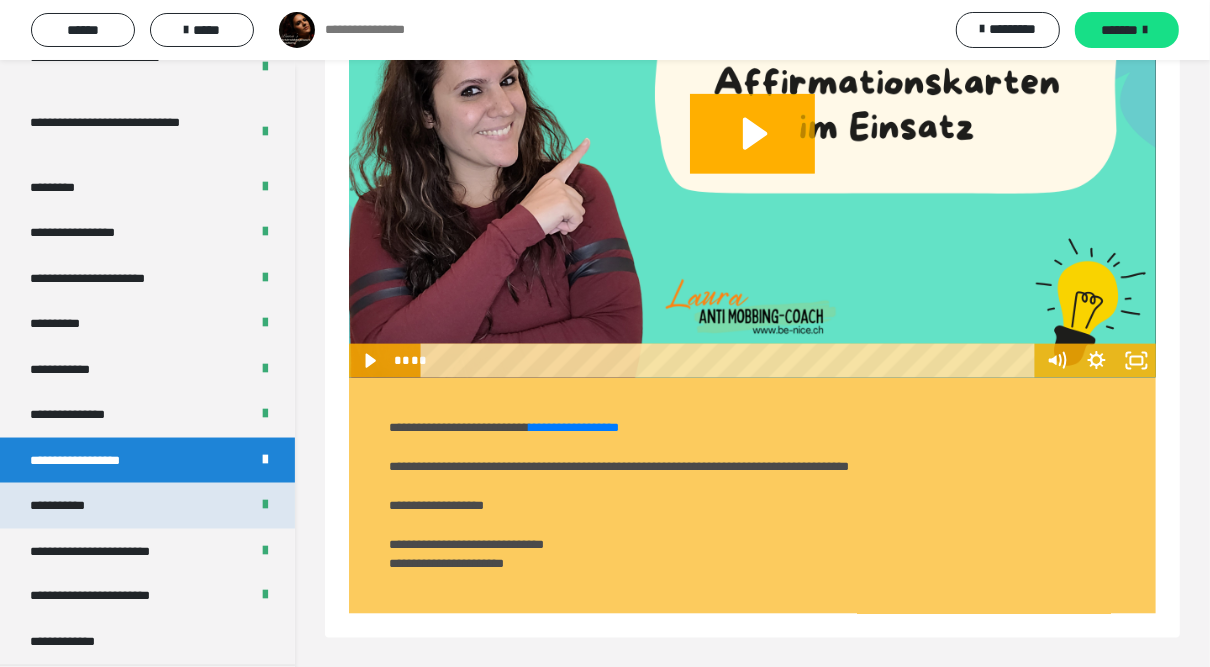 click at bounding box center [265, 506] 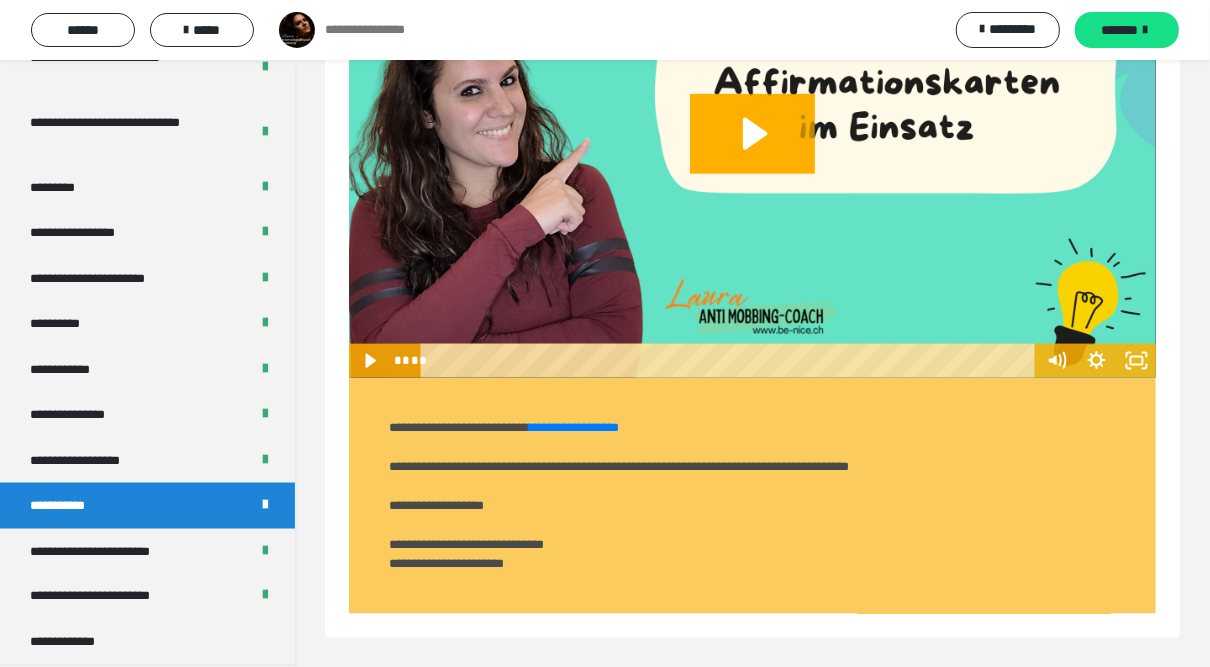 scroll, scrollTop: 925, scrollLeft: 0, axis: vertical 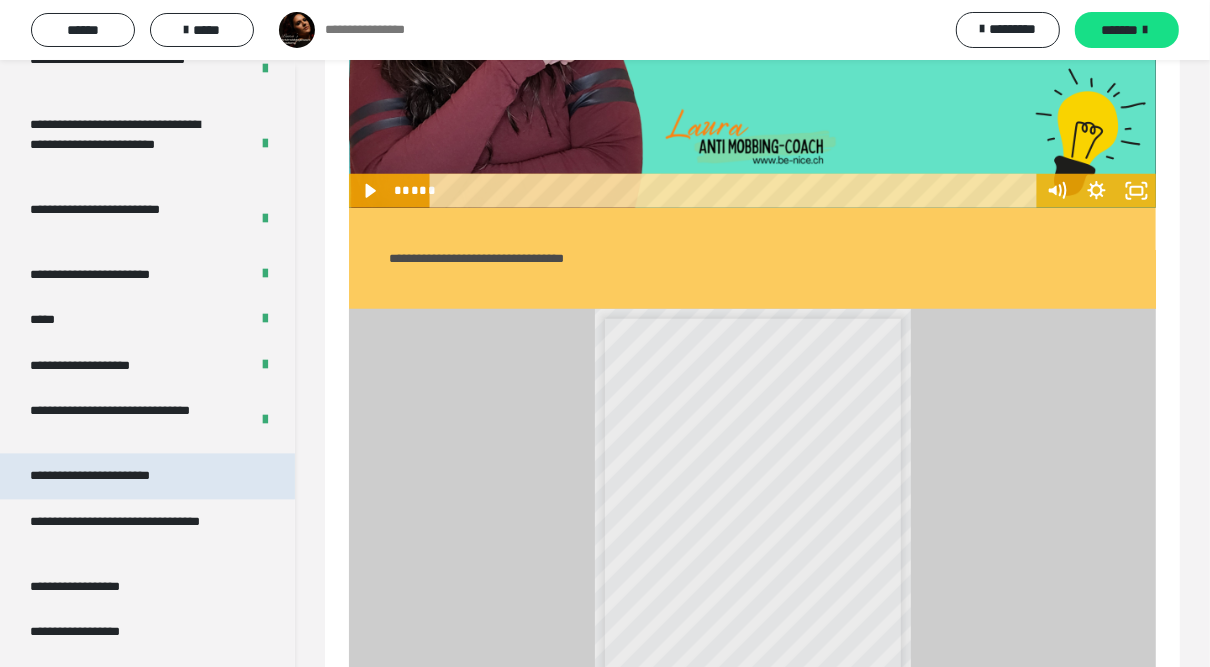 click on "**********" at bounding box center (147, 476) 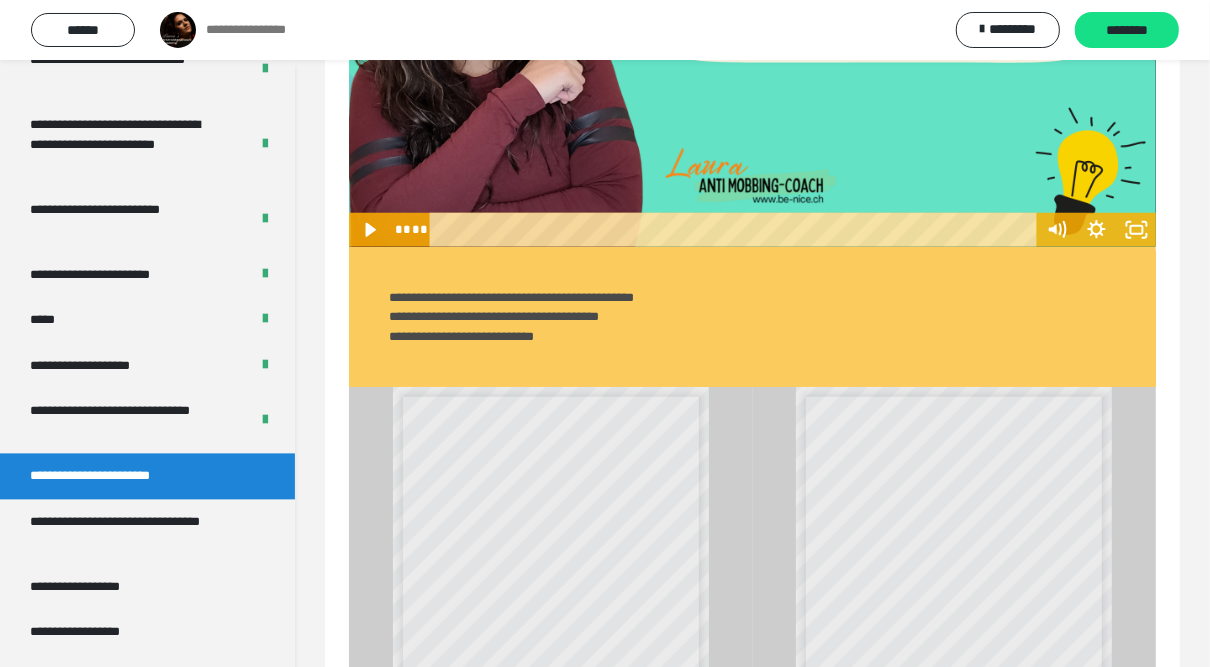 click at bounding box center [752, 20] 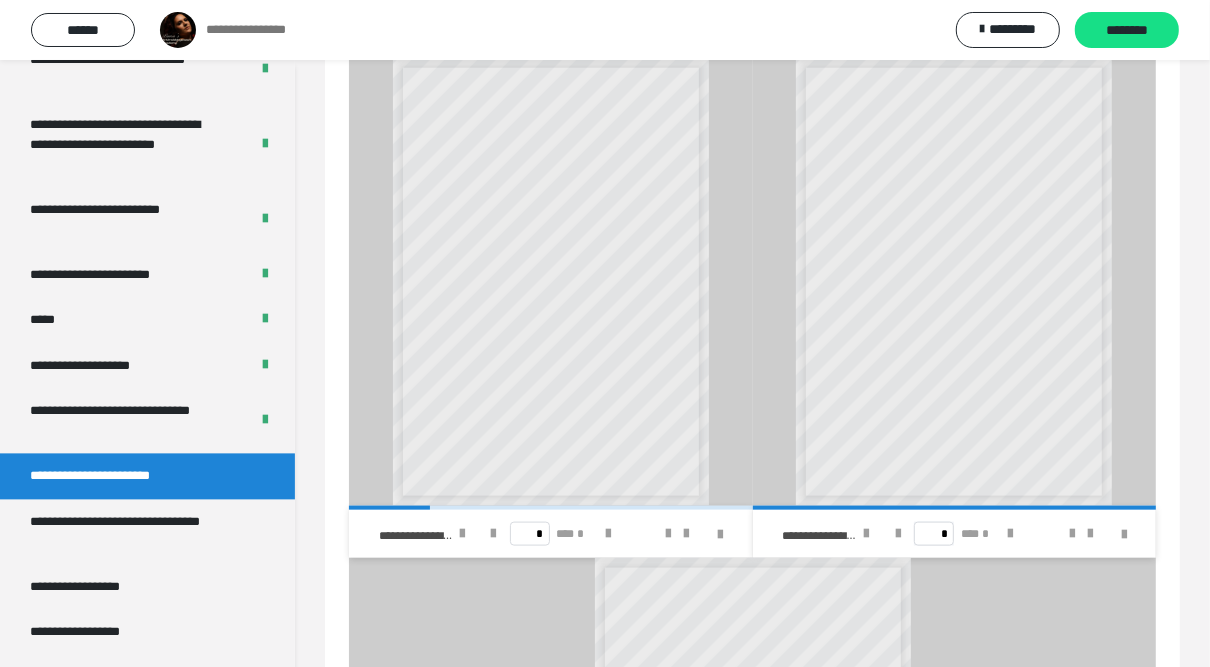 scroll, scrollTop: 1565, scrollLeft: 0, axis: vertical 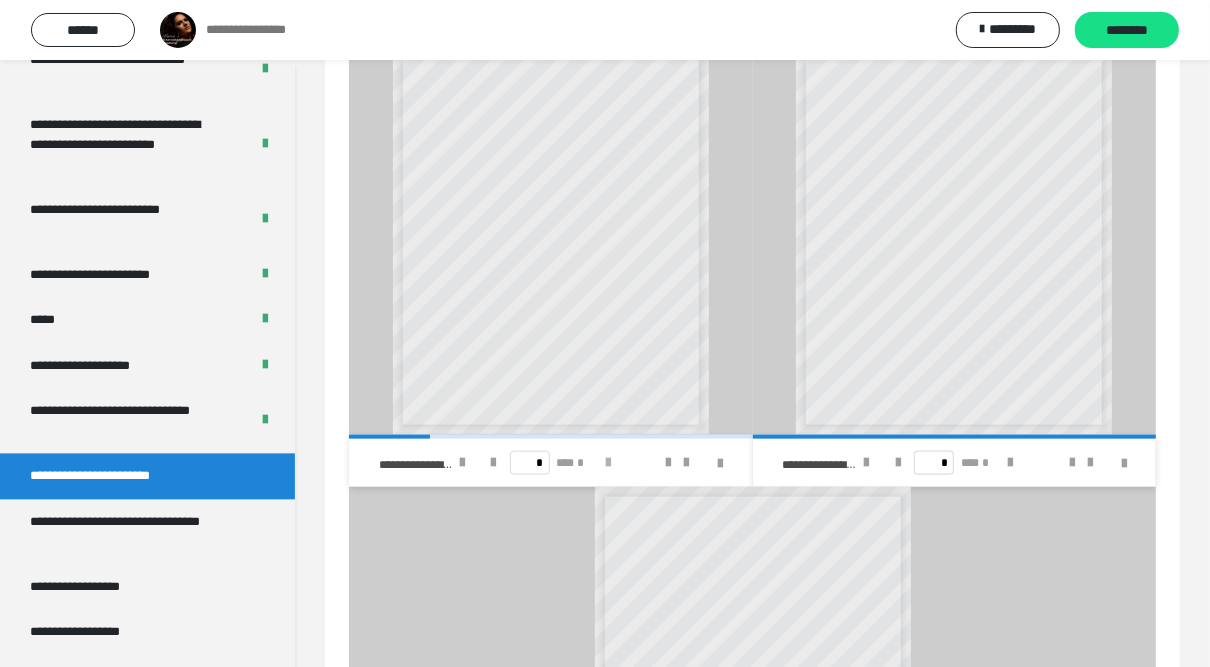 click at bounding box center [608, 463] 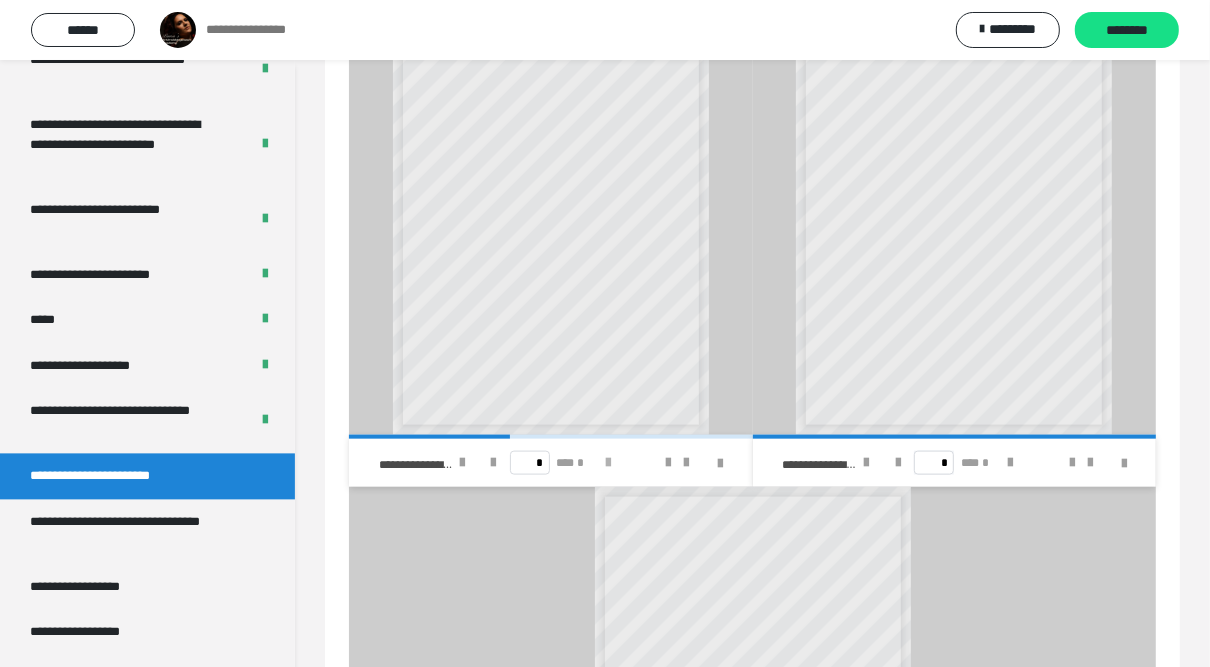 click at bounding box center [608, 463] 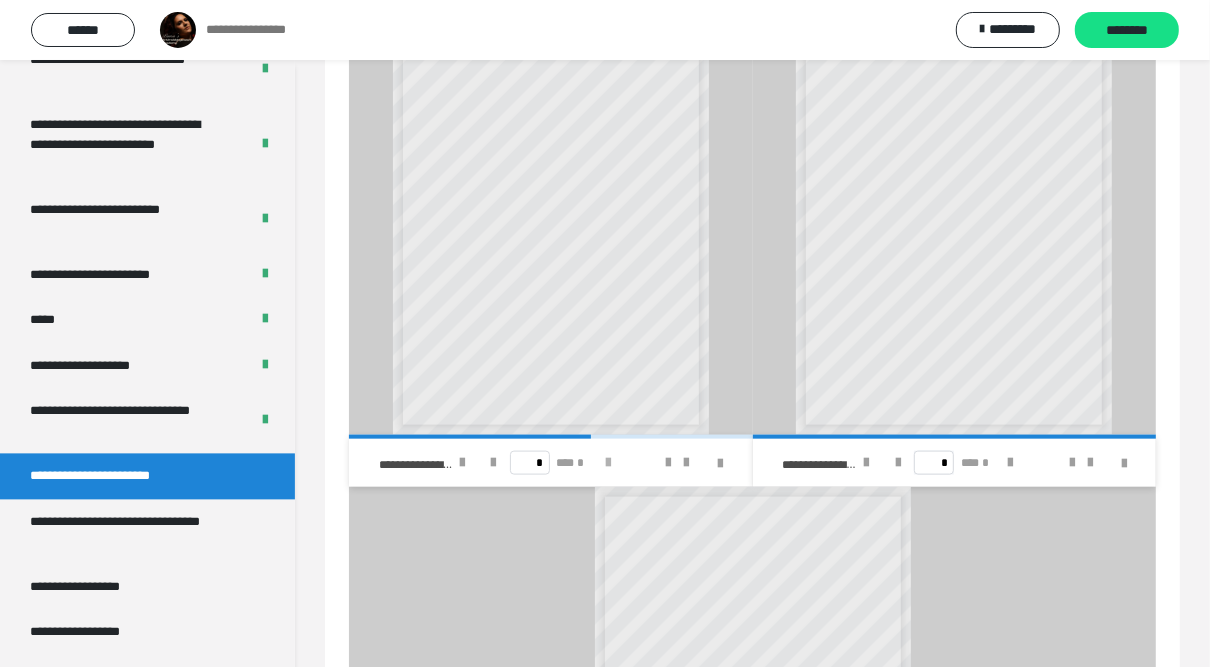 click at bounding box center (608, 463) 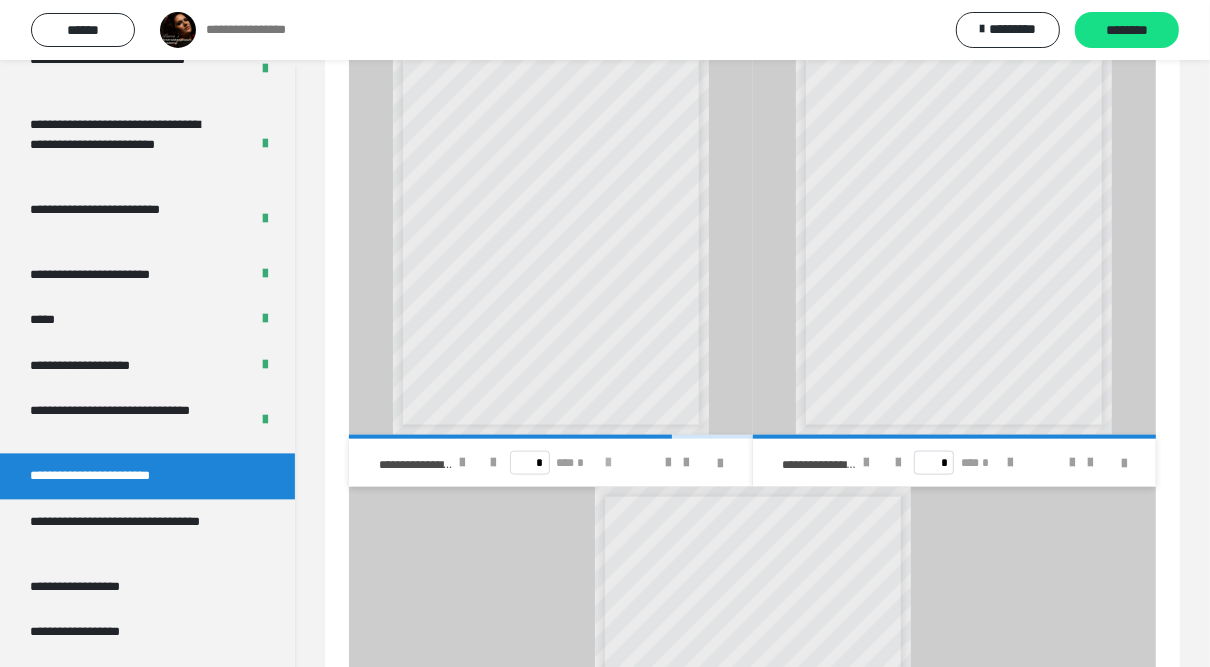 click at bounding box center [608, 463] 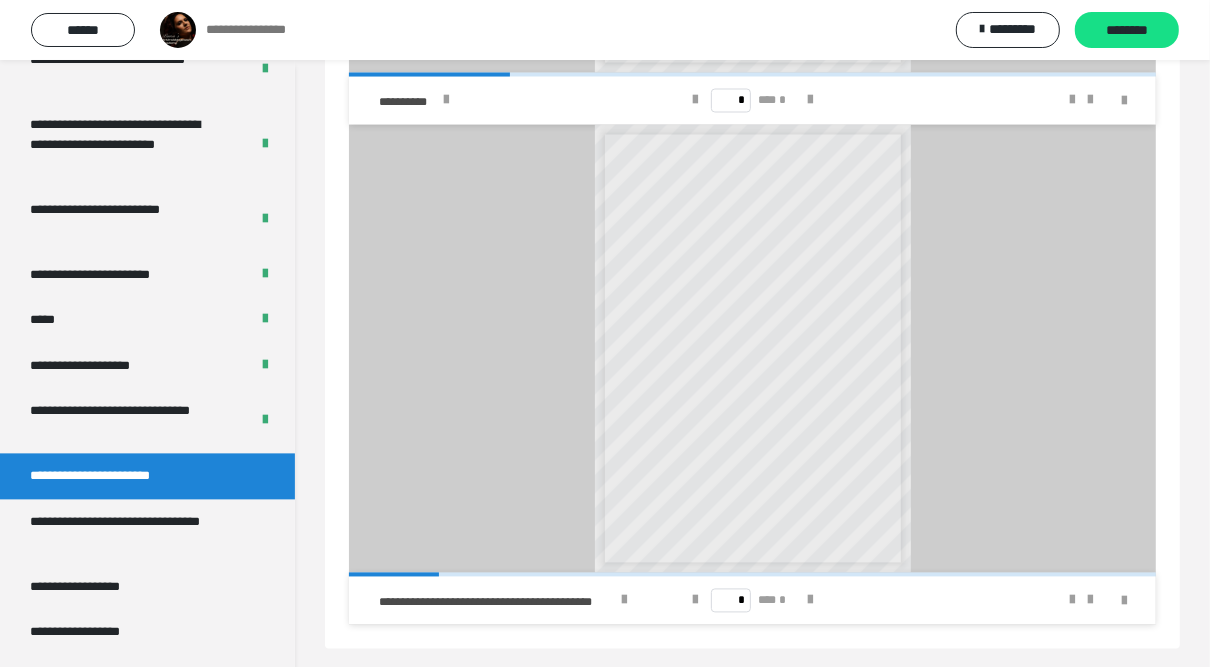 scroll, scrollTop: 2437, scrollLeft: 0, axis: vertical 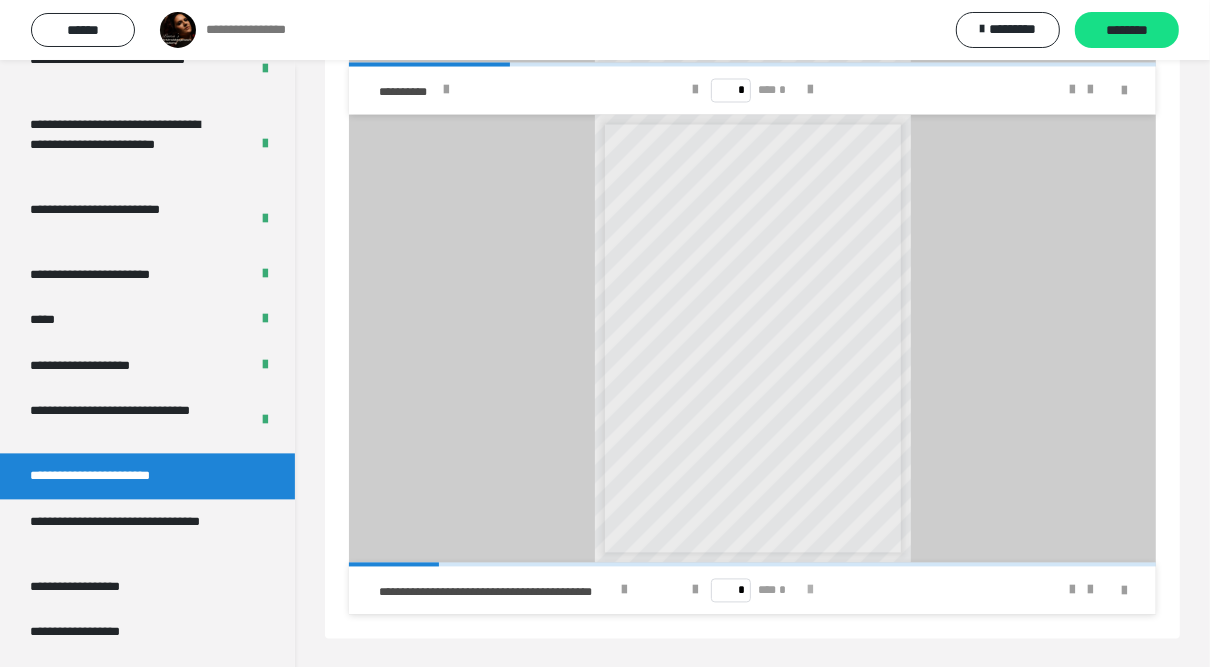 click on "* *** *" at bounding box center (752, 591) 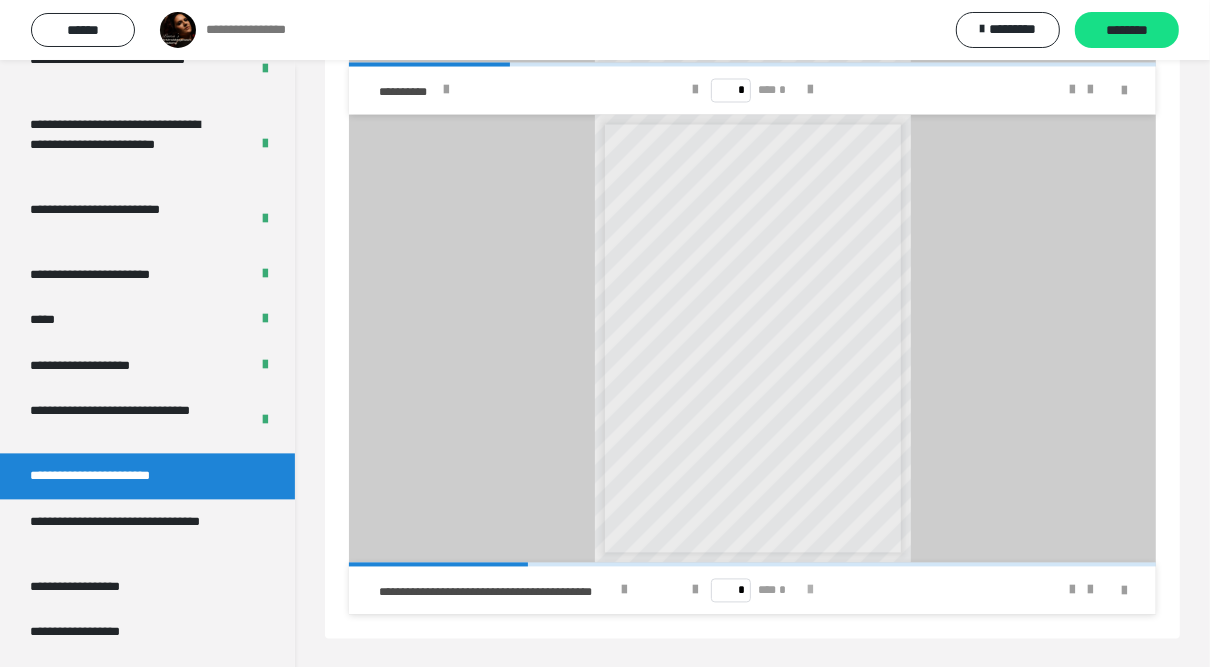 click at bounding box center (810, 591) 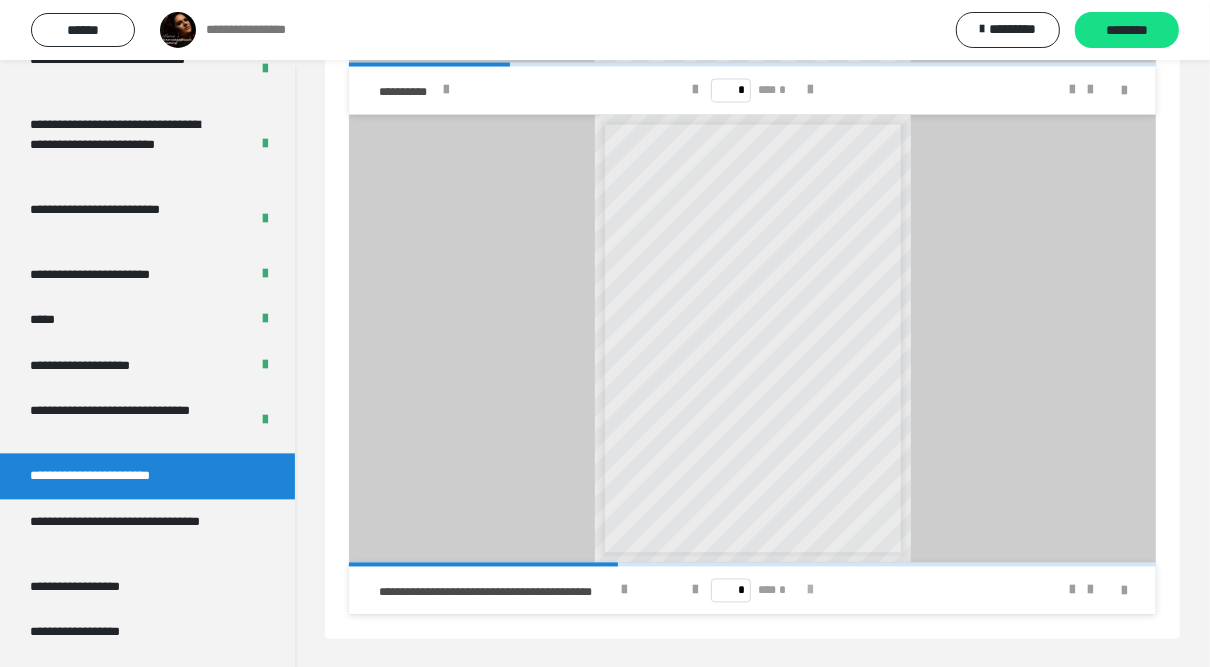 click at bounding box center [810, 591] 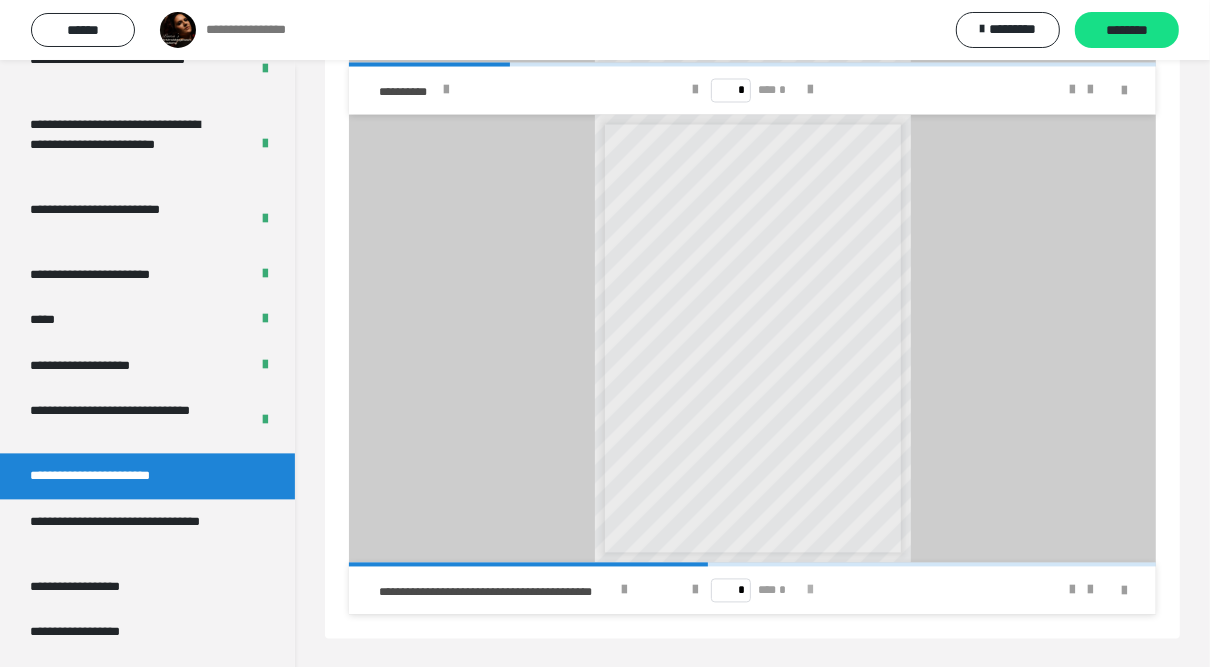 click at bounding box center [810, 591] 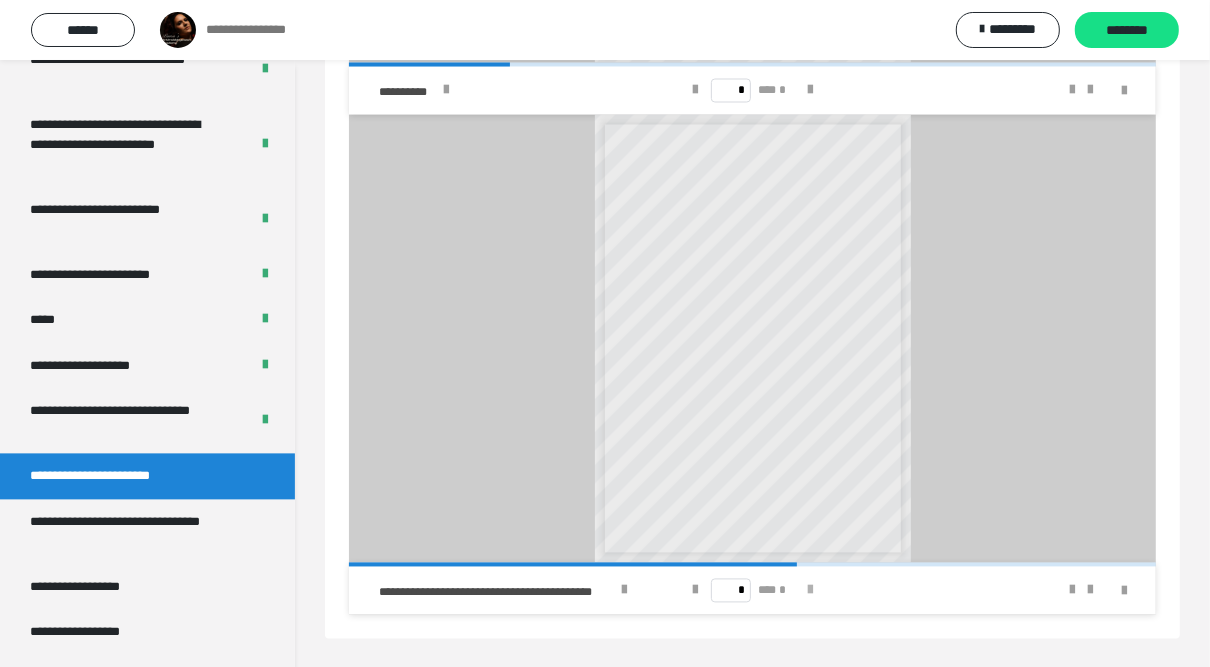 click at bounding box center [810, 591] 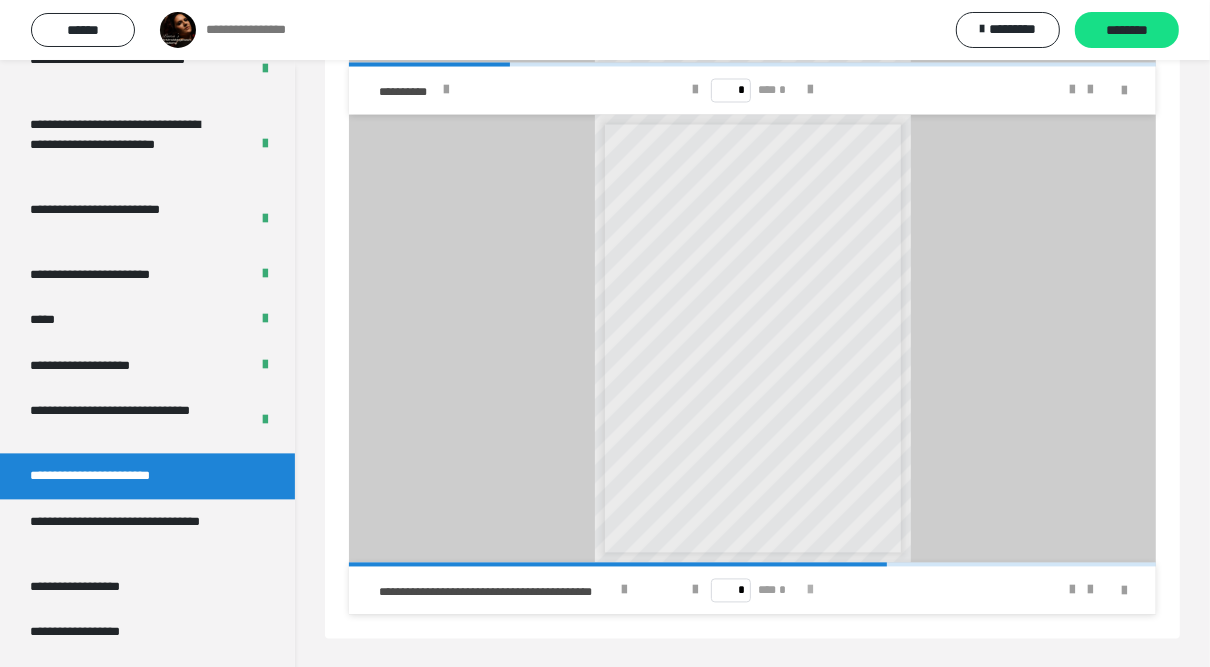 click at bounding box center (810, 591) 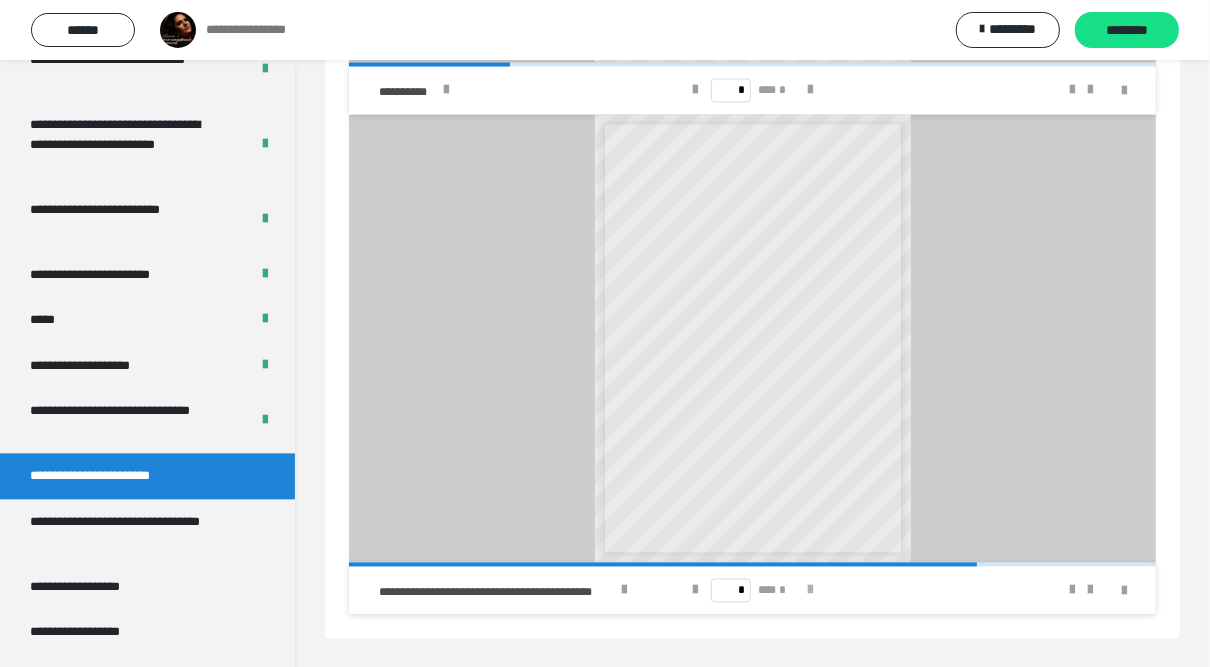 click at bounding box center [810, 591] 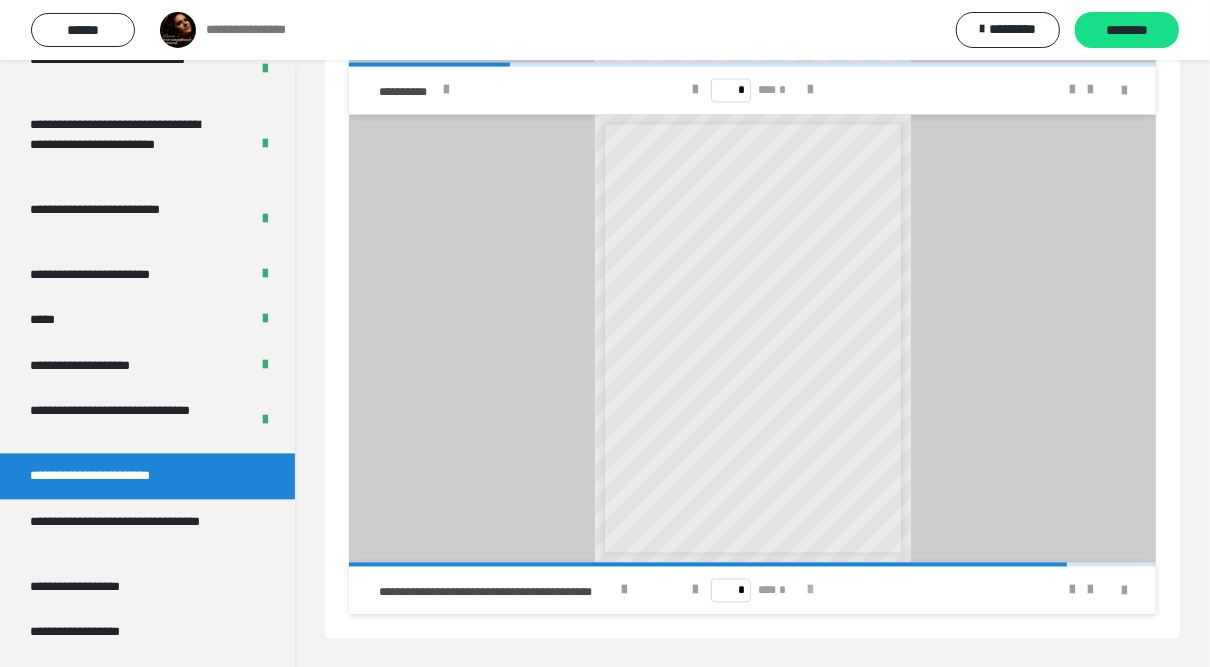 click at bounding box center (810, 591) 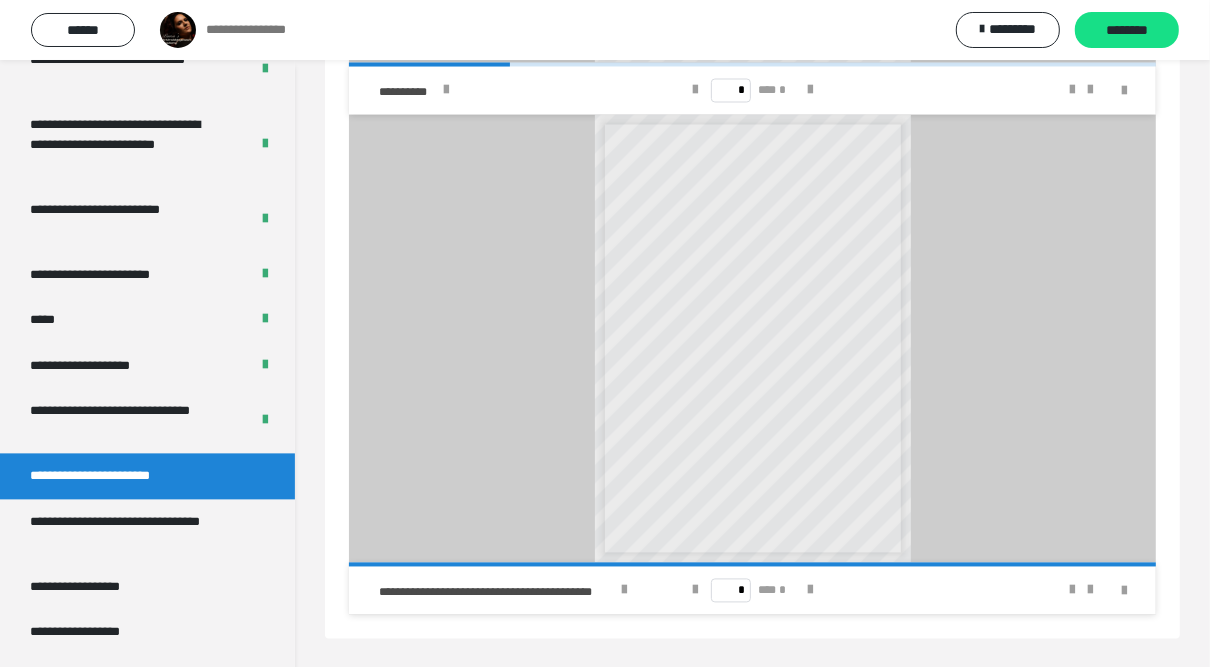 click on "* *** *" at bounding box center (752, 591) 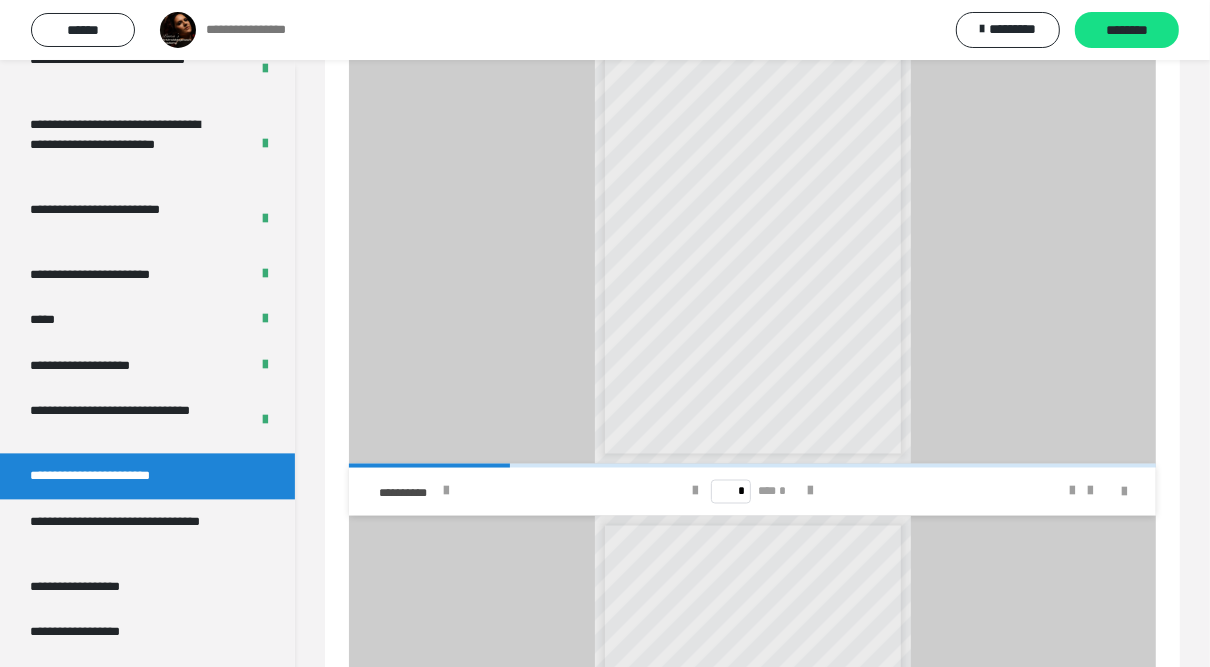 scroll, scrollTop: 2037, scrollLeft: 0, axis: vertical 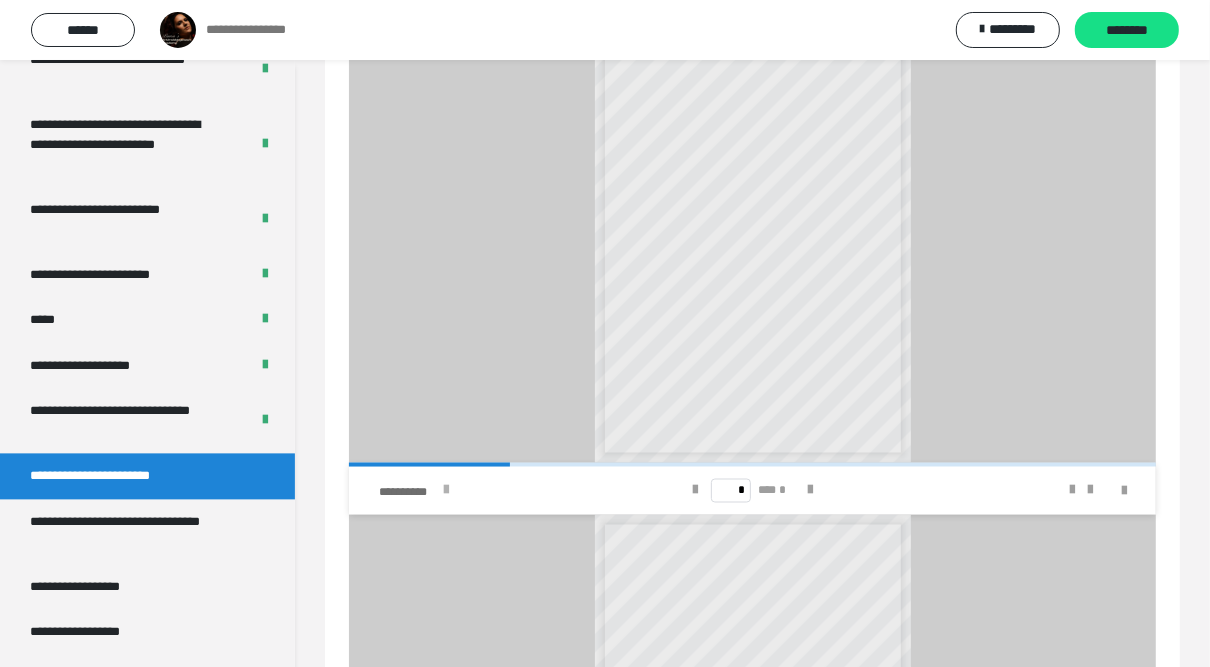 click at bounding box center (446, 491) 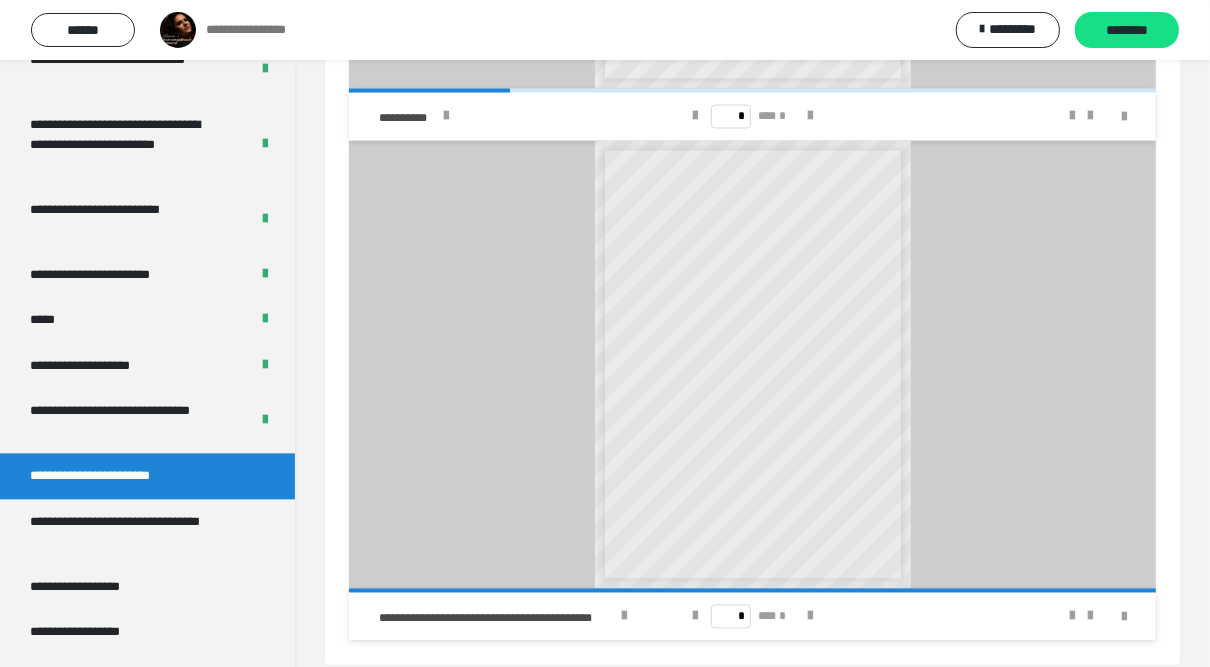scroll, scrollTop: 2437, scrollLeft: 0, axis: vertical 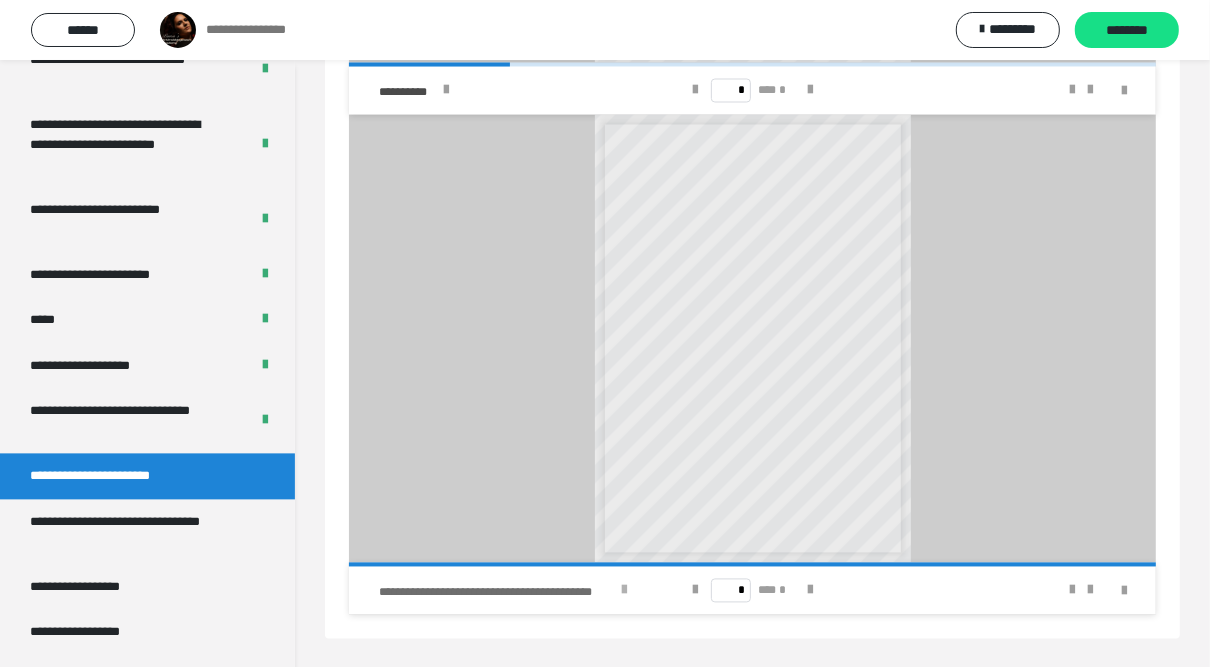 click at bounding box center (624, 591) 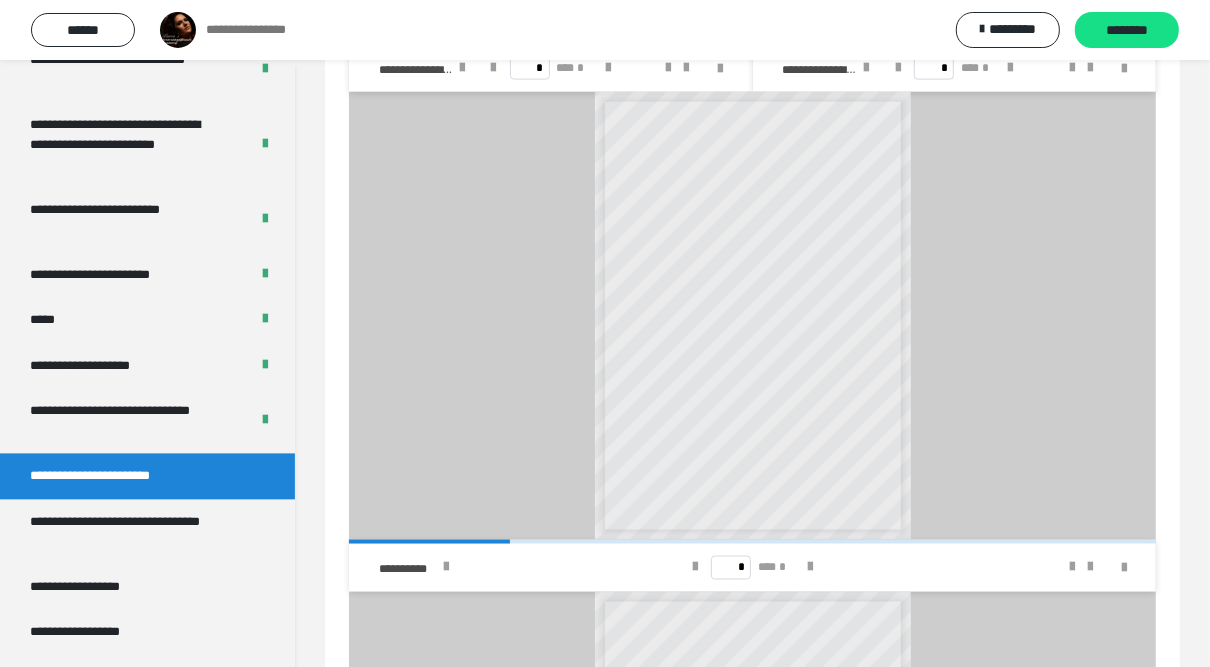 scroll, scrollTop: 1957, scrollLeft: 0, axis: vertical 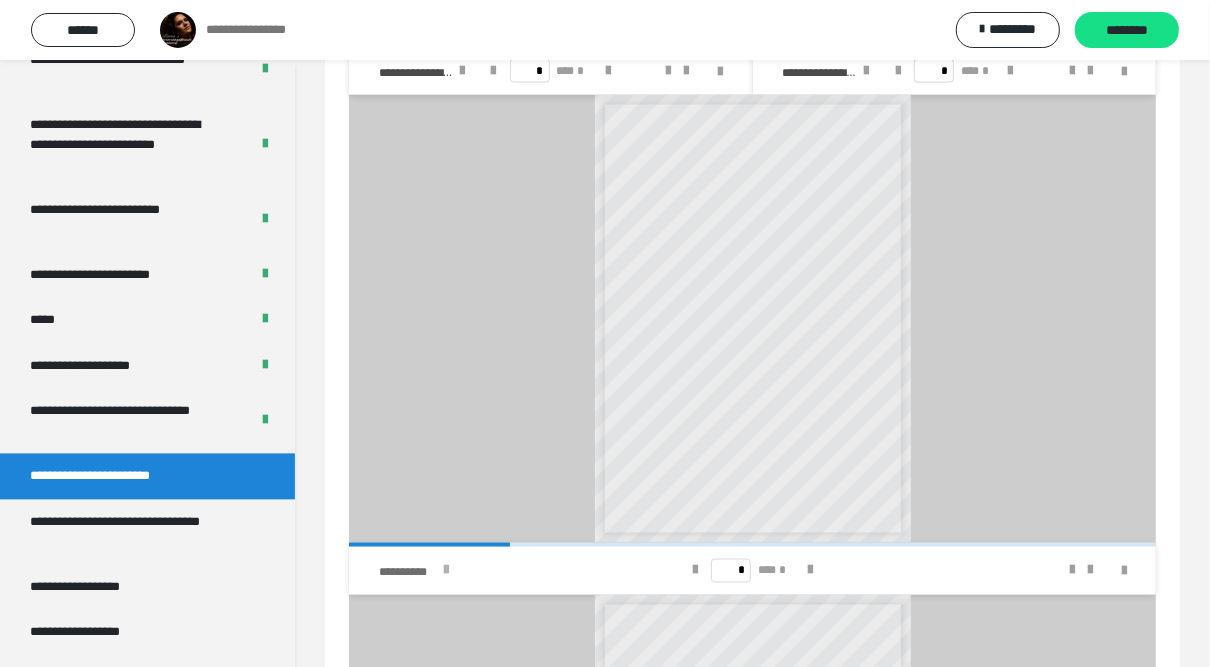 click at bounding box center (446, 571) 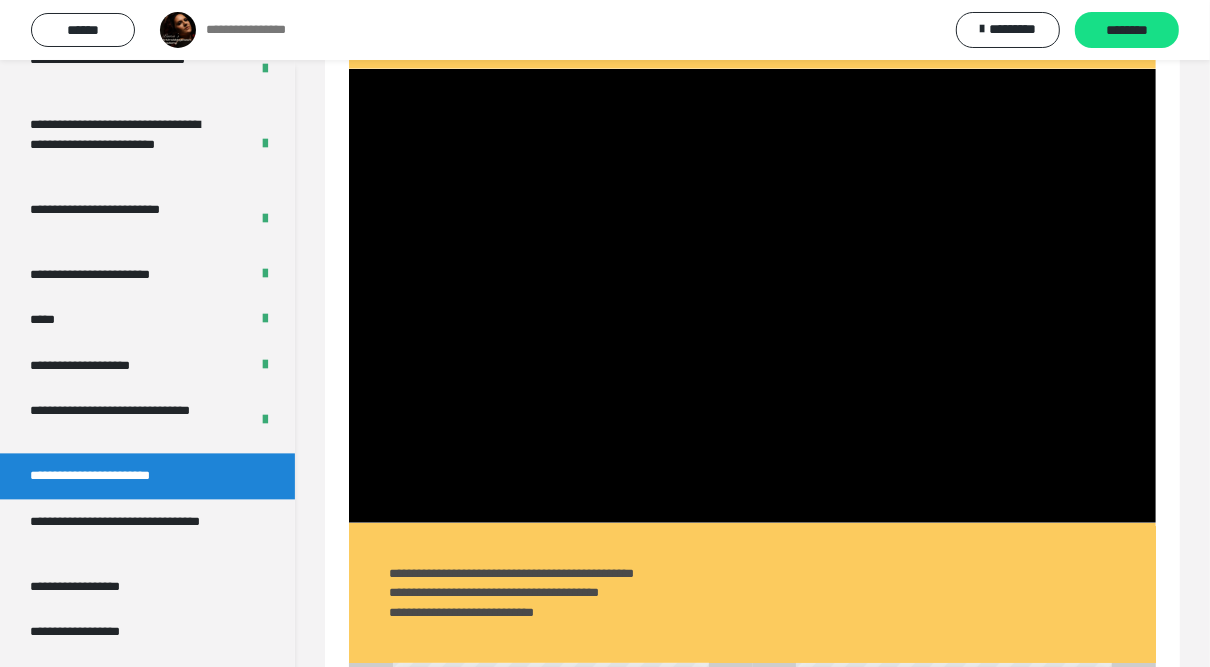 scroll, scrollTop: 837, scrollLeft: 0, axis: vertical 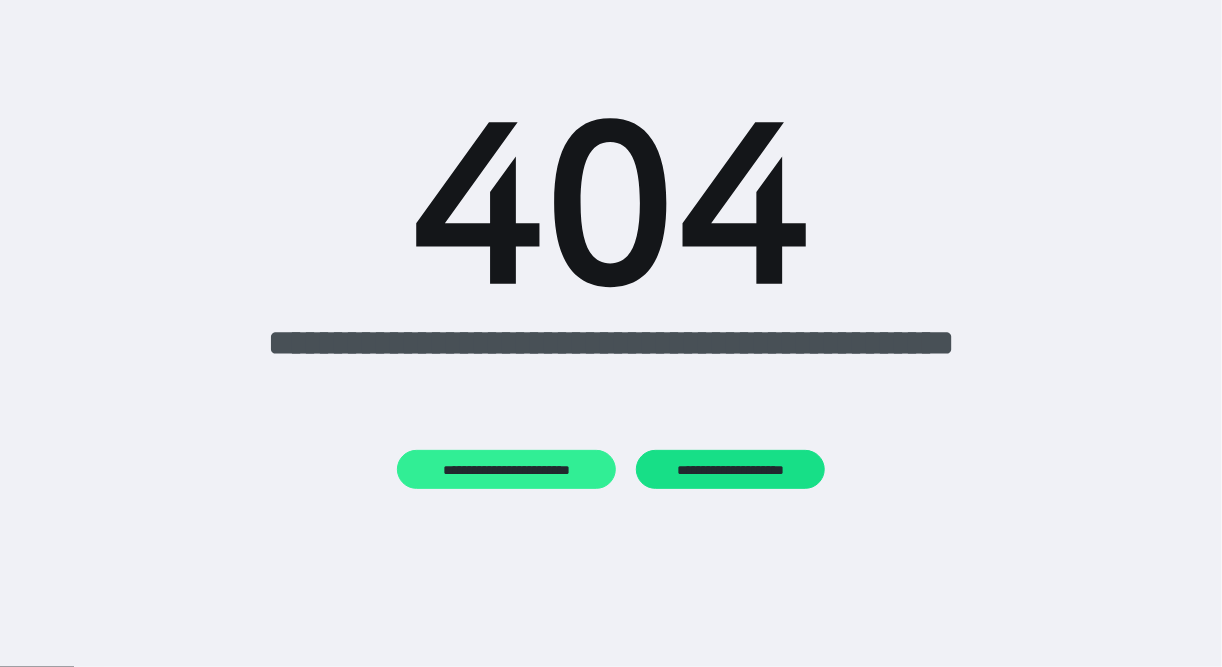 click on "**********" at bounding box center [506, 469] 